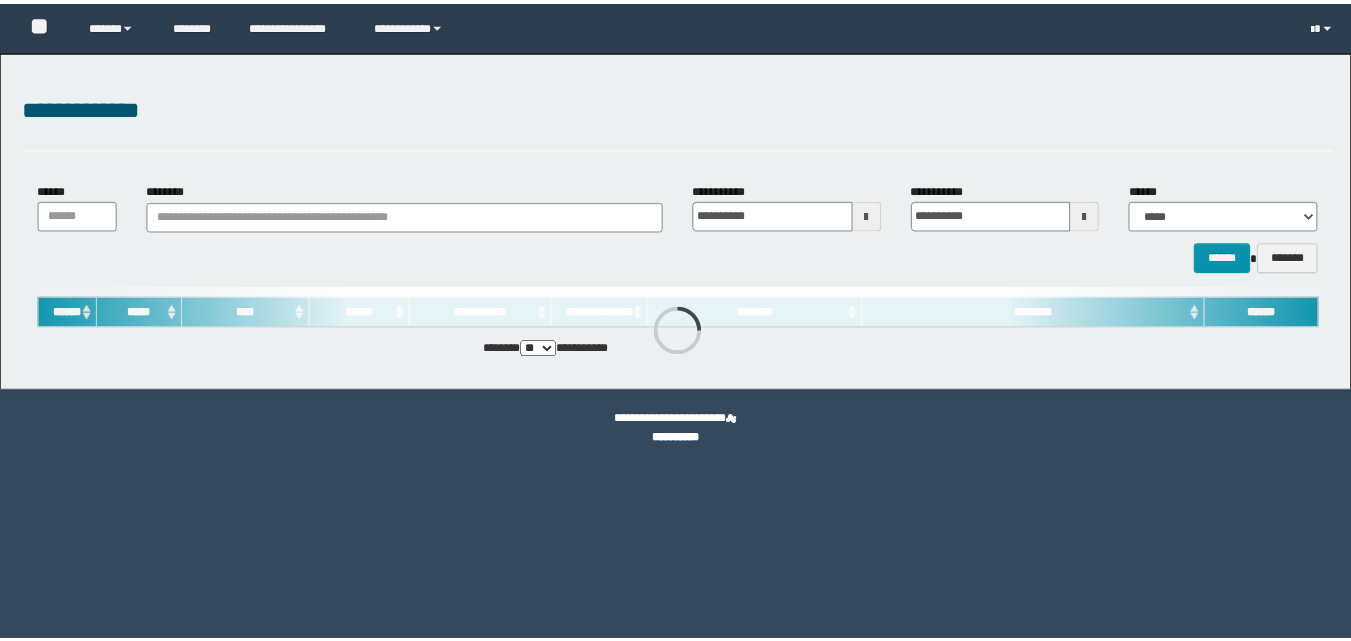 scroll, scrollTop: 0, scrollLeft: 0, axis: both 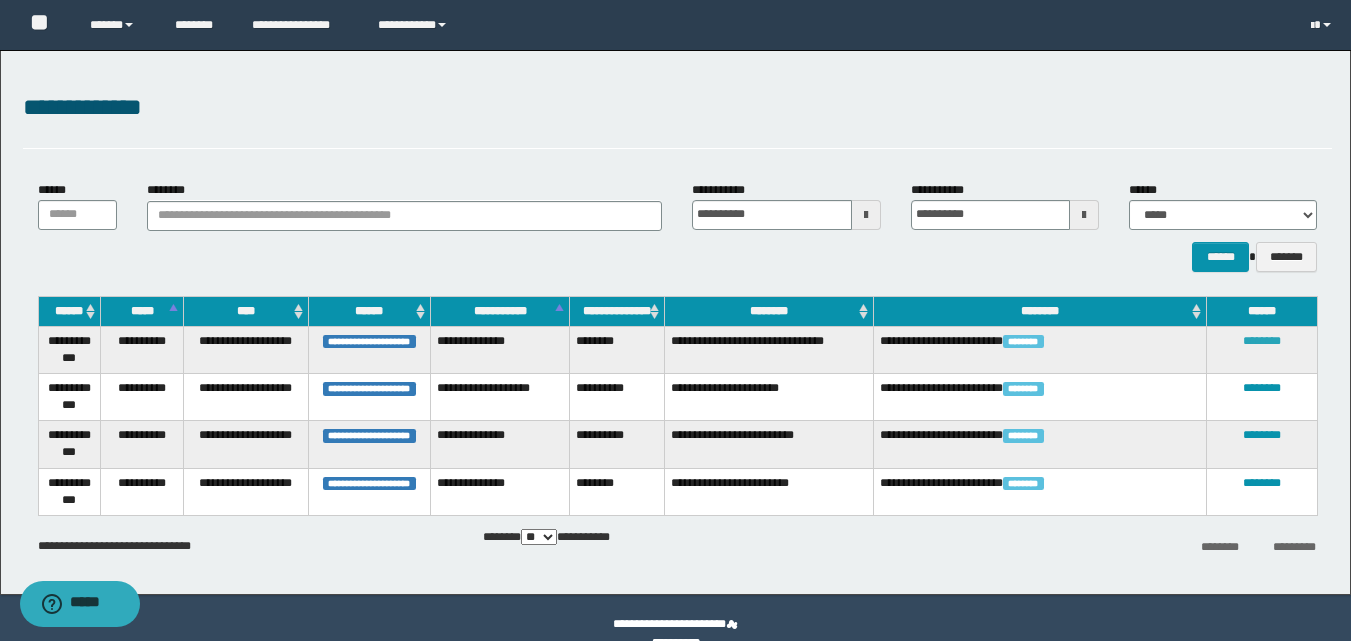 click on "********" at bounding box center (1262, 341) 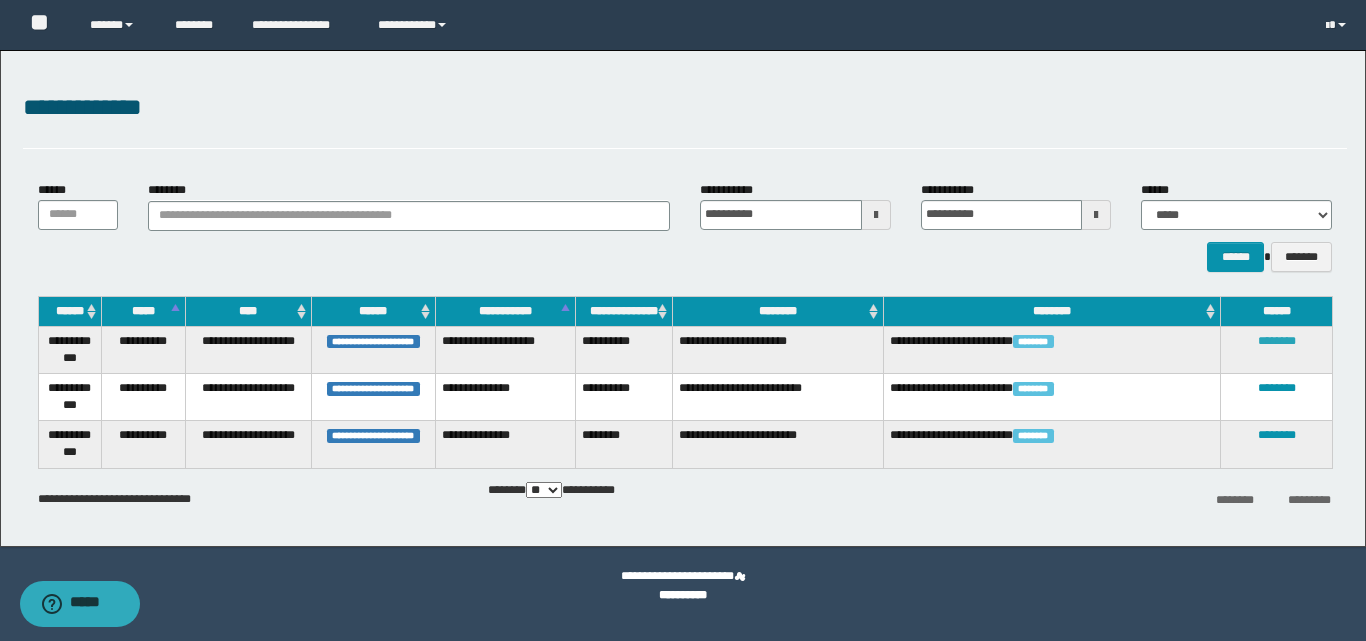 click on "********" at bounding box center [1277, 341] 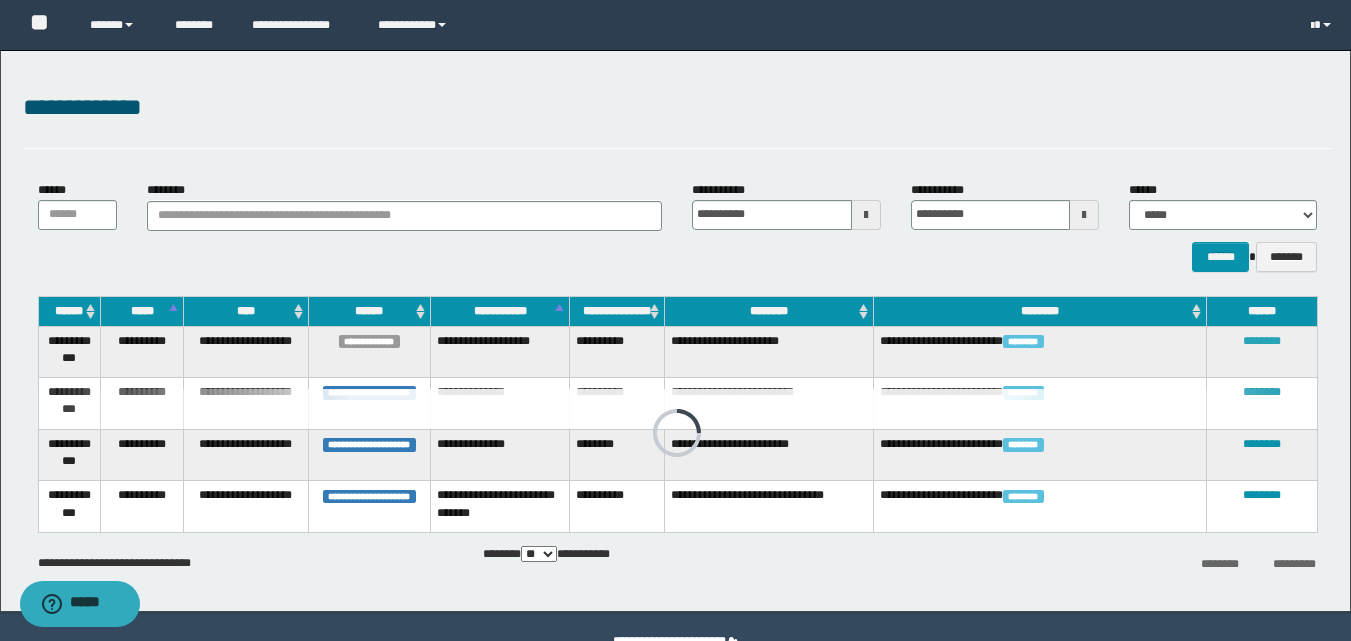 click on "********" at bounding box center [1262, 341] 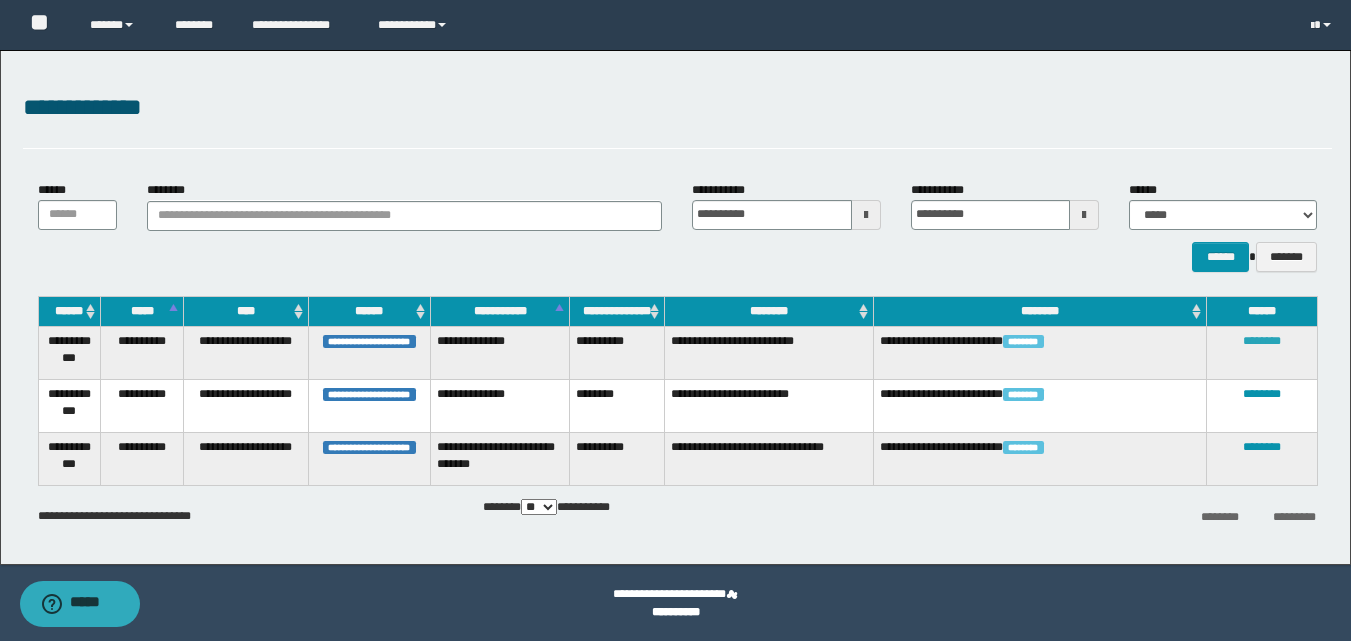 click on "********" at bounding box center (1262, 341) 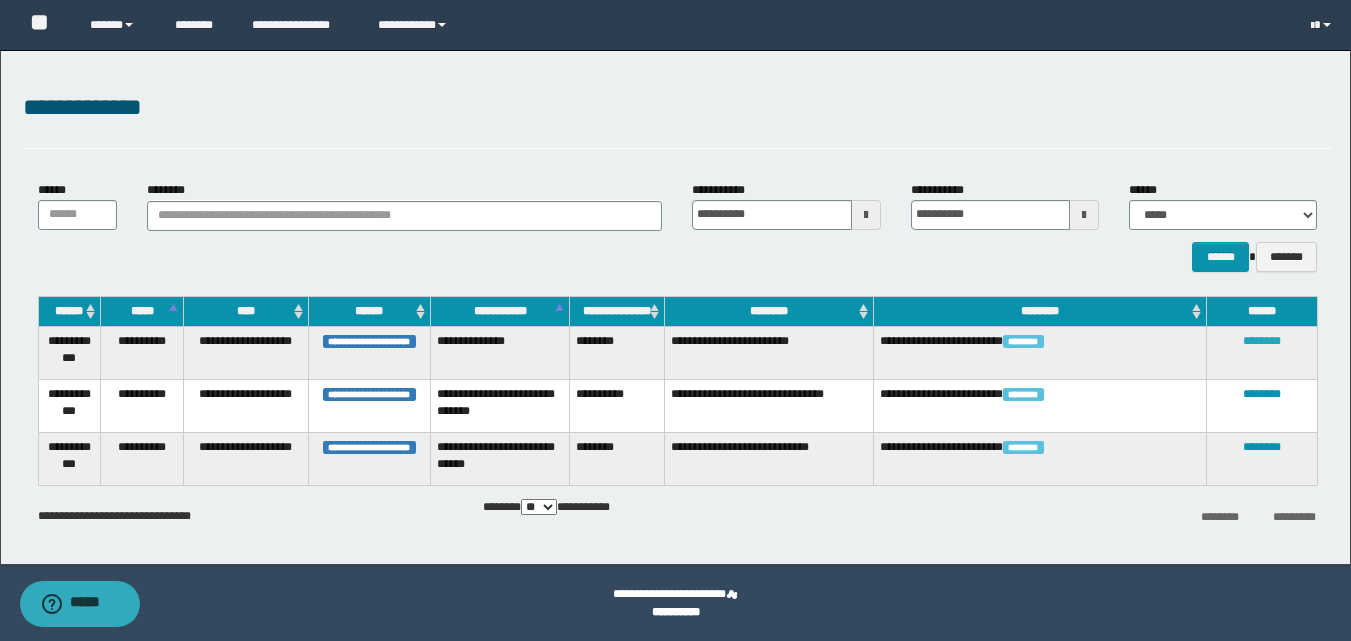 click on "********" at bounding box center [1262, 341] 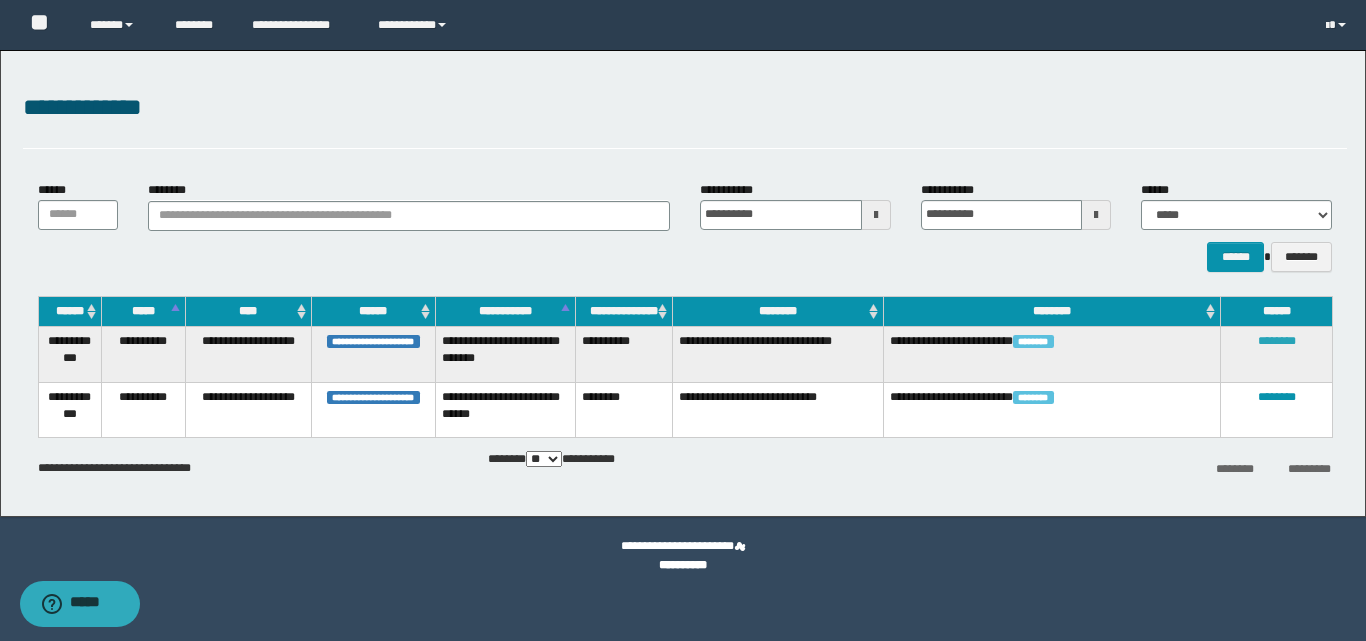 click on "********" at bounding box center (1277, 341) 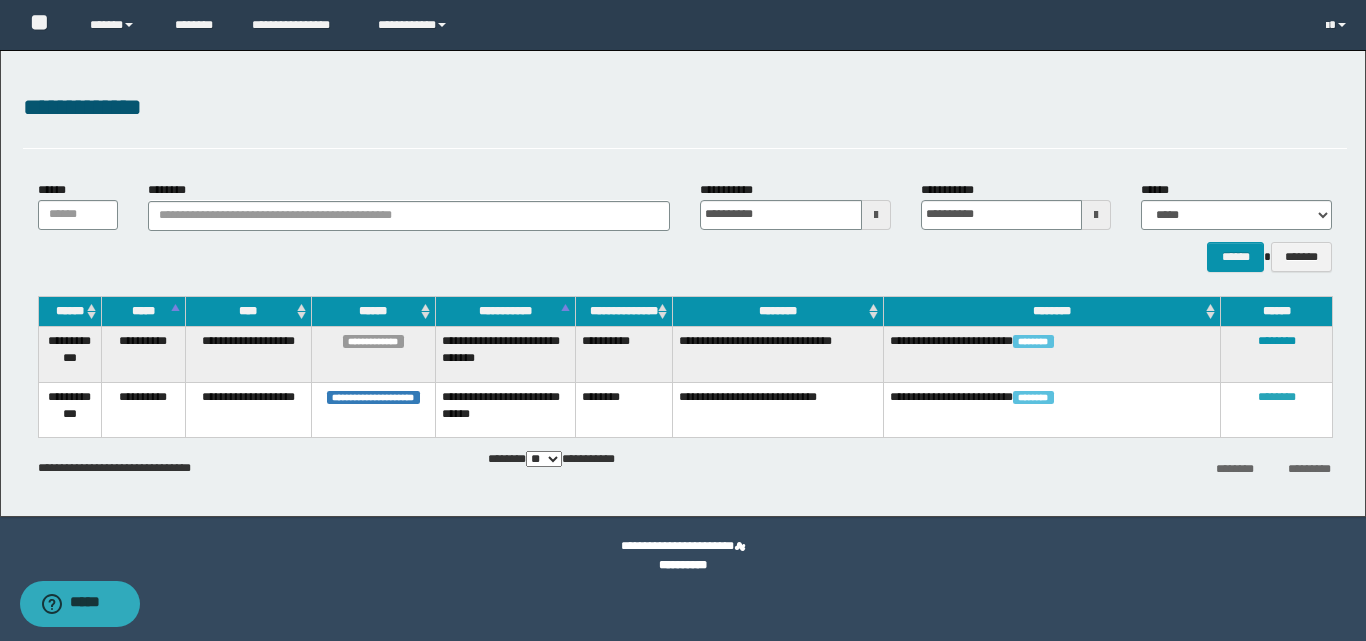 click on "********" at bounding box center (1277, 397) 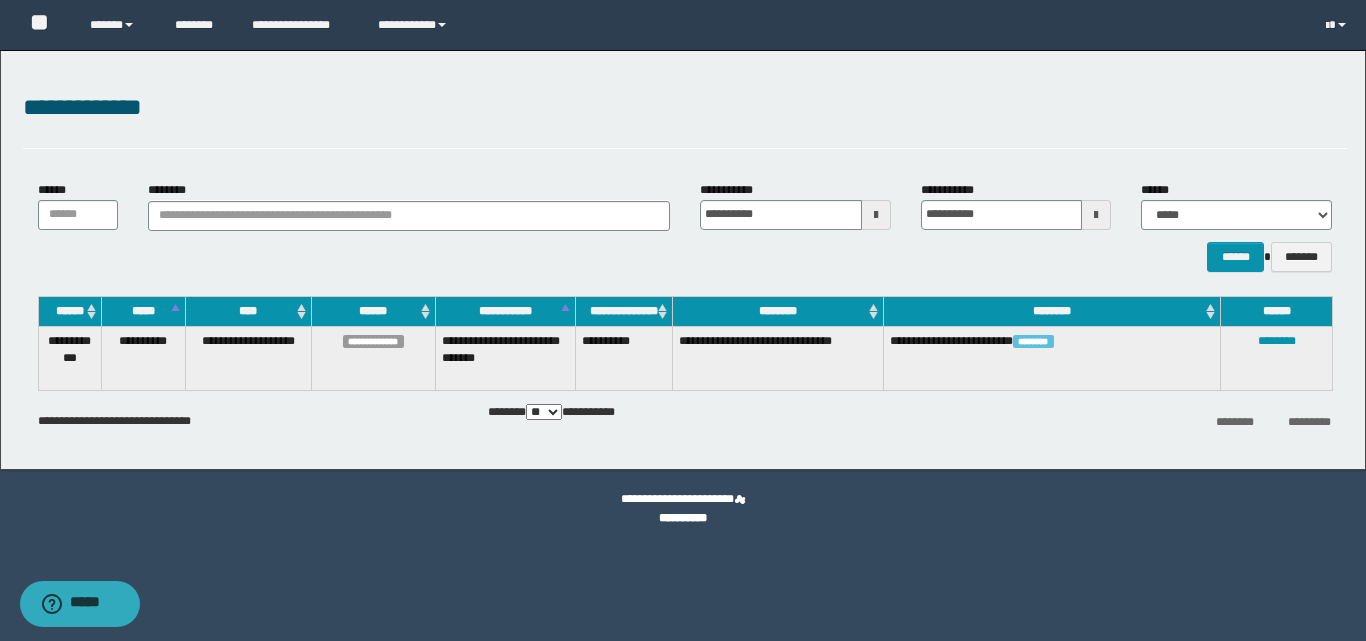 click on "**********" at bounding box center [683, 320] 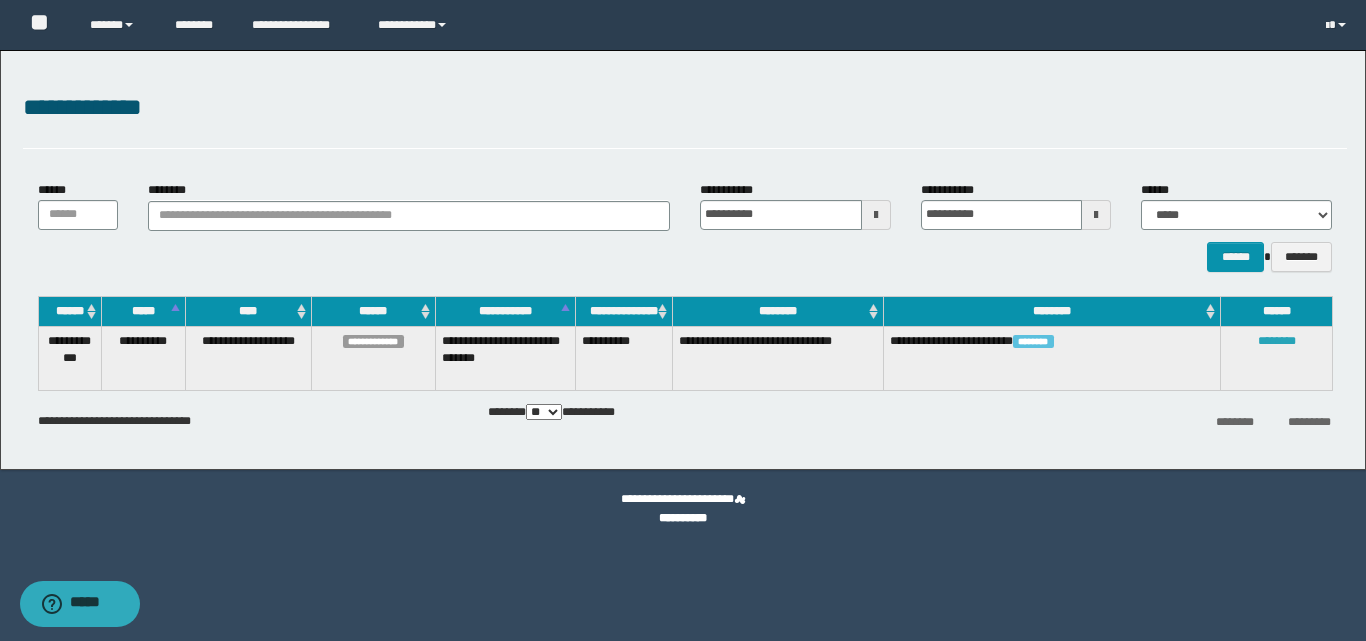 click on "********" at bounding box center (1277, 341) 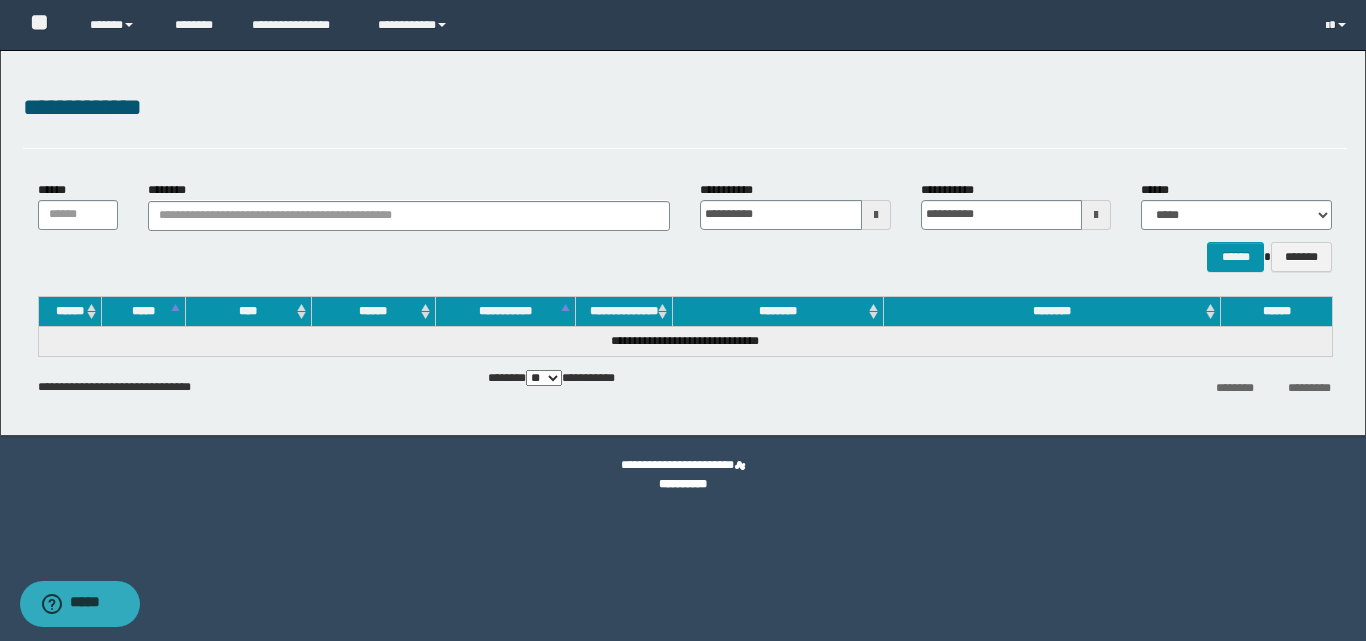 click on "**********" at bounding box center (685, 108) 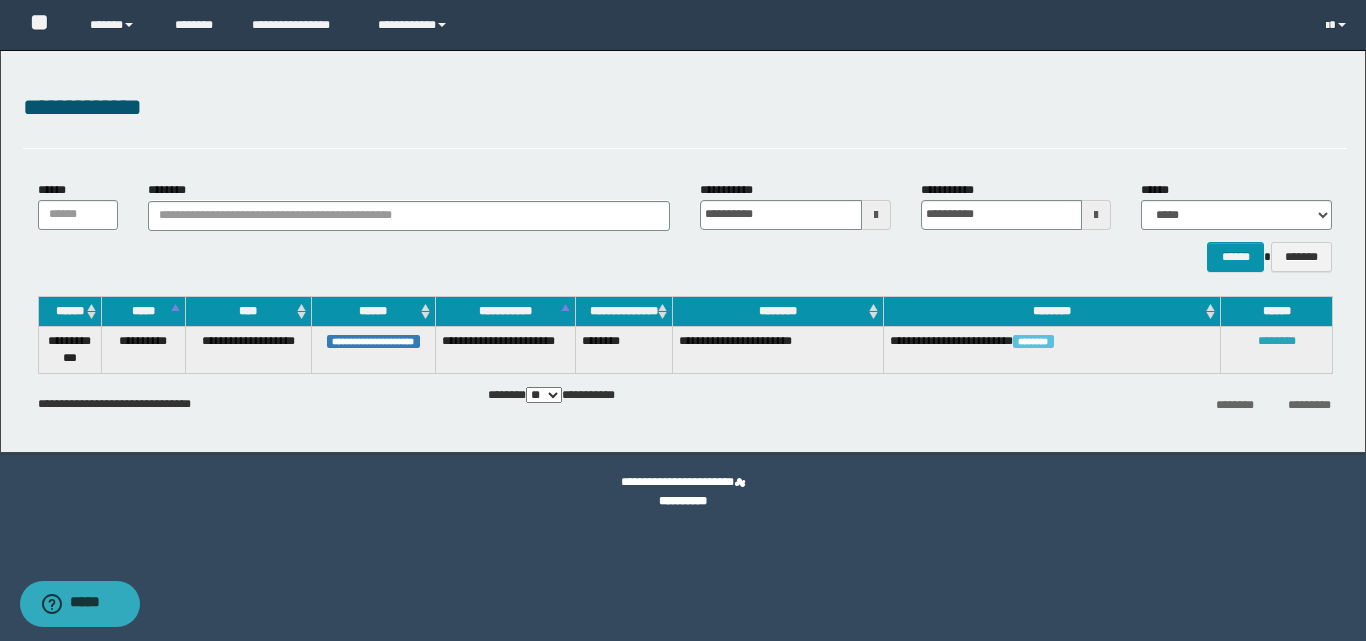 click on "********" at bounding box center [1277, 341] 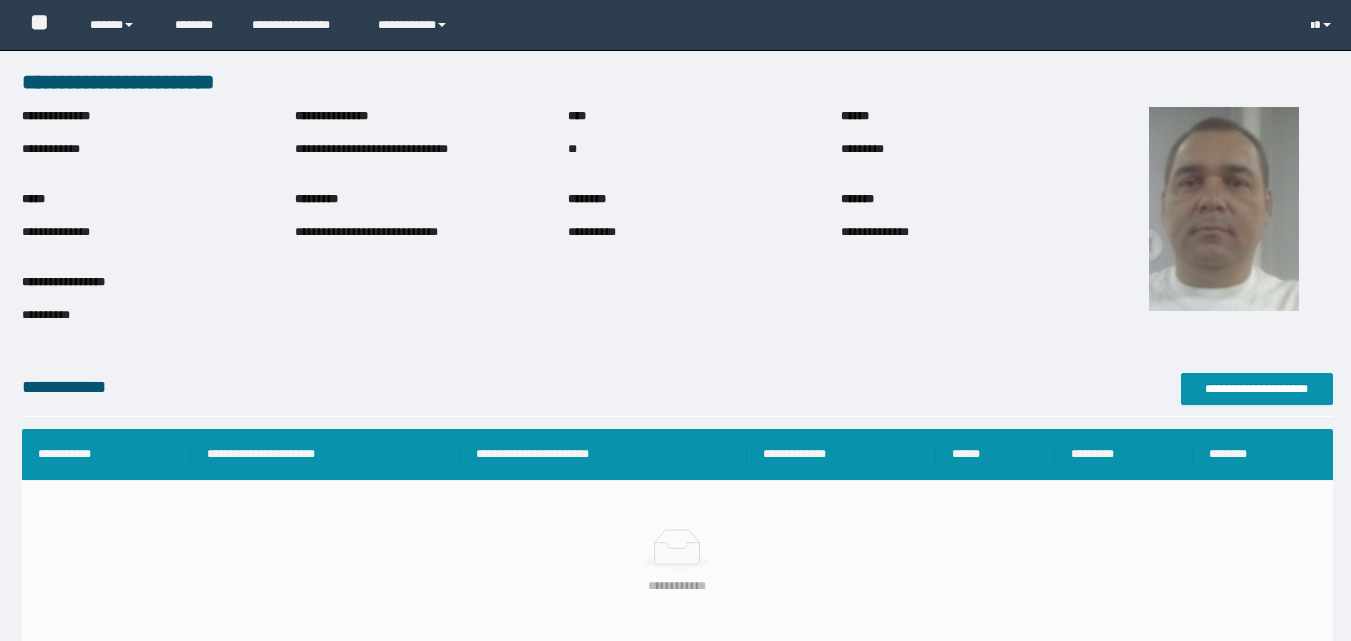 scroll, scrollTop: 0, scrollLeft: 0, axis: both 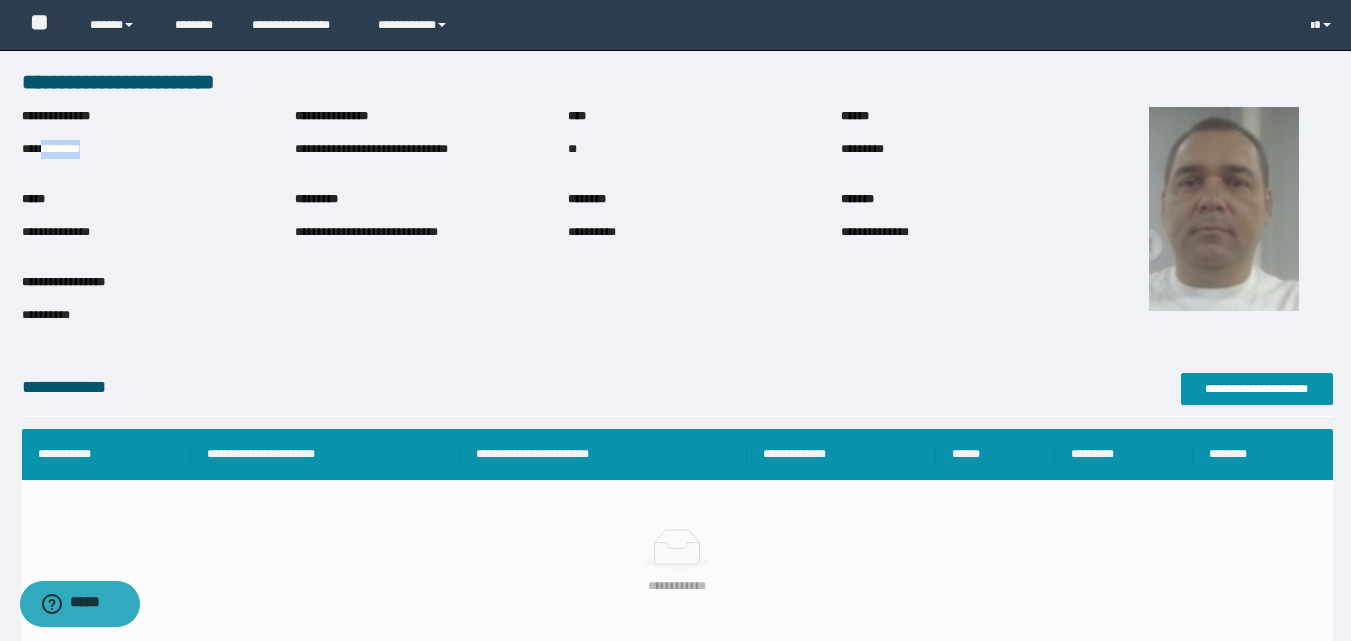 drag, startPoint x: 43, startPoint y: 149, endPoint x: 173, endPoint y: 149, distance: 130 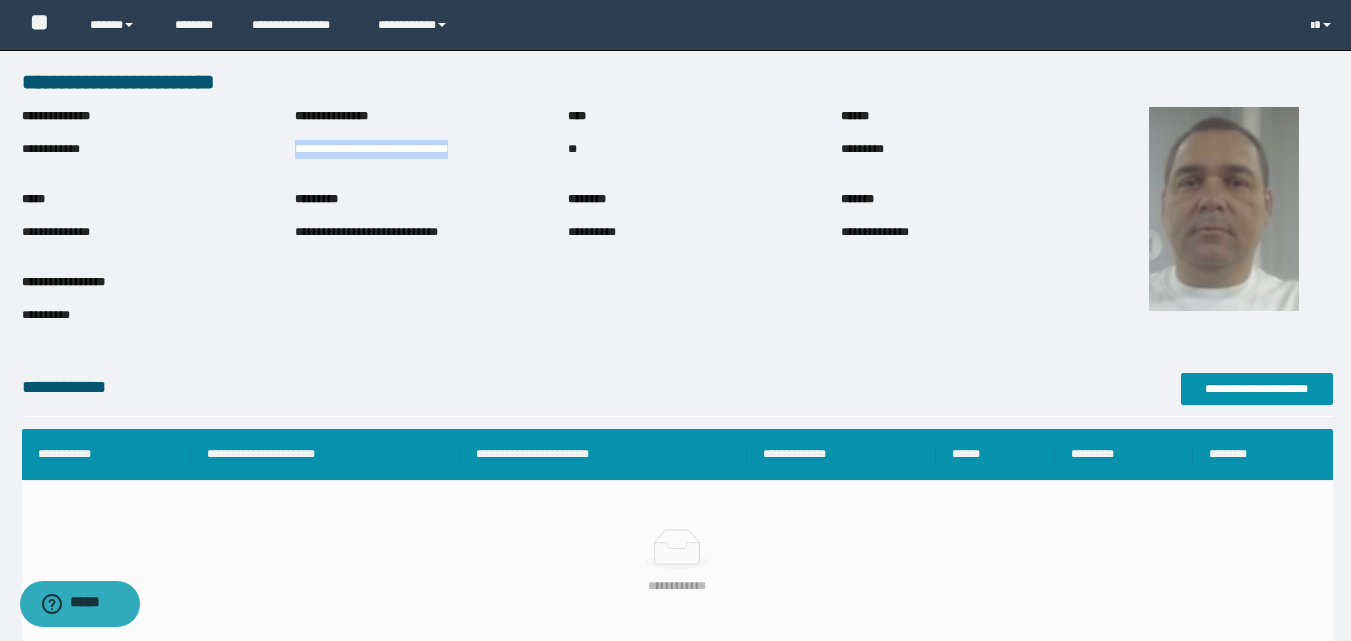 drag, startPoint x: 296, startPoint y: 151, endPoint x: 509, endPoint y: 151, distance: 213 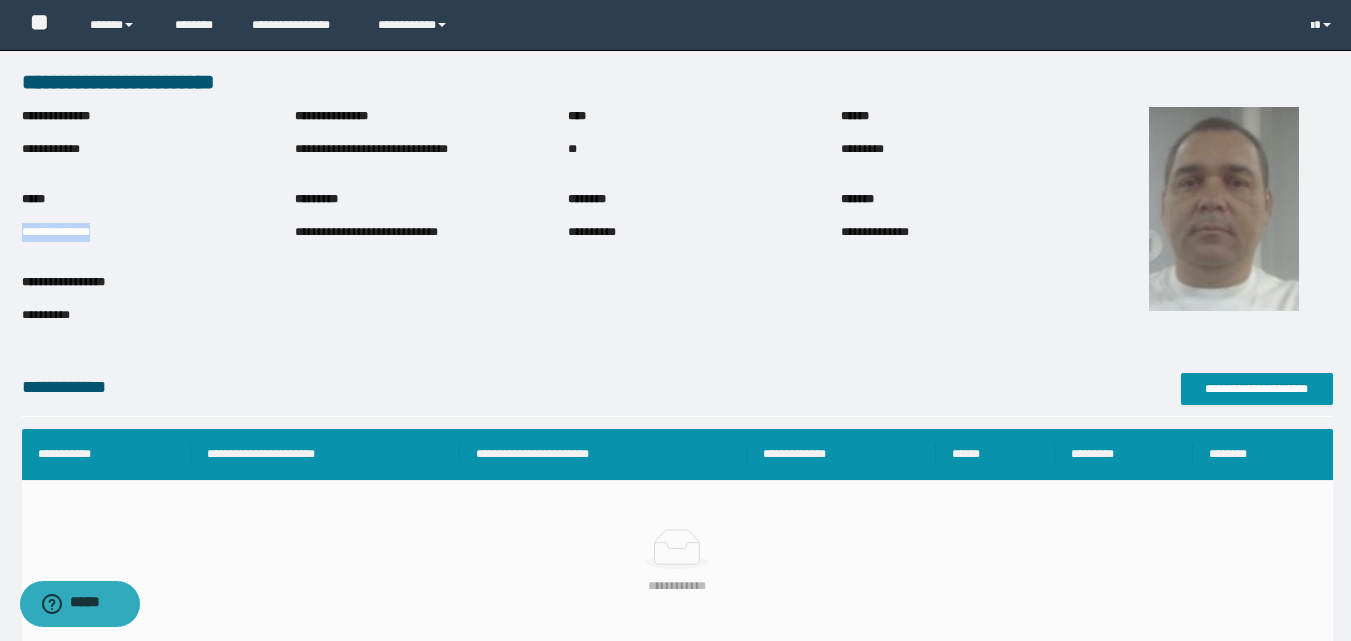 drag, startPoint x: 24, startPoint y: 234, endPoint x: 145, endPoint y: 230, distance: 121.0661 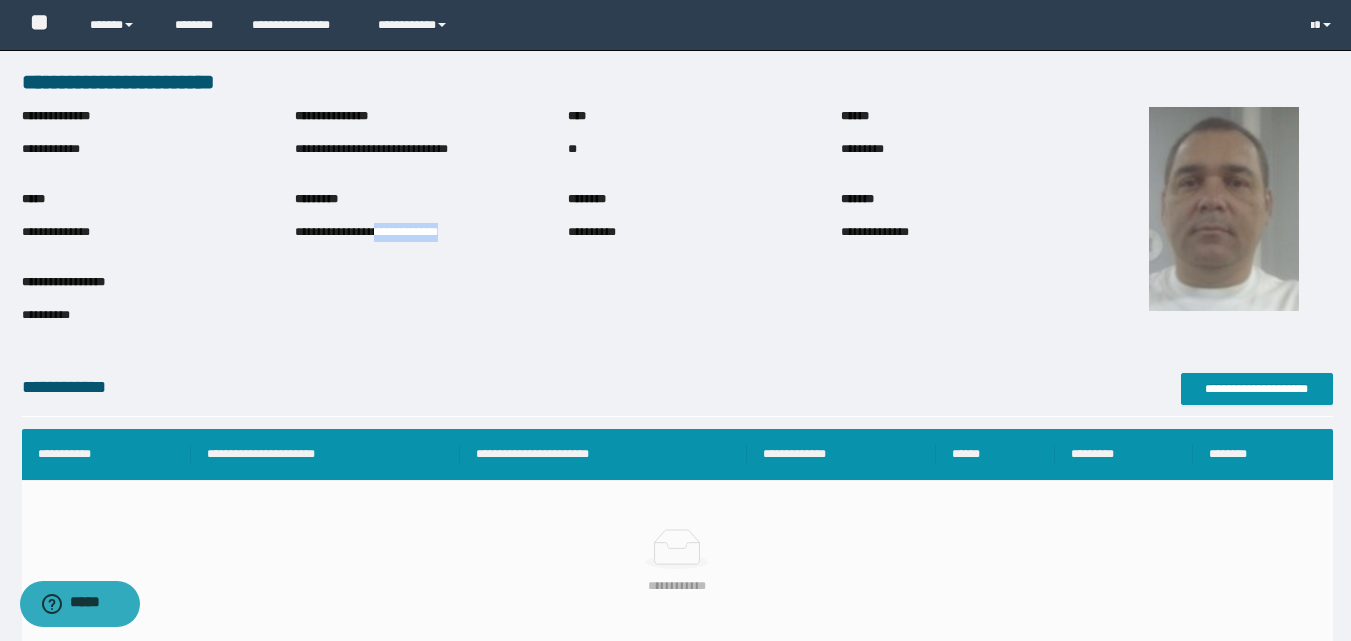 drag, startPoint x: 376, startPoint y: 233, endPoint x: 469, endPoint y: 235, distance: 93.0215 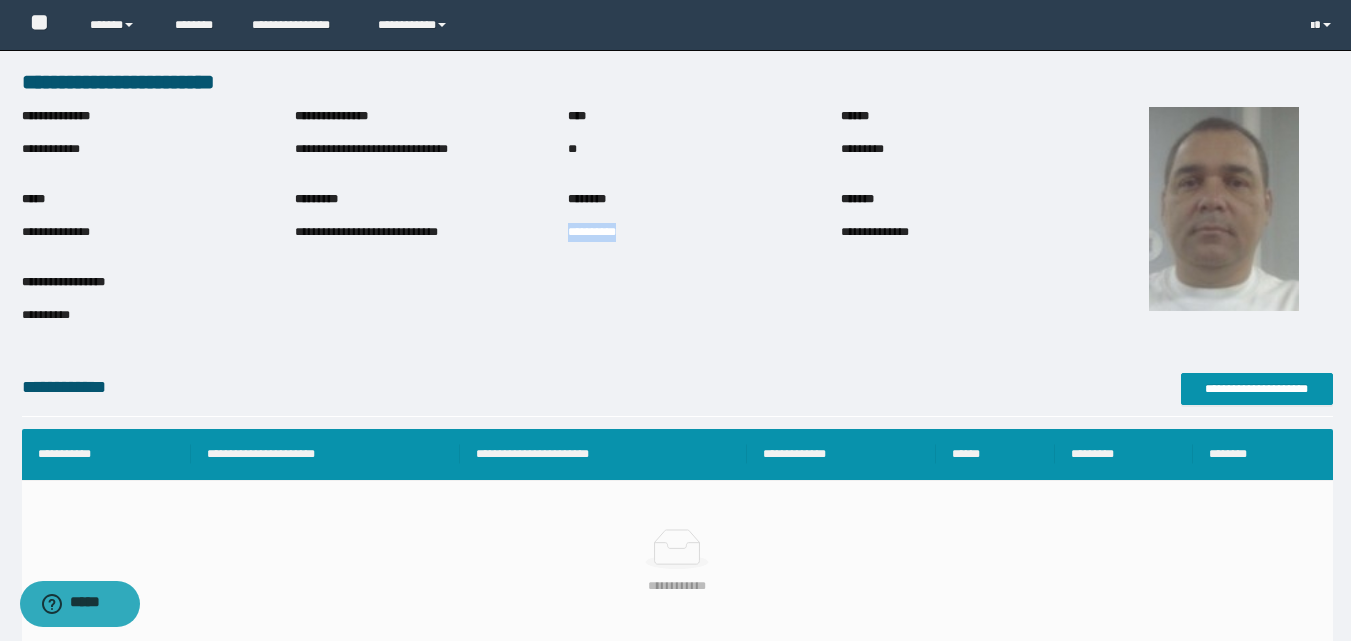 drag, startPoint x: 569, startPoint y: 233, endPoint x: 659, endPoint y: 232, distance: 90.005554 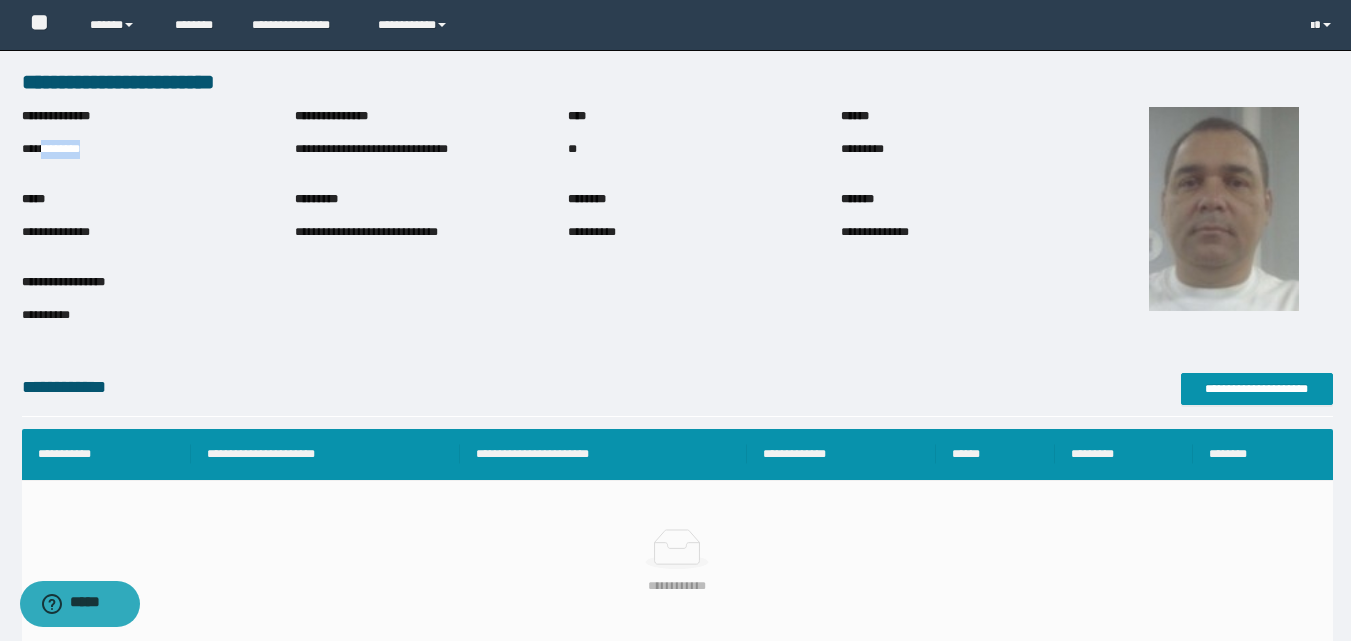 drag, startPoint x: 43, startPoint y: 148, endPoint x: 165, endPoint y: 151, distance: 122.03688 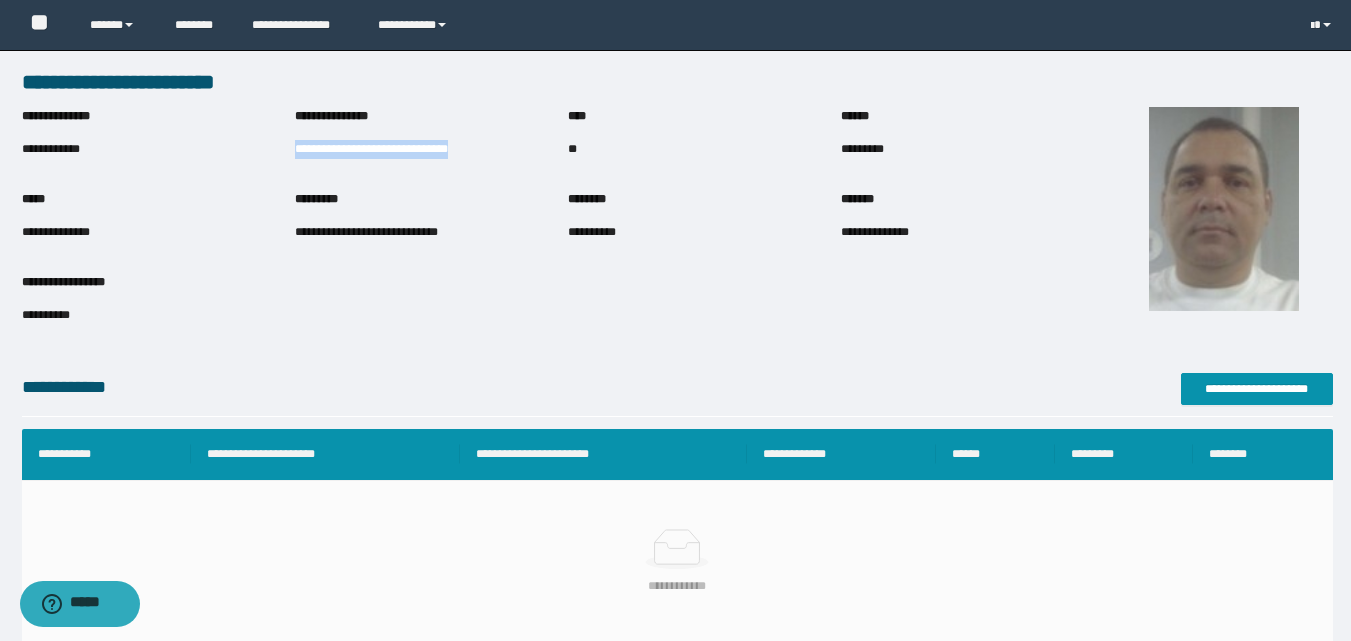drag, startPoint x: 296, startPoint y: 148, endPoint x: 493, endPoint y: 158, distance: 197.25365 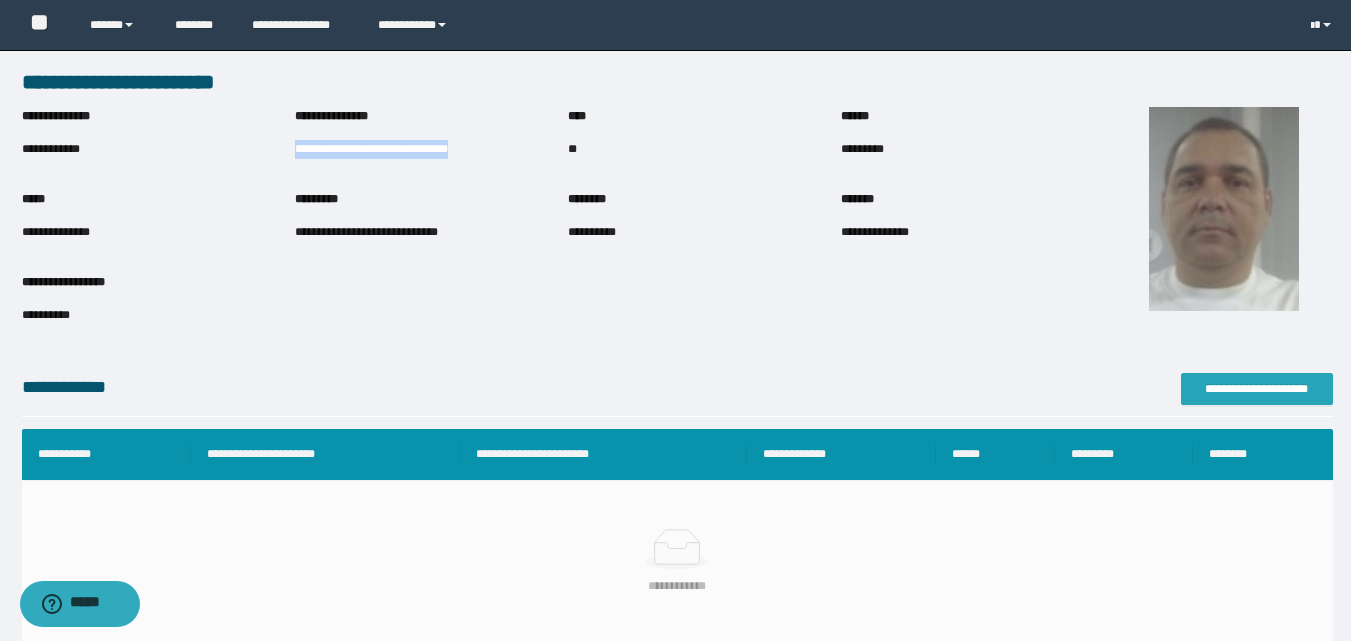 click on "**********" at bounding box center (1257, 389) 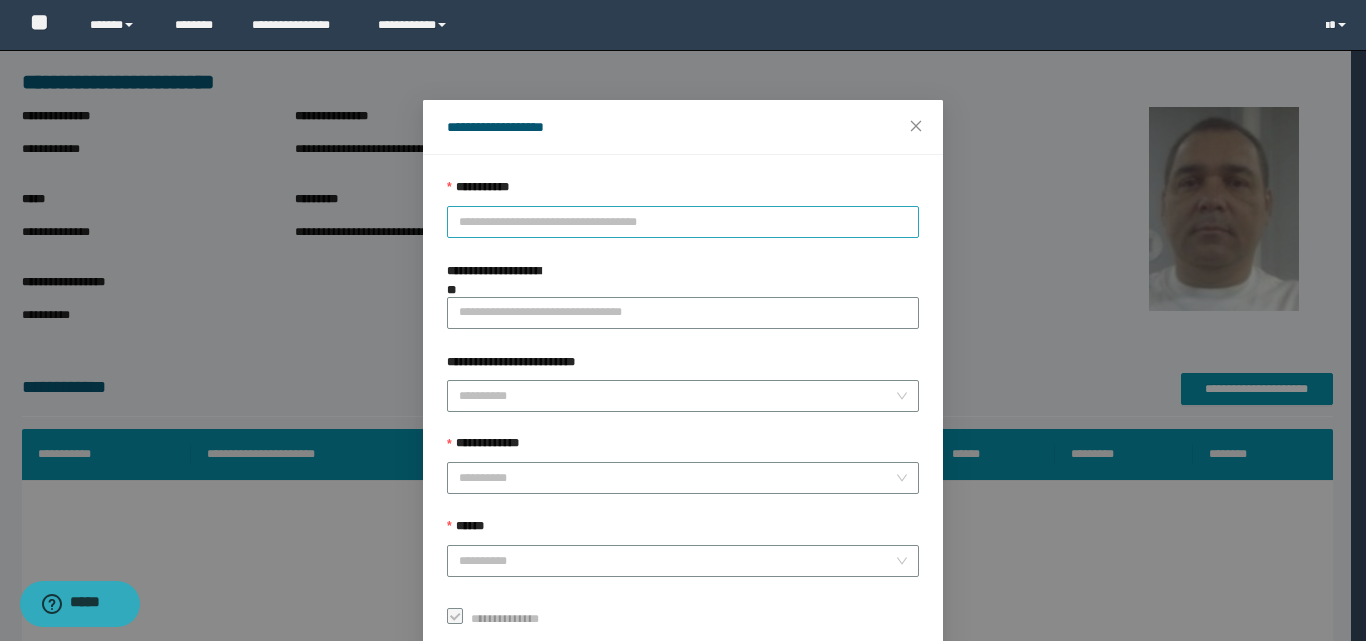 click on "**********" at bounding box center (683, 222) 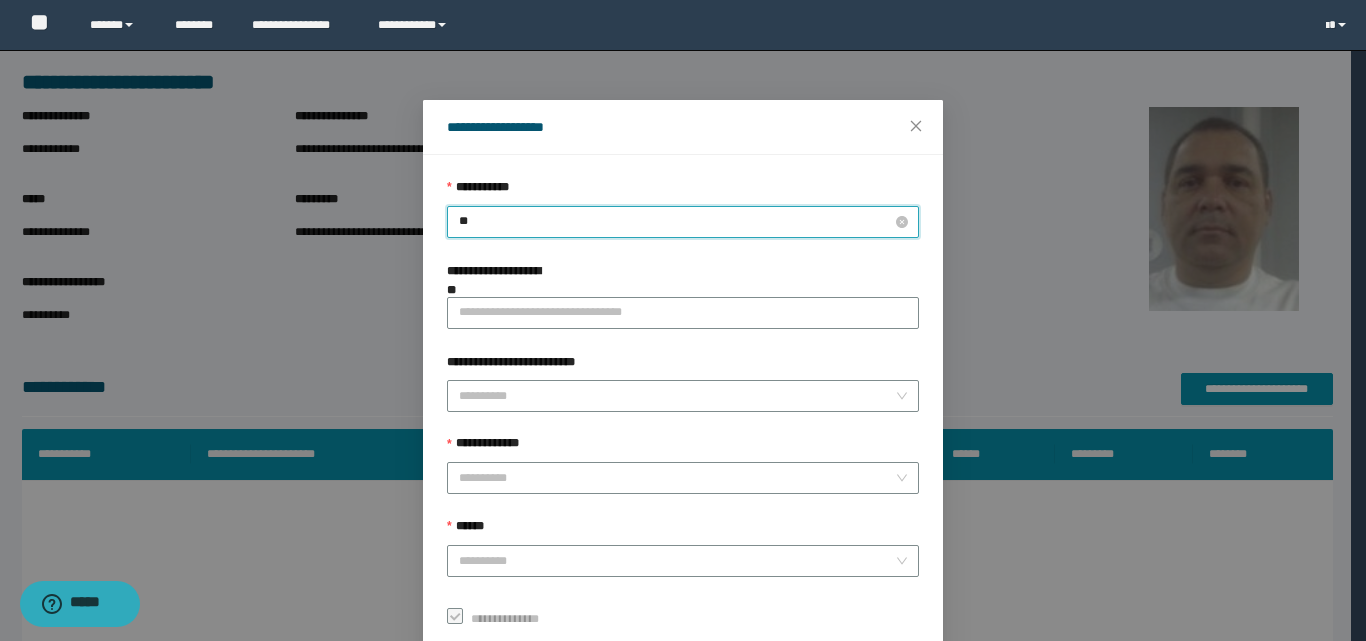 type on "***" 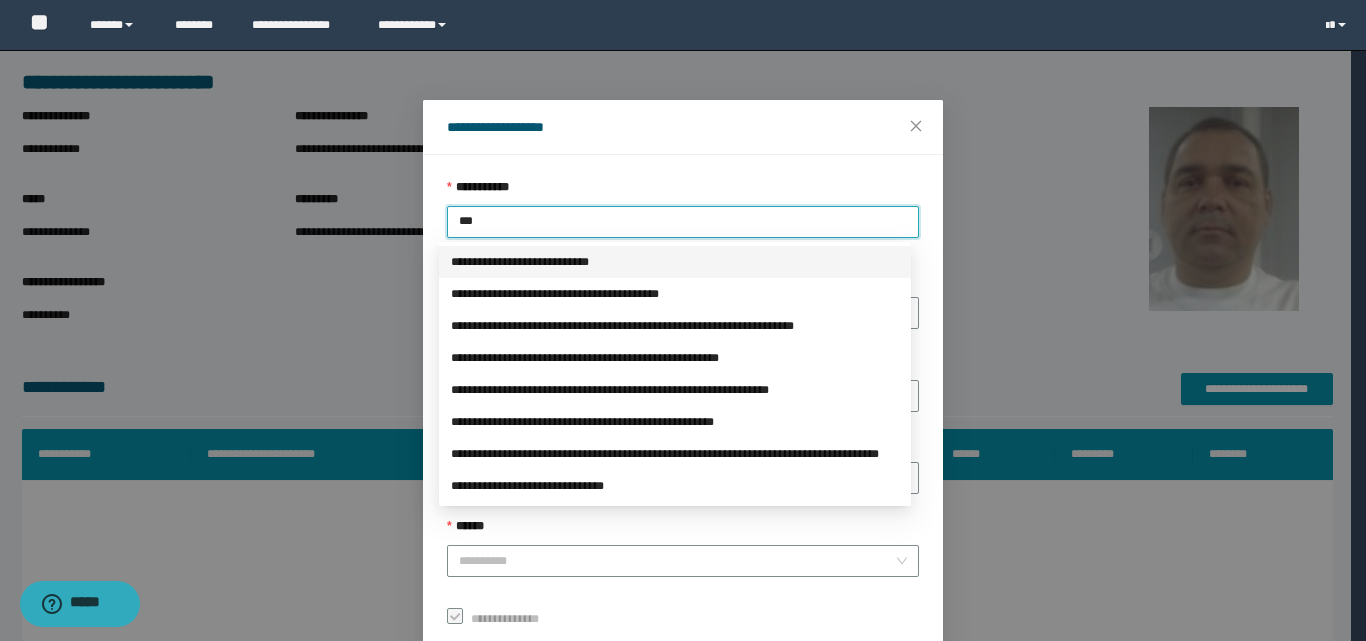 click on "**********" at bounding box center (675, 262) 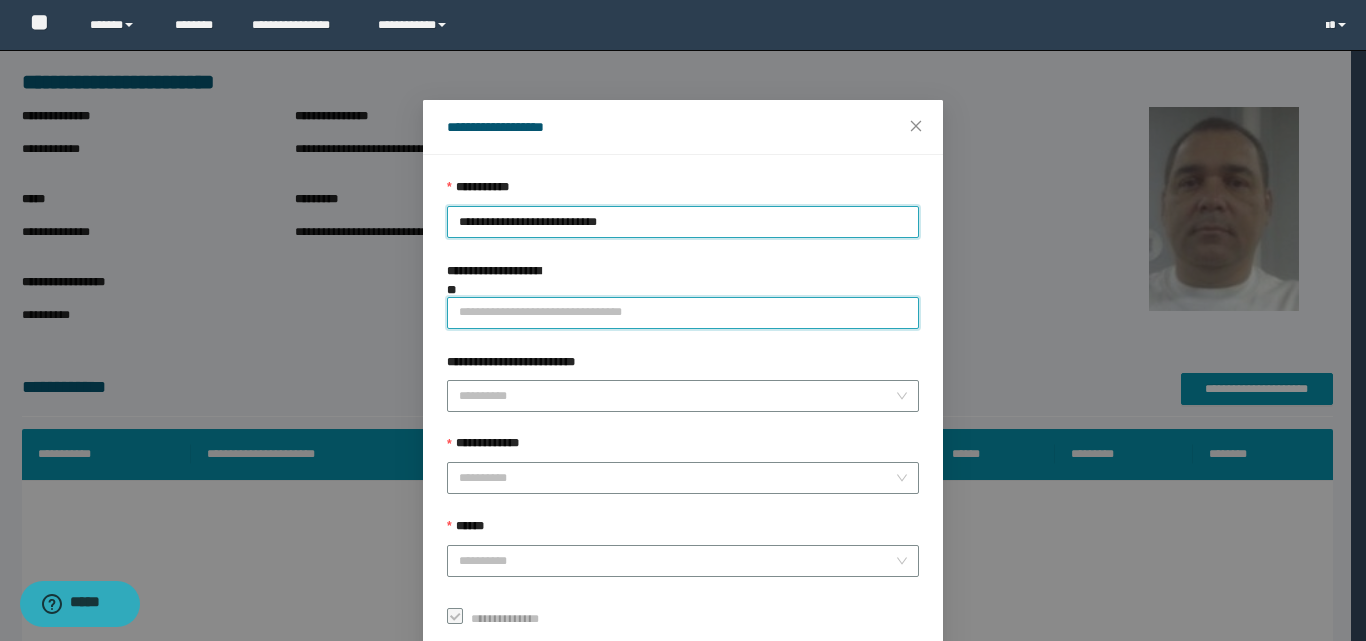 click on "**********" at bounding box center [683, 313] 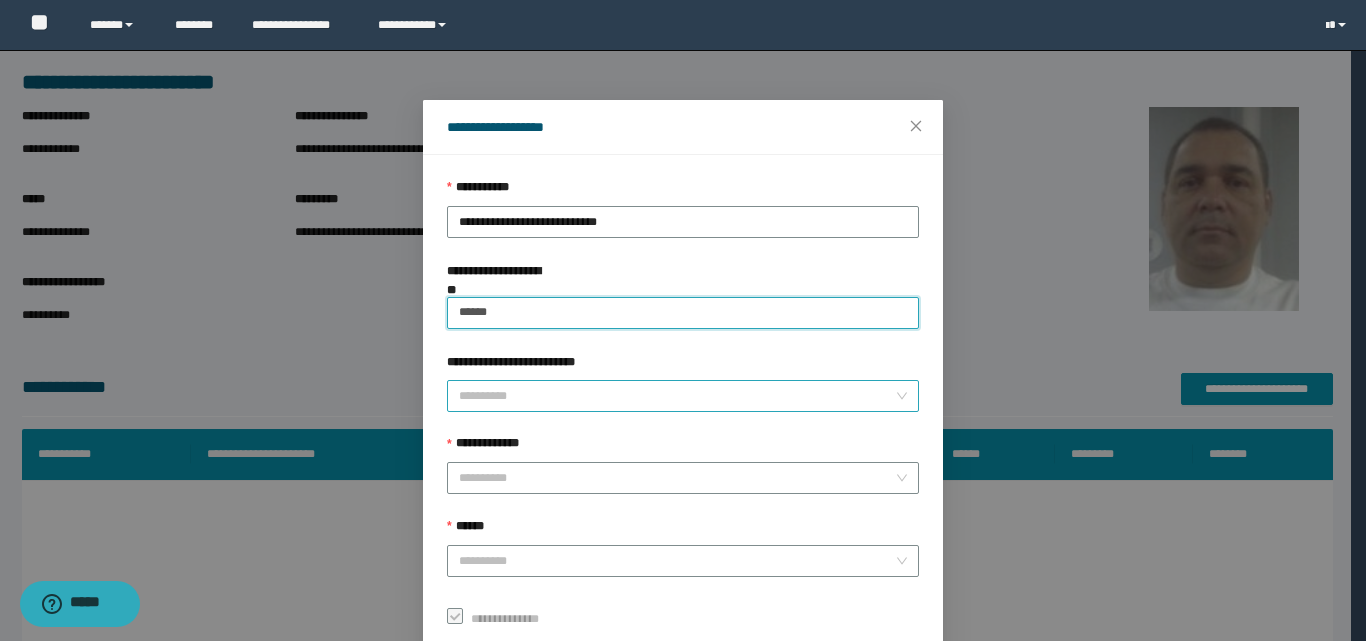 type on "******" 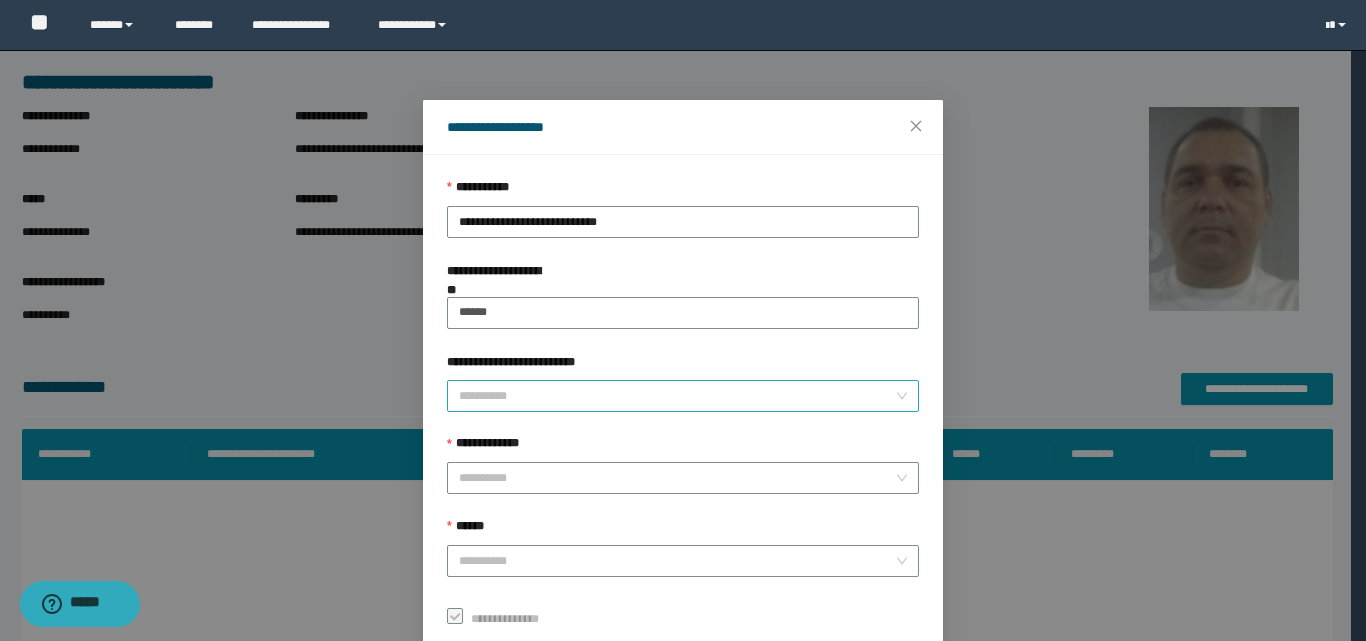 click on "**********" at bounding box center (677, 396) 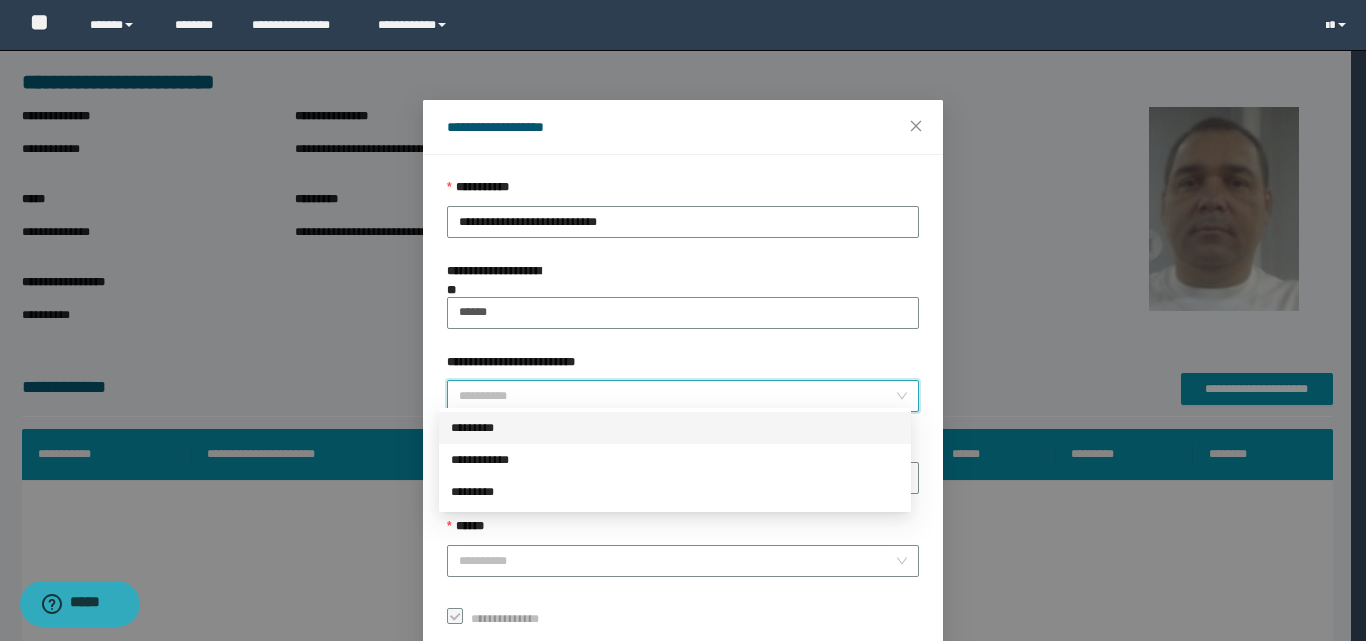 click on "*********" at bounding box center [675, 428] 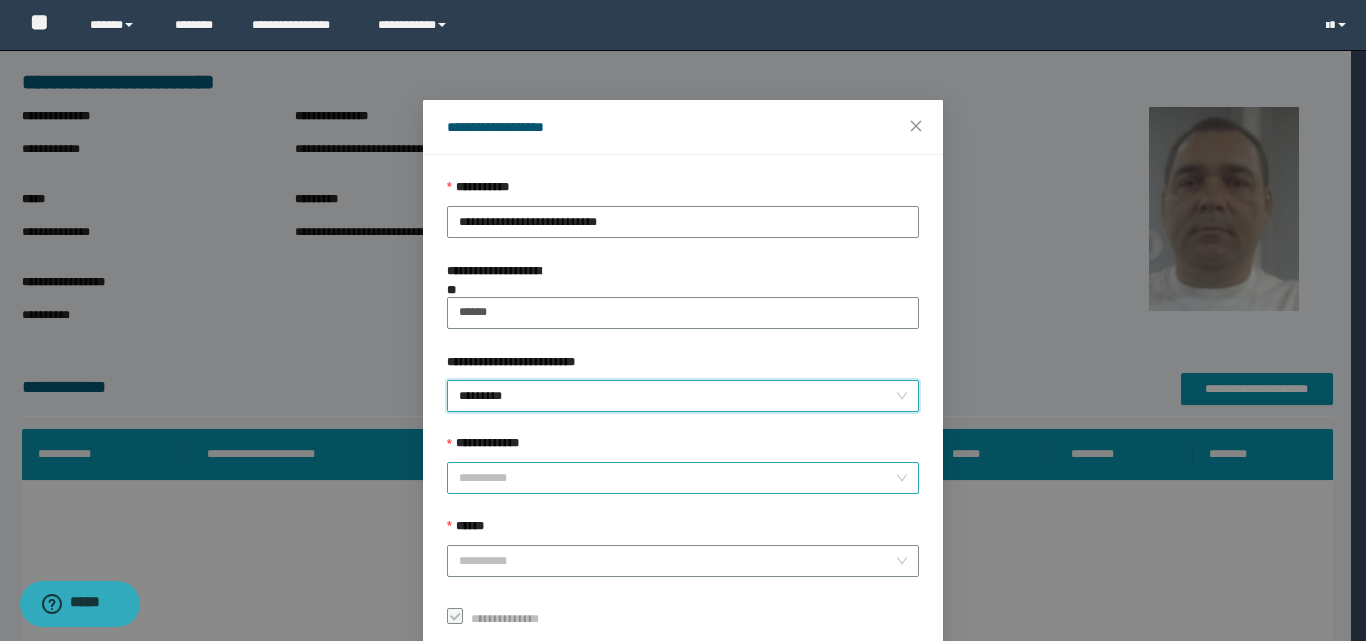 click on "**********" at bounding box center (677, 478) 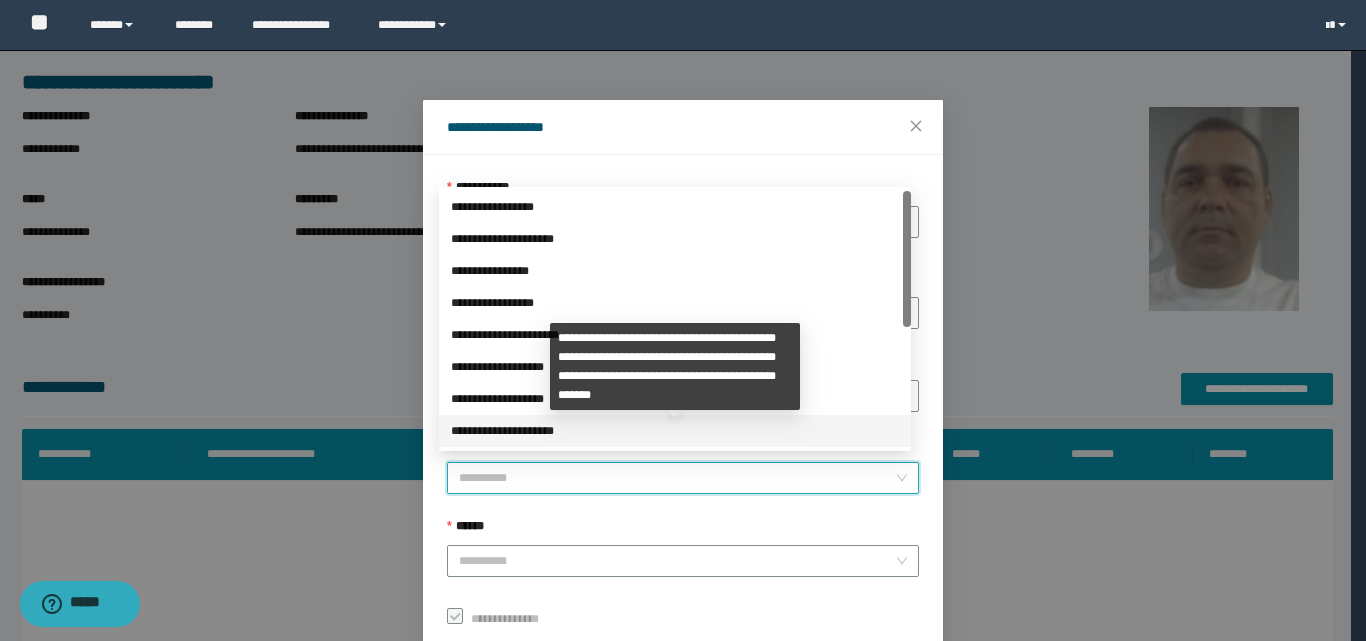 scroll, scrollTop: 224, scrollLeft: 0, axis: vertical 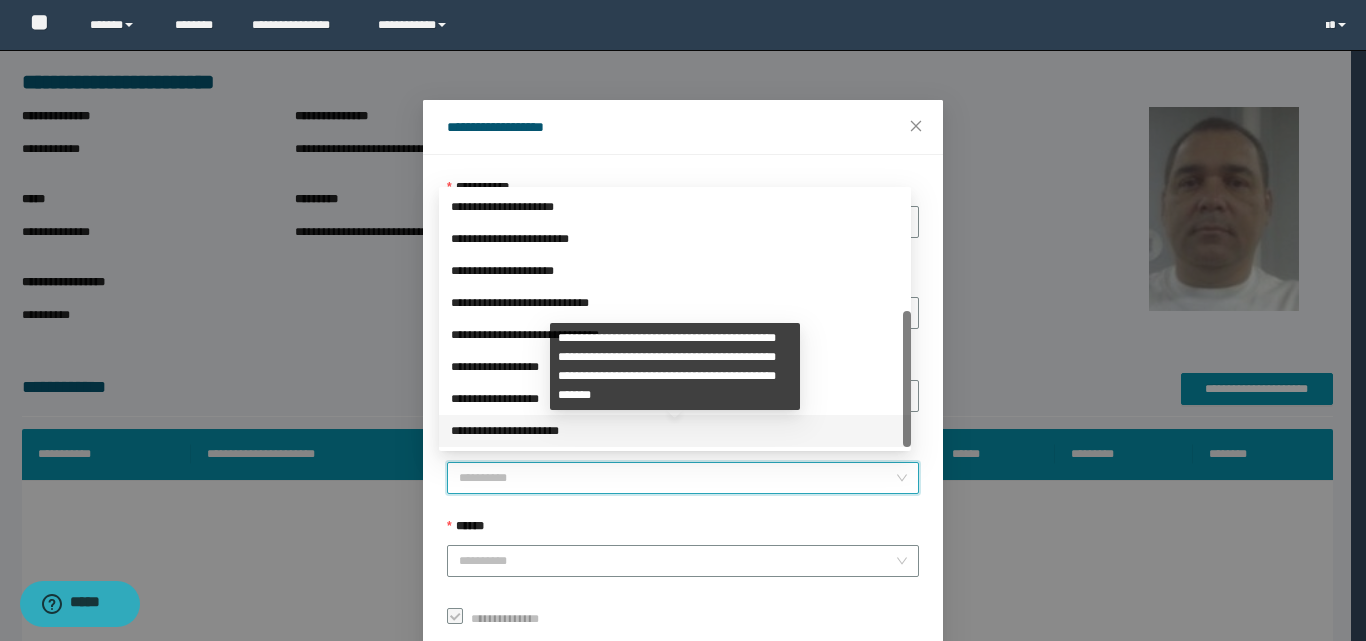 click on "**********" at bounding box center (675, 431) 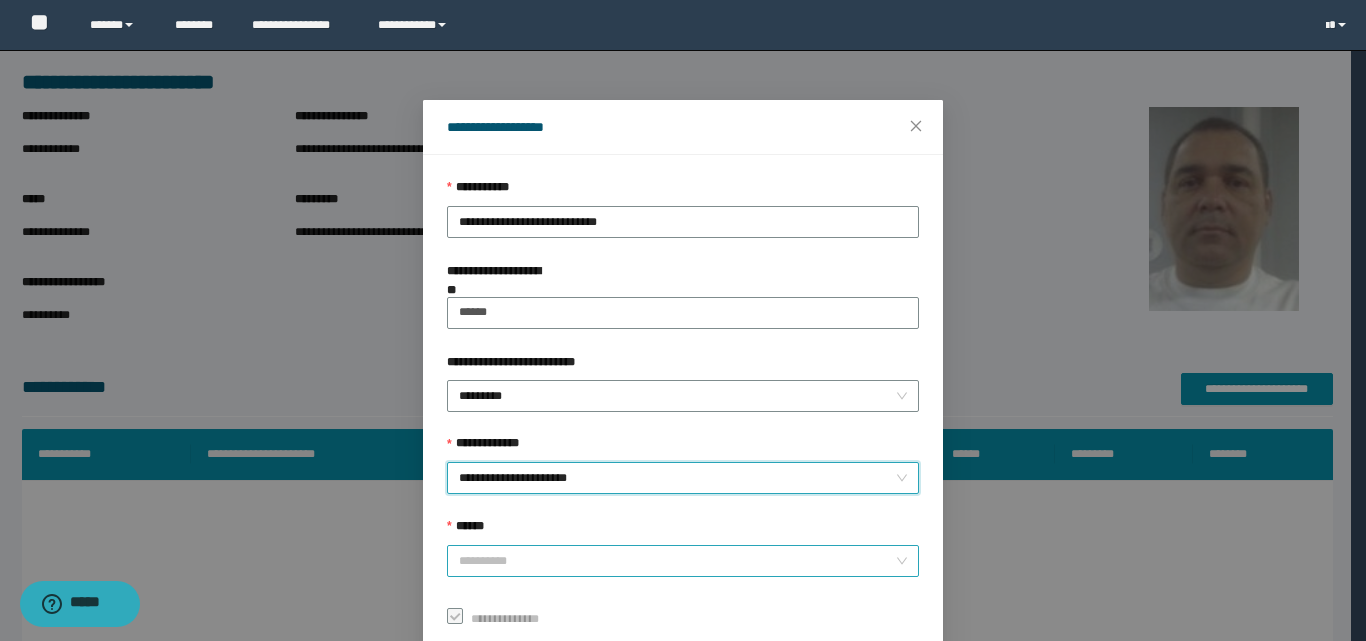 click on "******" at bounding box center (677, 561) 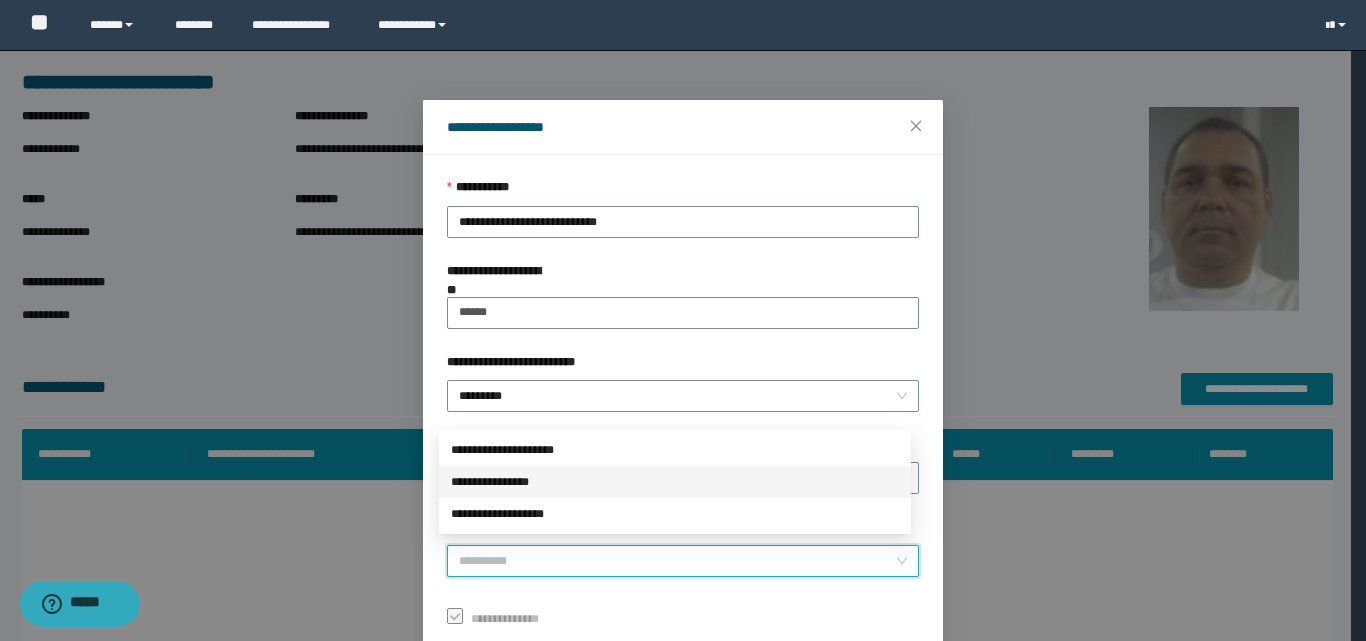 click on "**********" at bounding box center (675, 482) 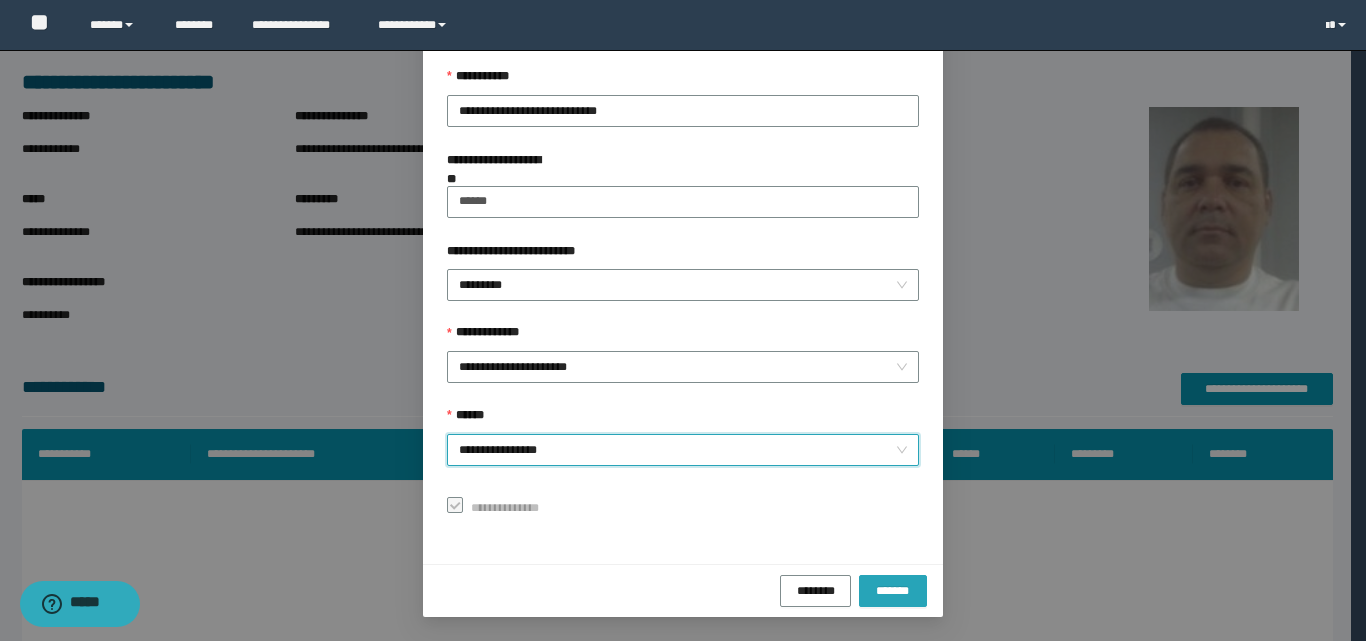 drag, startPoint x: 882, startPoint y: 592, endPoint x: 893, endPoint y: 593, distance: 11.045361 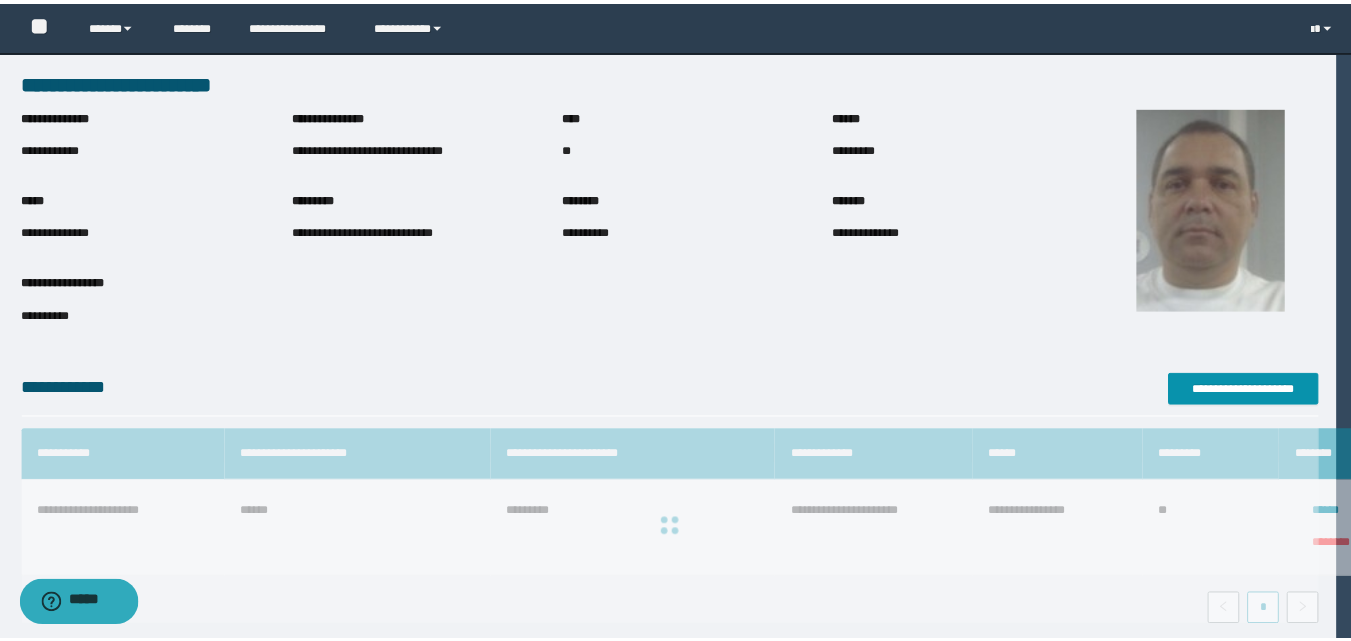 scroll, scrollTop: 64, scrollLeft: 0, axis: vertical 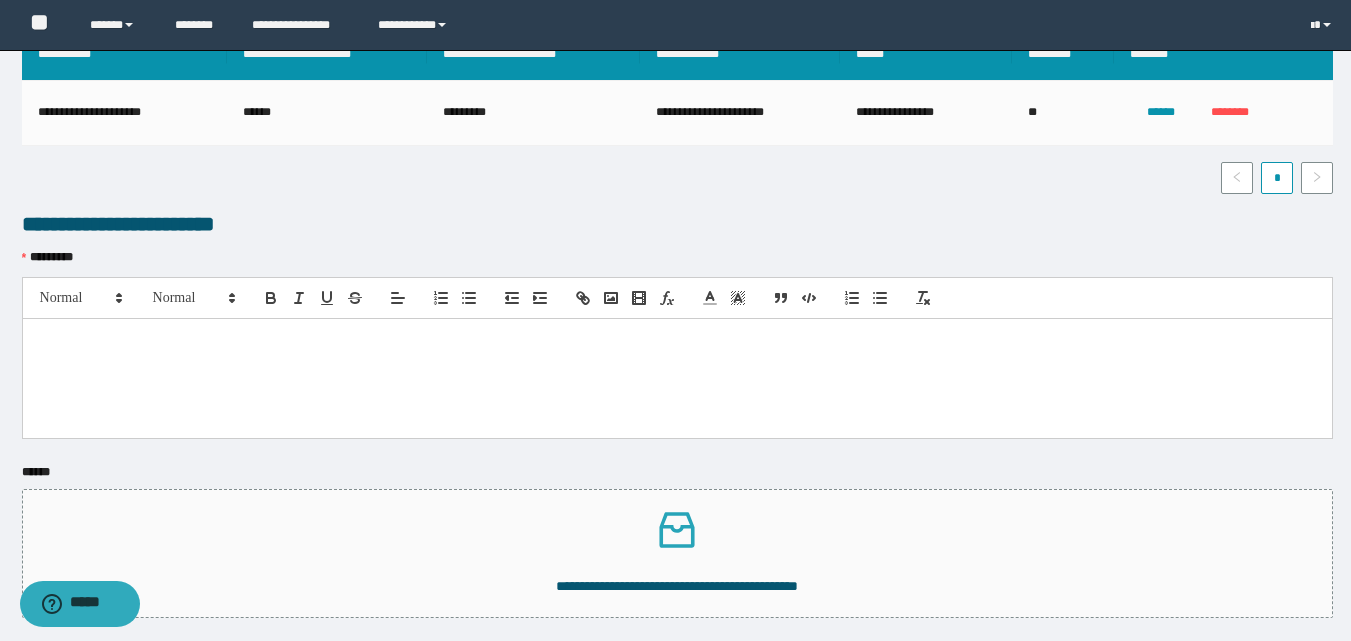 click at bounding box center (677, 378) 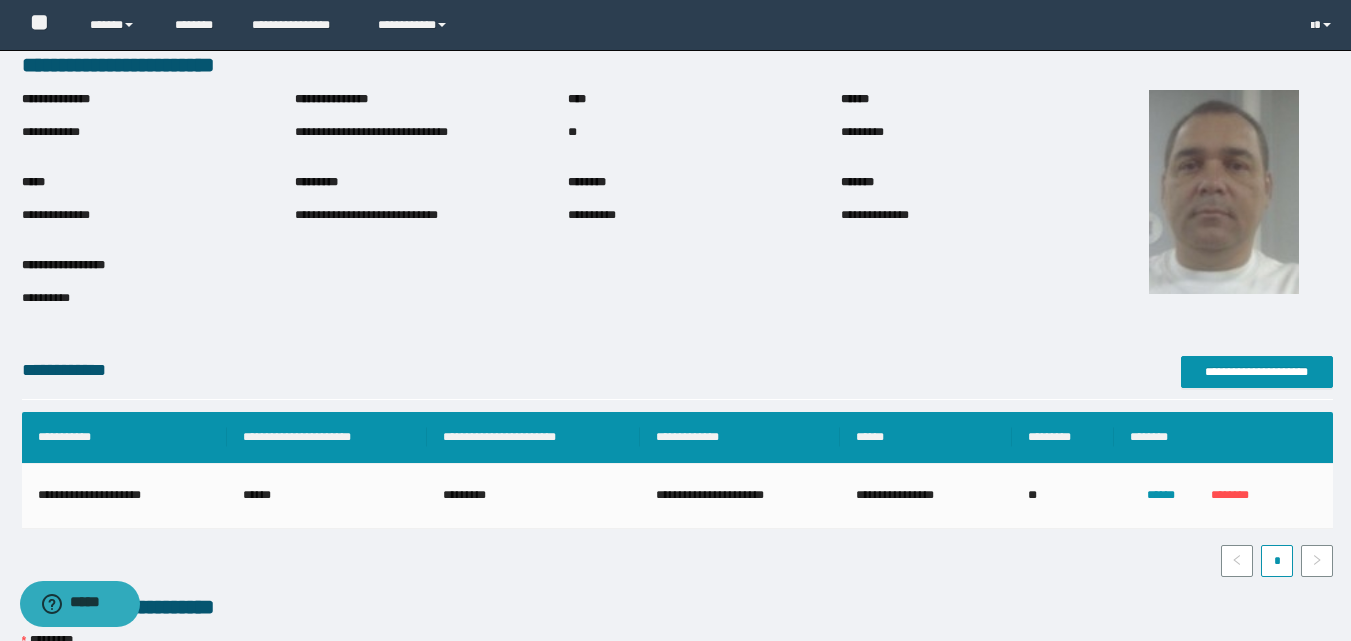 scroll, scrollTop: 527, scrollLeft: 0, axis: vertical 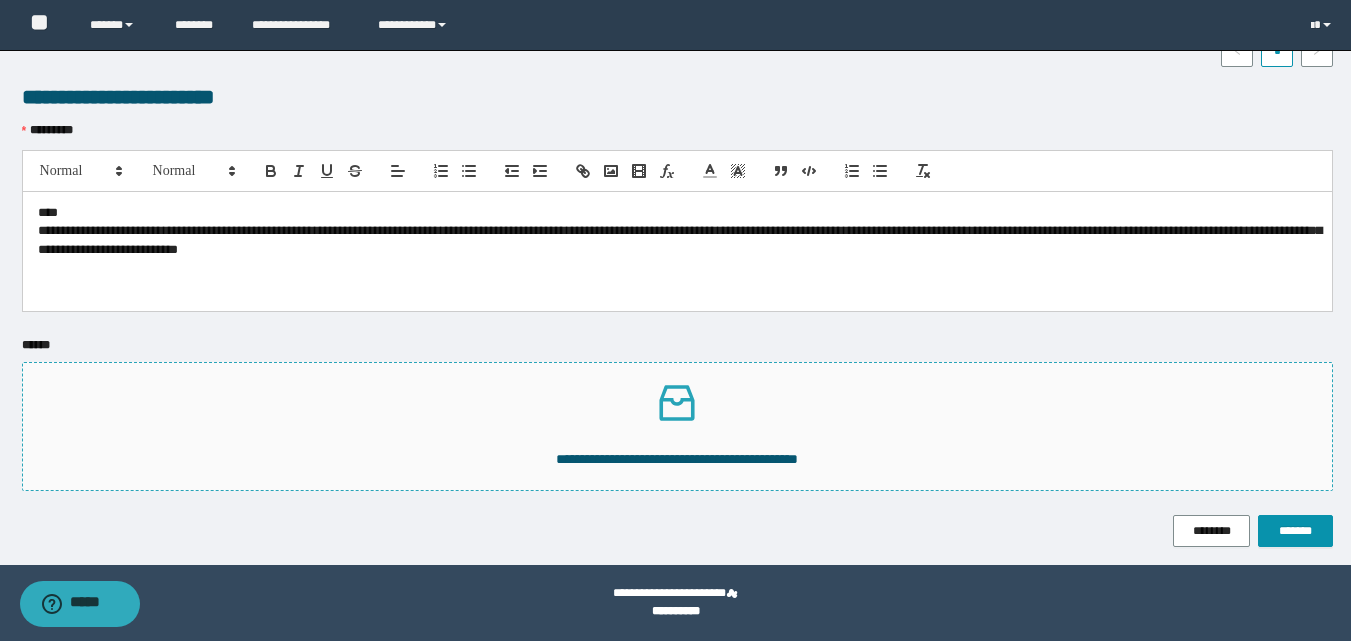 click 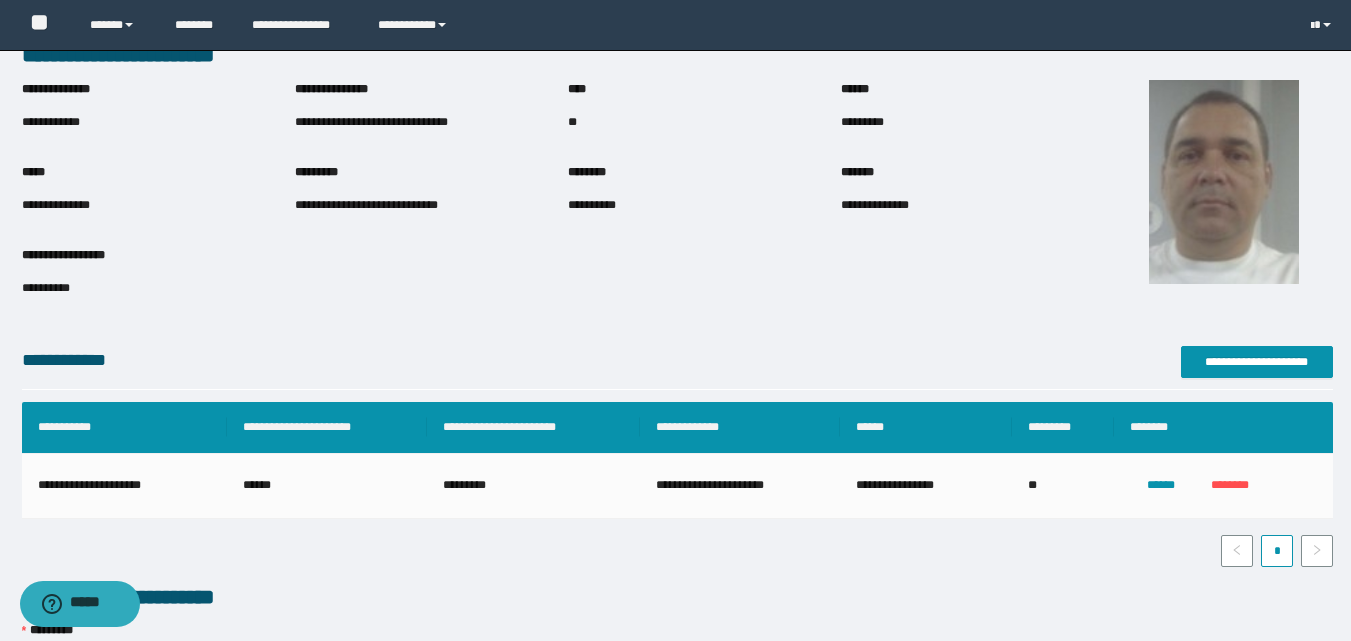 scroll, scrollTop: 554, scrollLeft: 0, axis: vertical 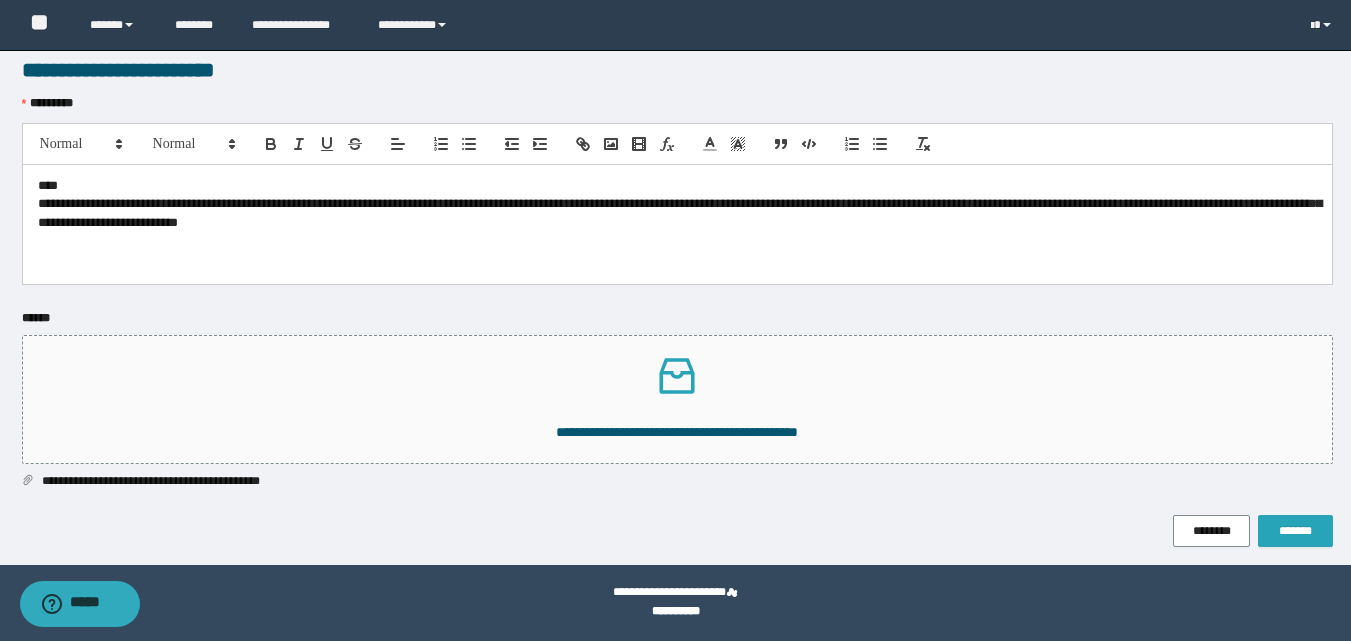 click on "*******" at bounding box center [1295, 531] 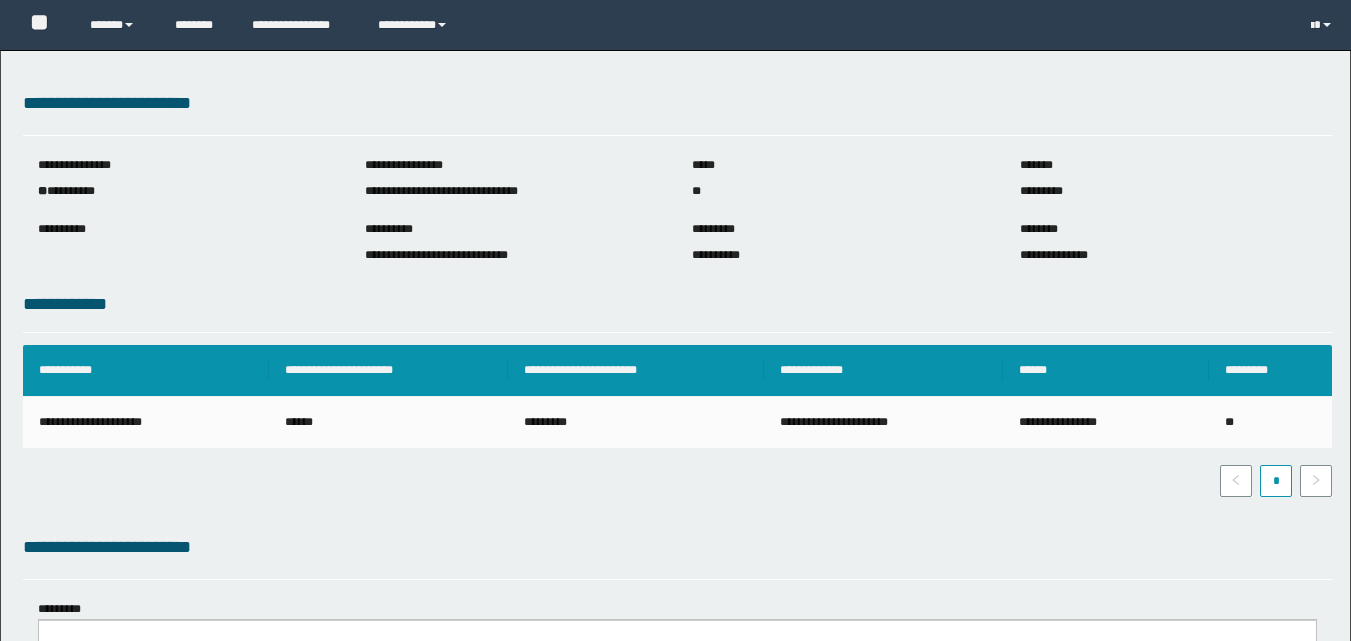 scroll, scrollTop: 357, scrollLeft: 0, axis: vertical 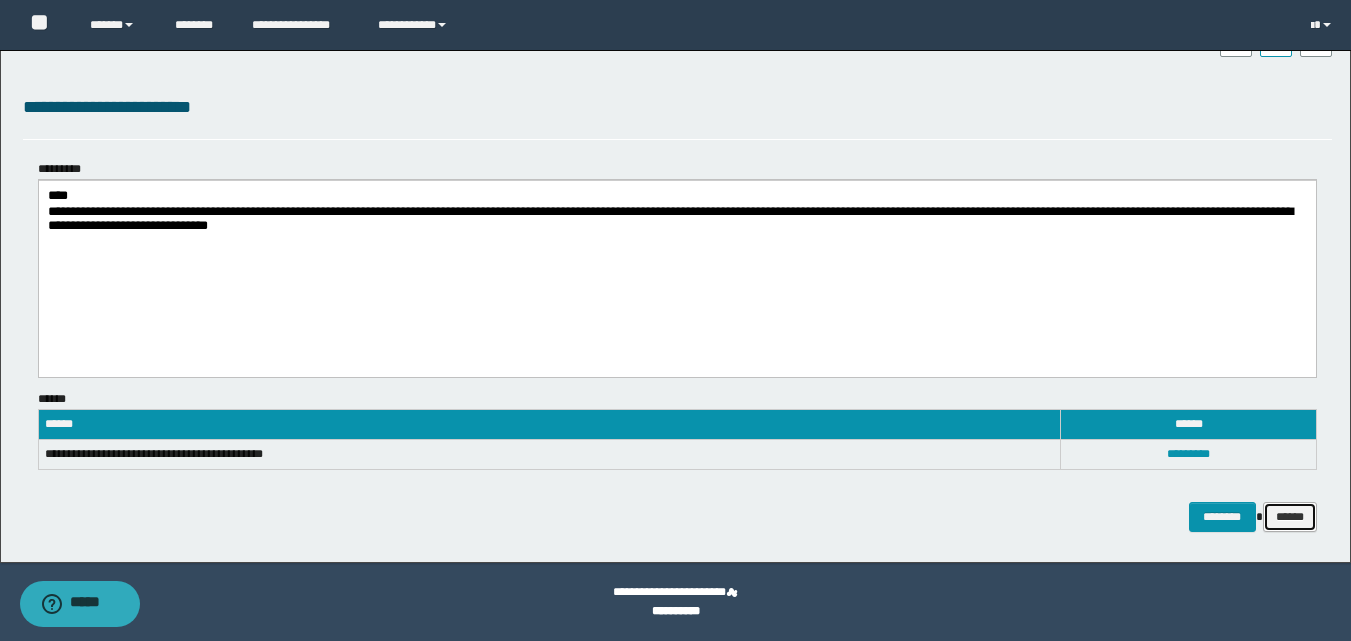 click on "******" at bounding box center (1290, 517) 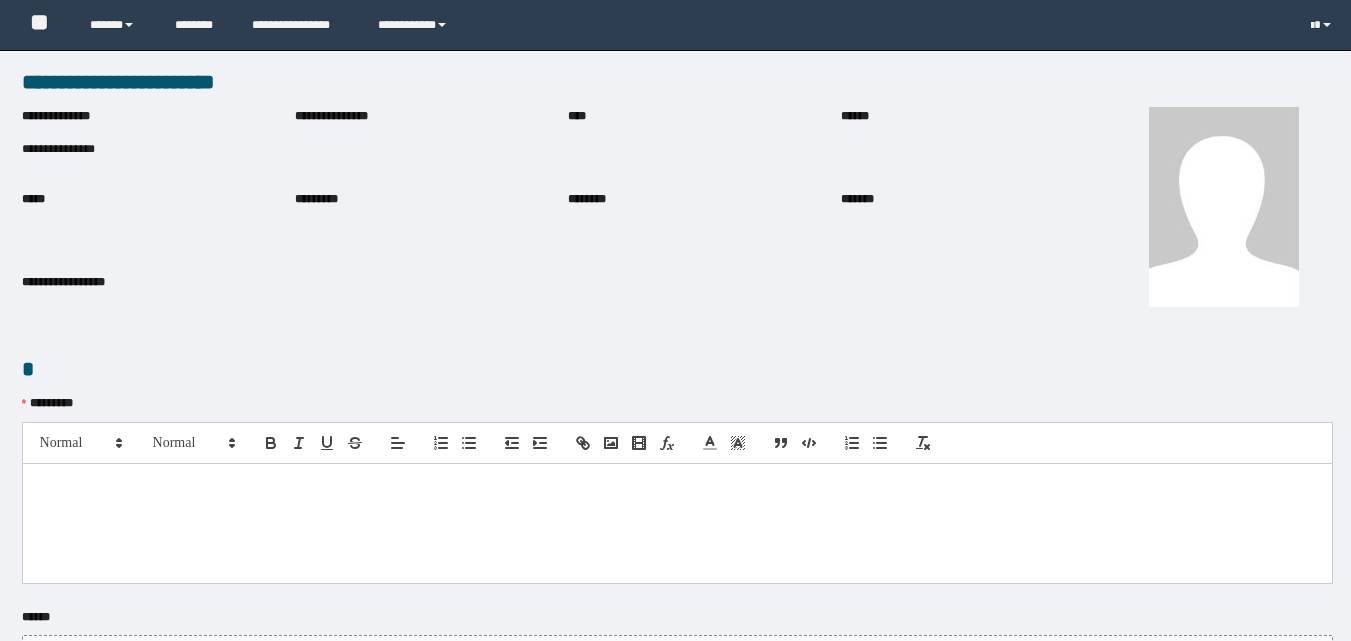 scroll, scrollTop: 0, scrollLeft: 0, axis: both 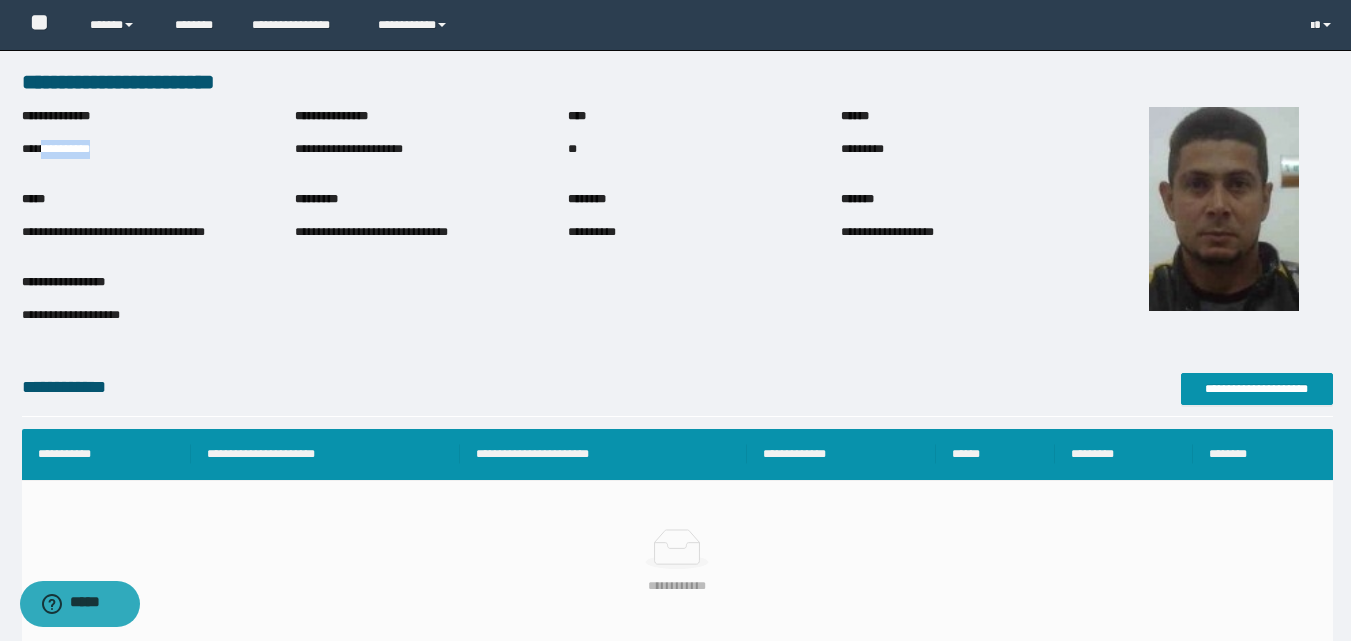 drag, startPoint x: 43, startPoint y: 149, endPoint x: 146, endPoint y: 156, distance: 103.23759 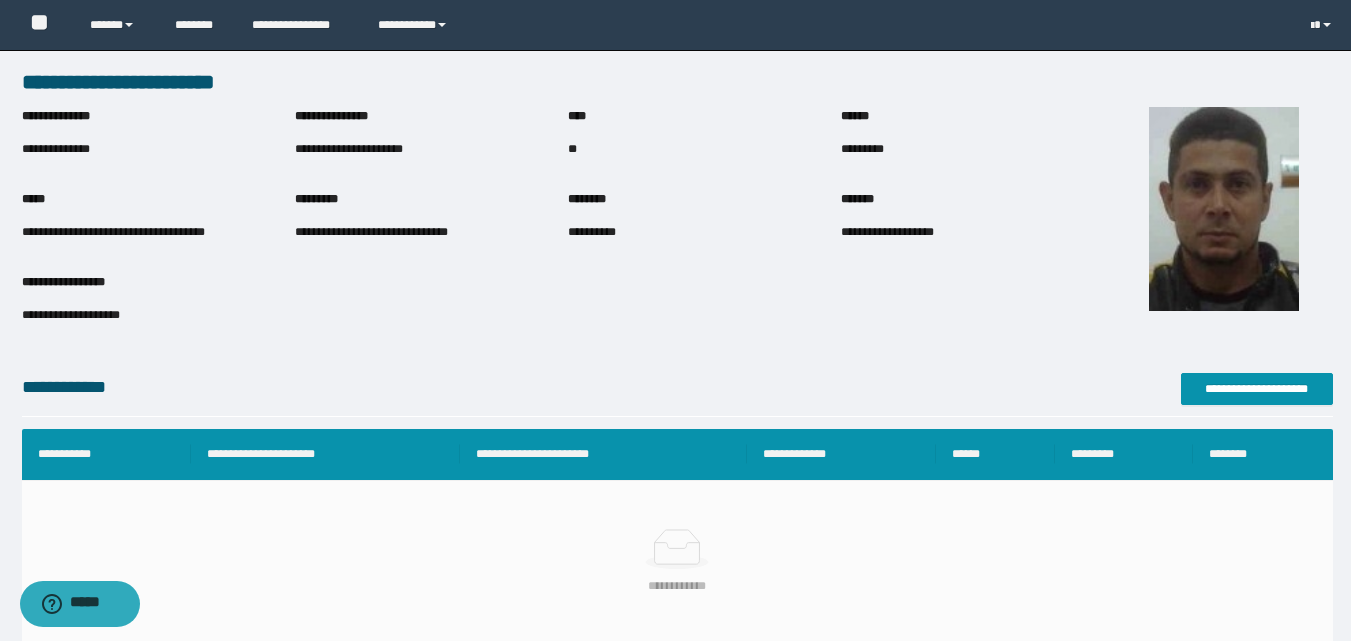 click on "**********" at bounding box center (158, 232) 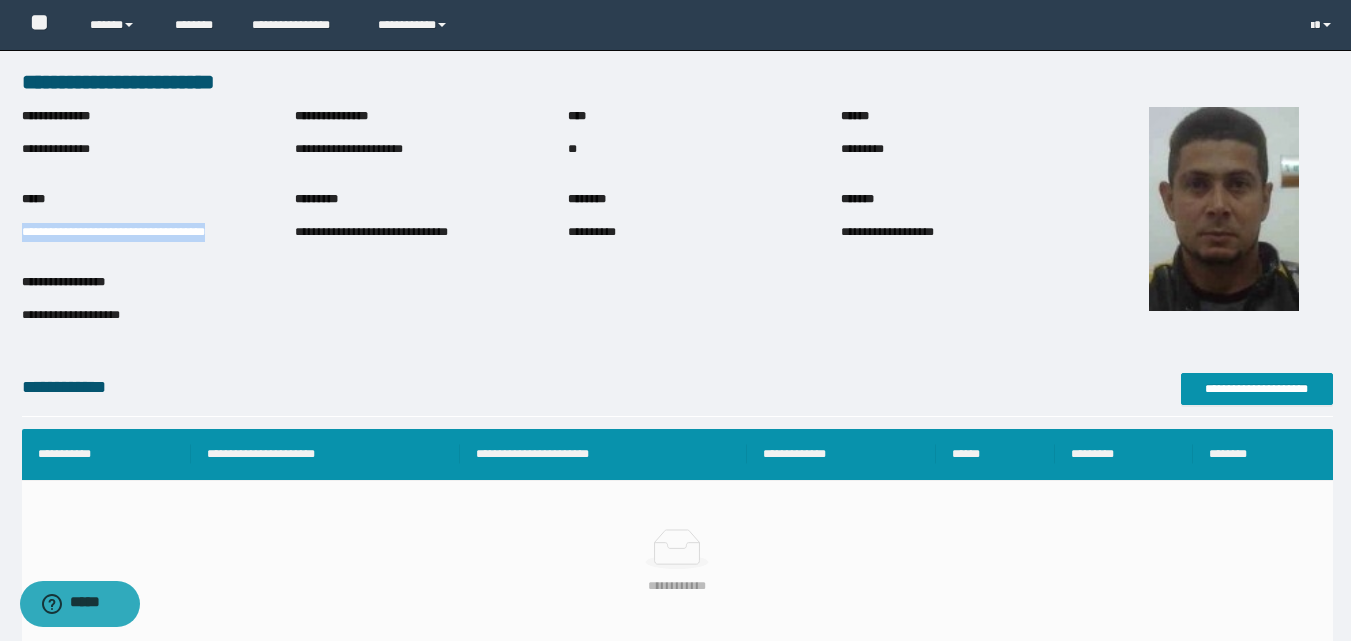 drag, startPoint x: 24, startPoint y: 233, endPoint x: 274, endPoint y: 234, distance: 250.002 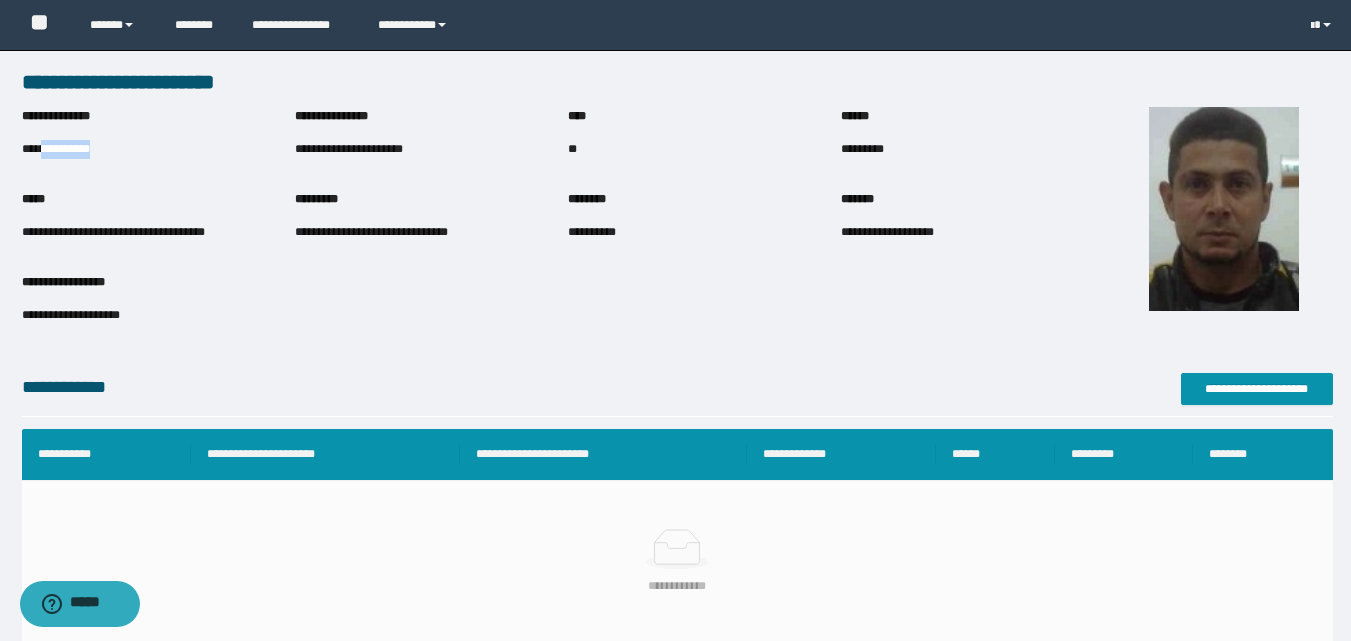 drag, startPoint x: 43, startPoint y: 148, endPoint x: 158, endPoint y: 148, distance: 115 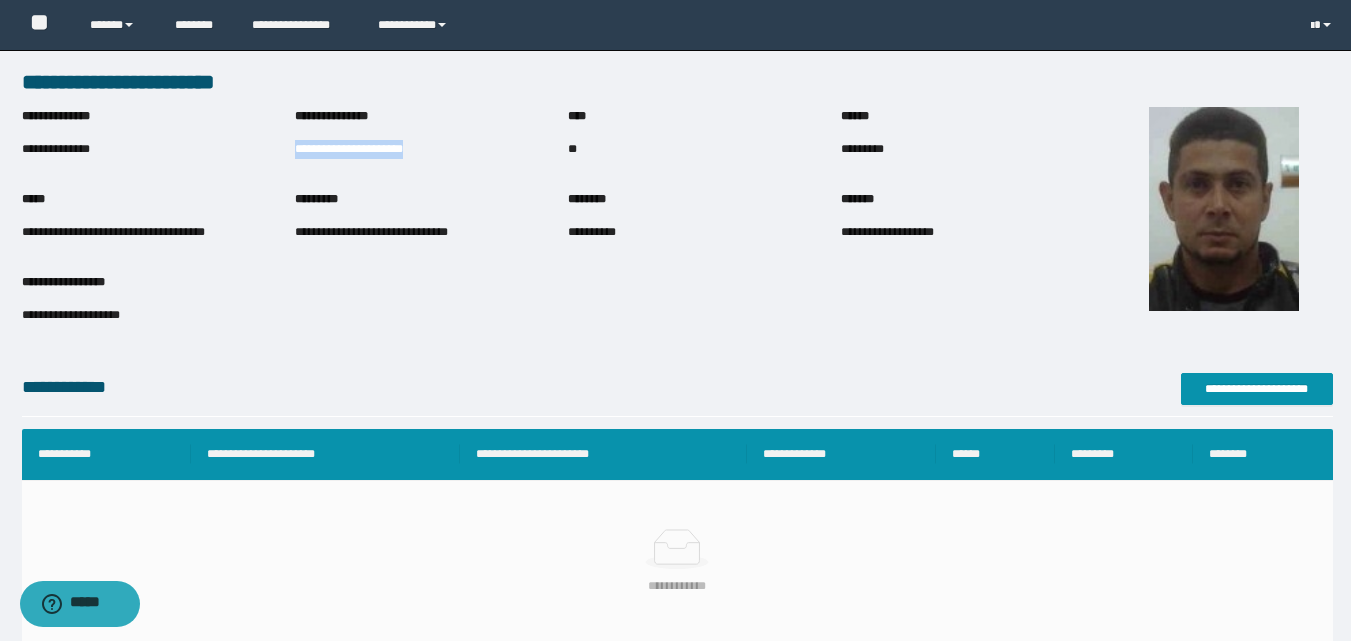 drag, startPoint x: 296, startPoint y: 150, endPoint x: 456, endPoint y: 153, distance: 160.02812 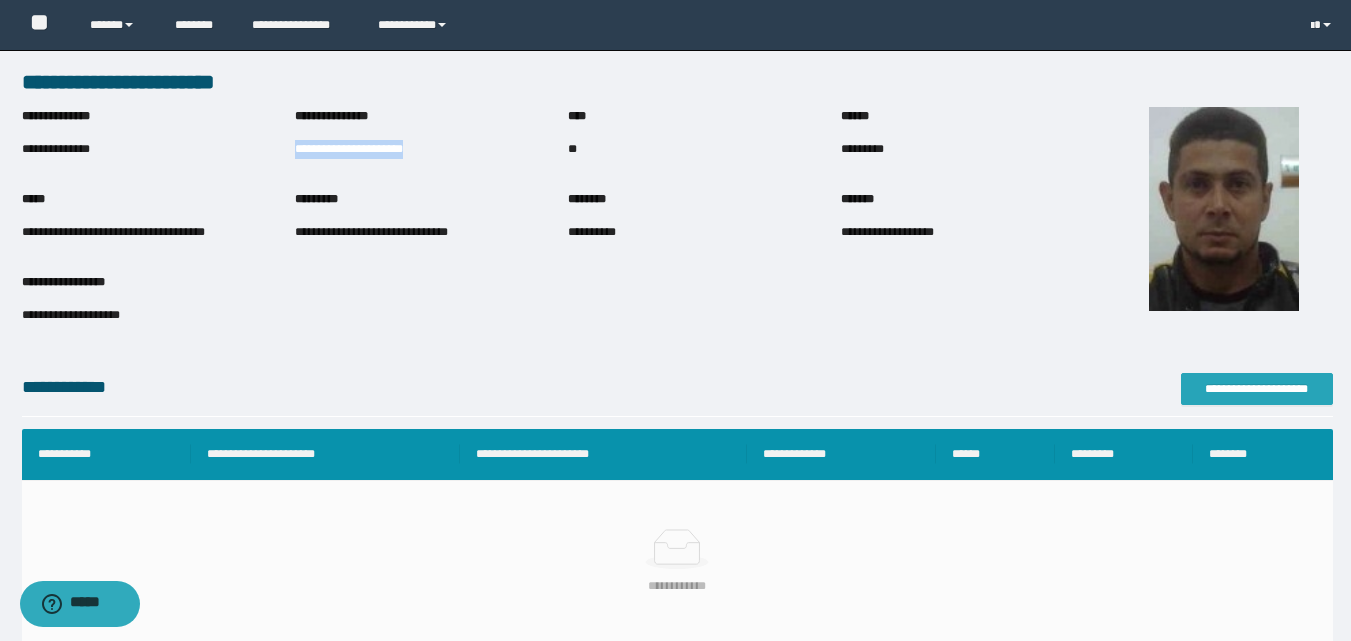 click on "**********" at bounding box center (1257, 389) 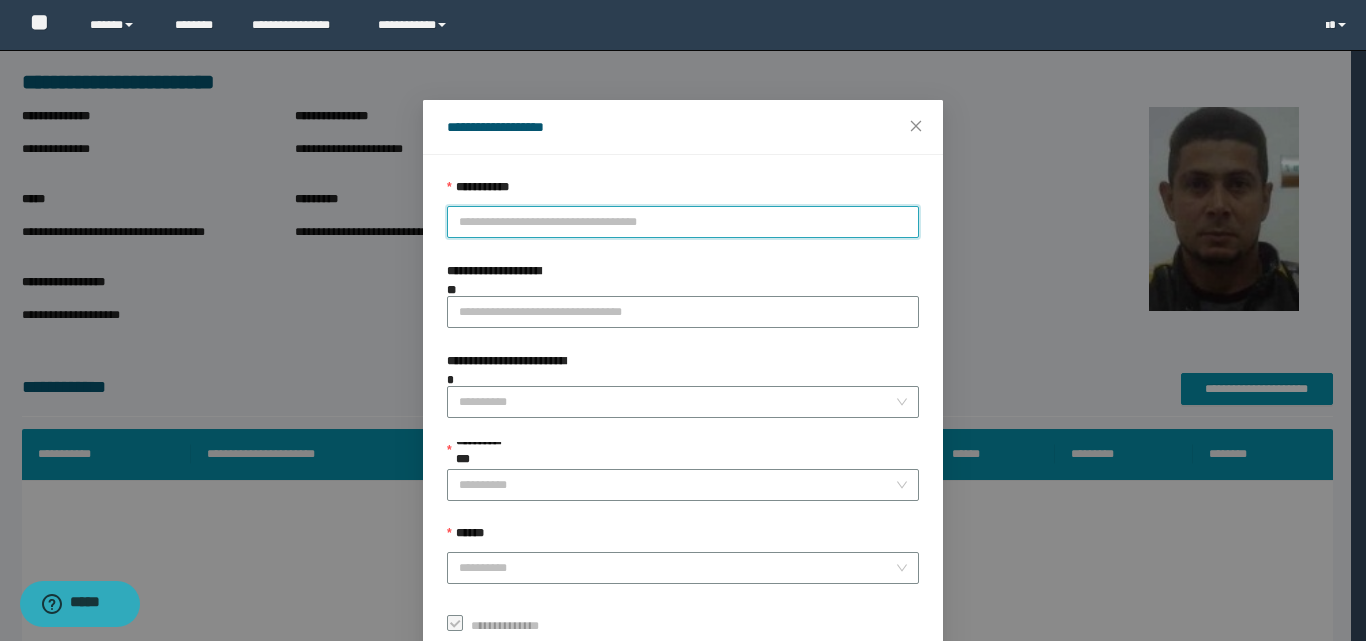 click on "**********" at bounding box center [683, 222] 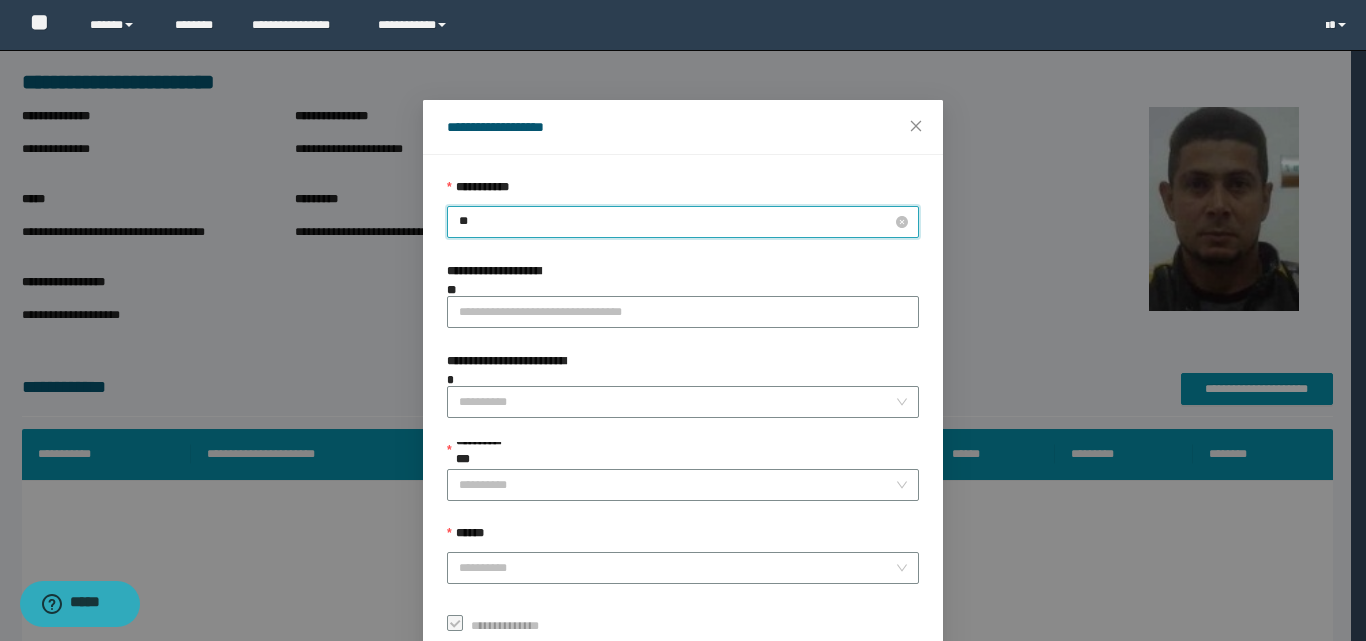 type on "***" 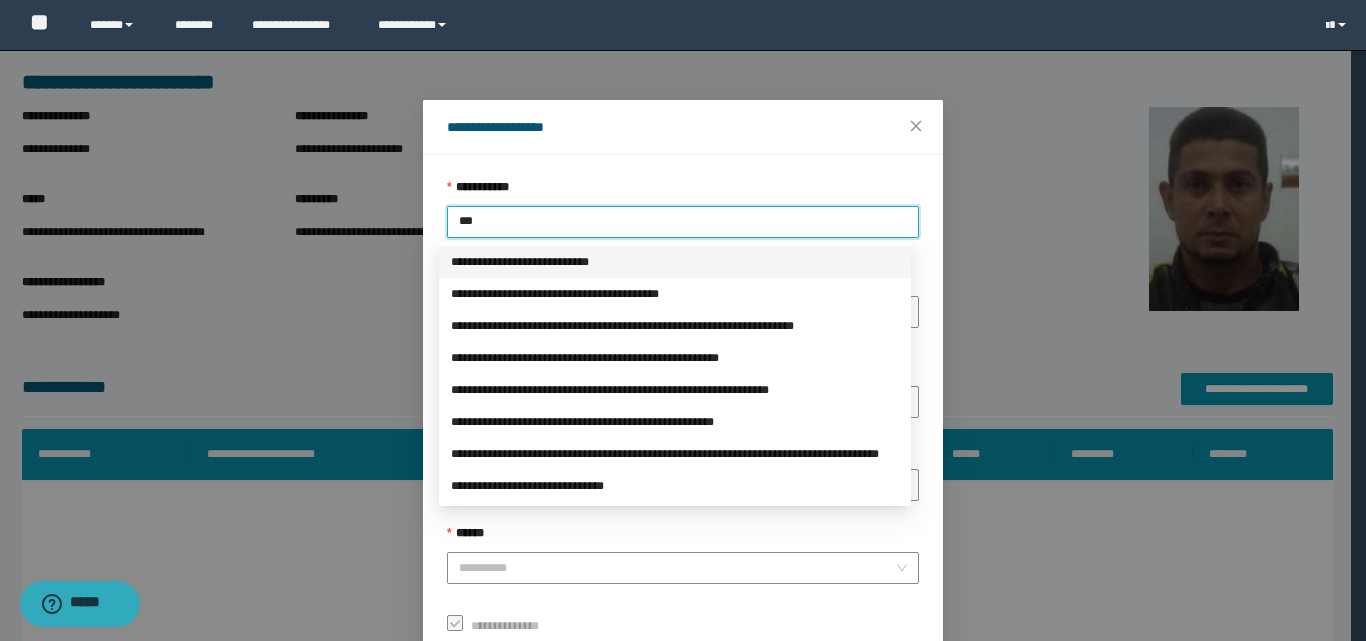 drag, startPoint x: 546, startPoint y: 258, endPoint x: 528, endPoint y: 289, distance: 35.846897 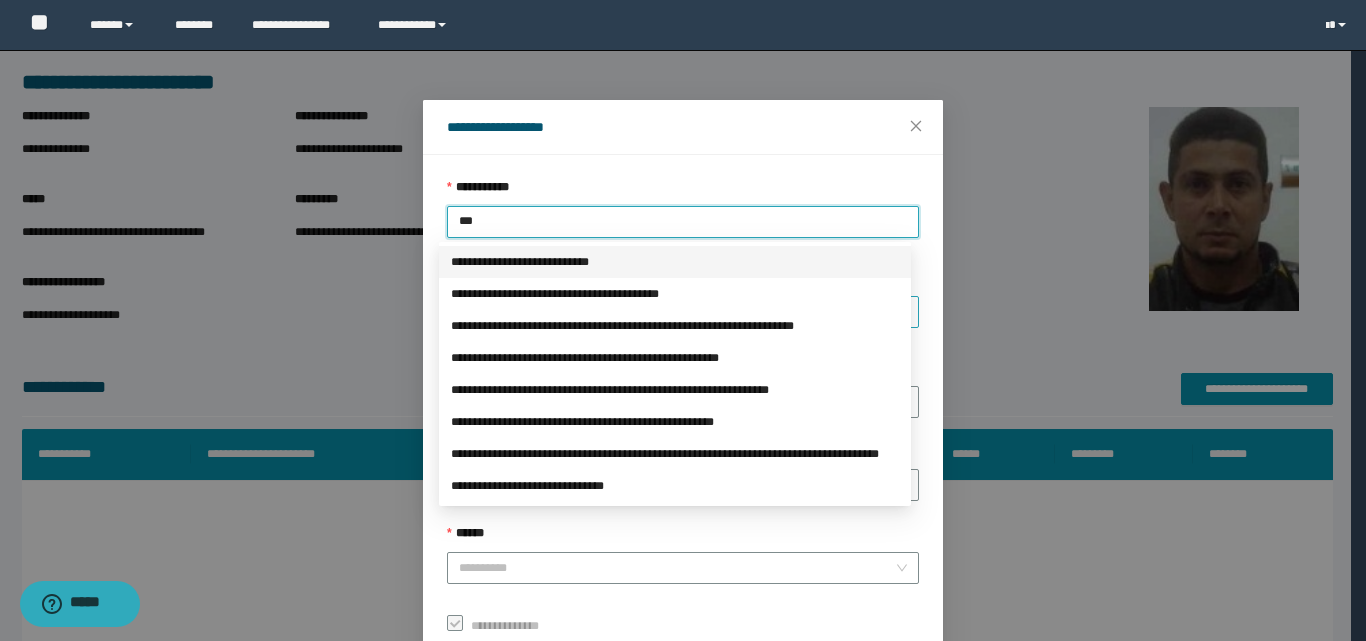 click on "**********" at bounding box center [675, 262] 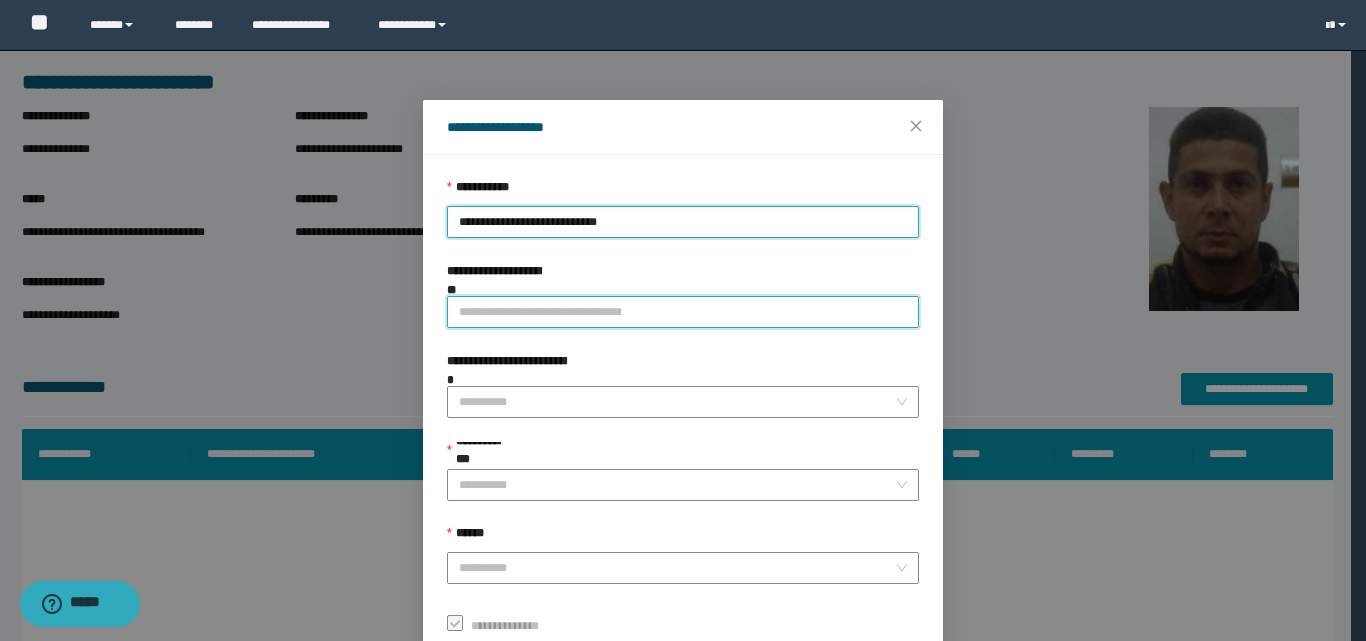 click on "**********" at bounding box center (683, 312) 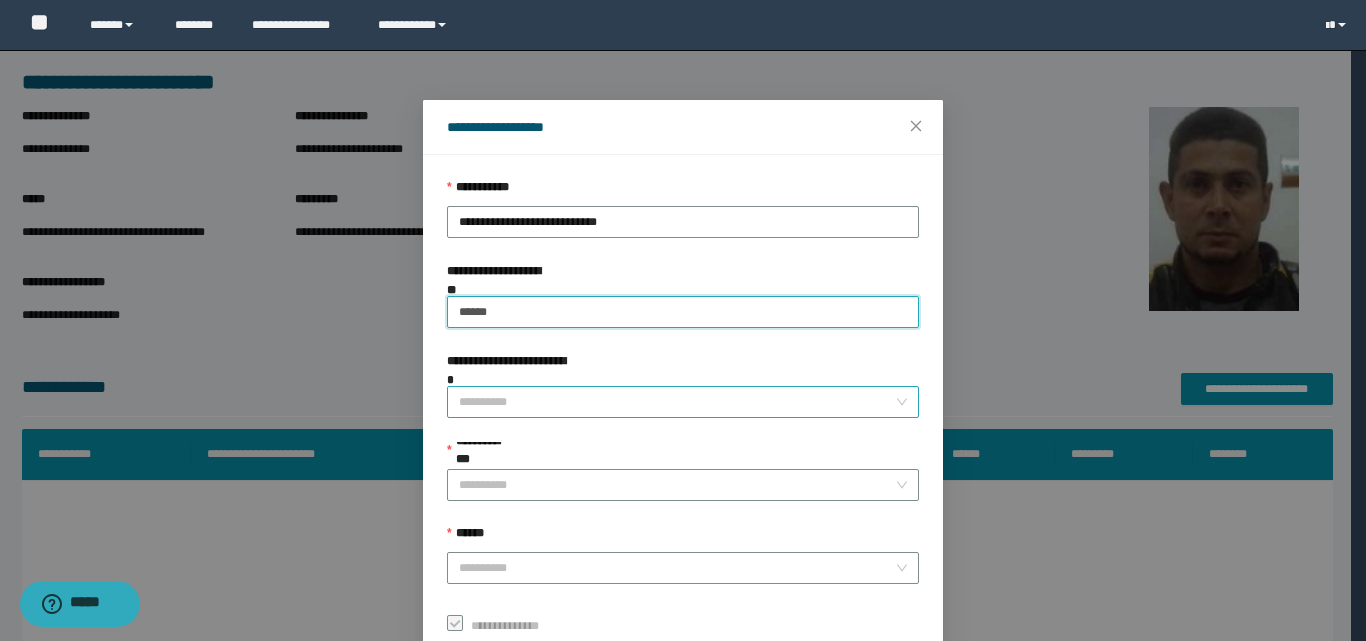 type on "******" 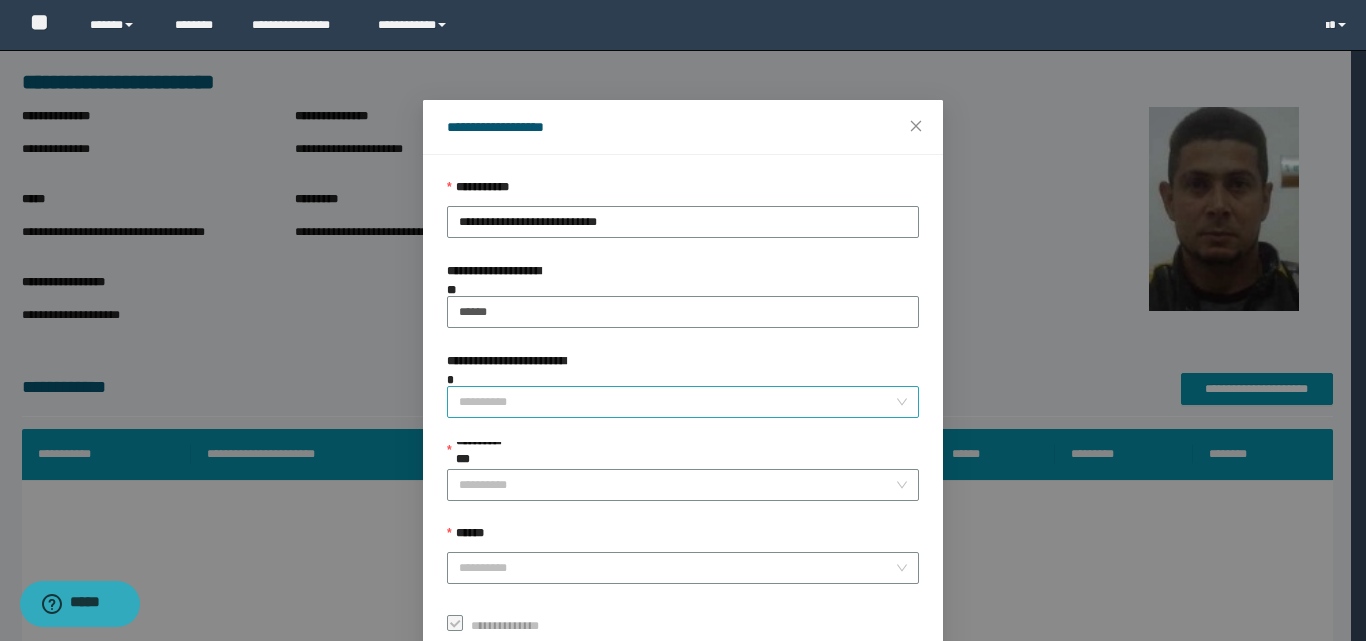click on "**********" at bounding box center (677, 402) 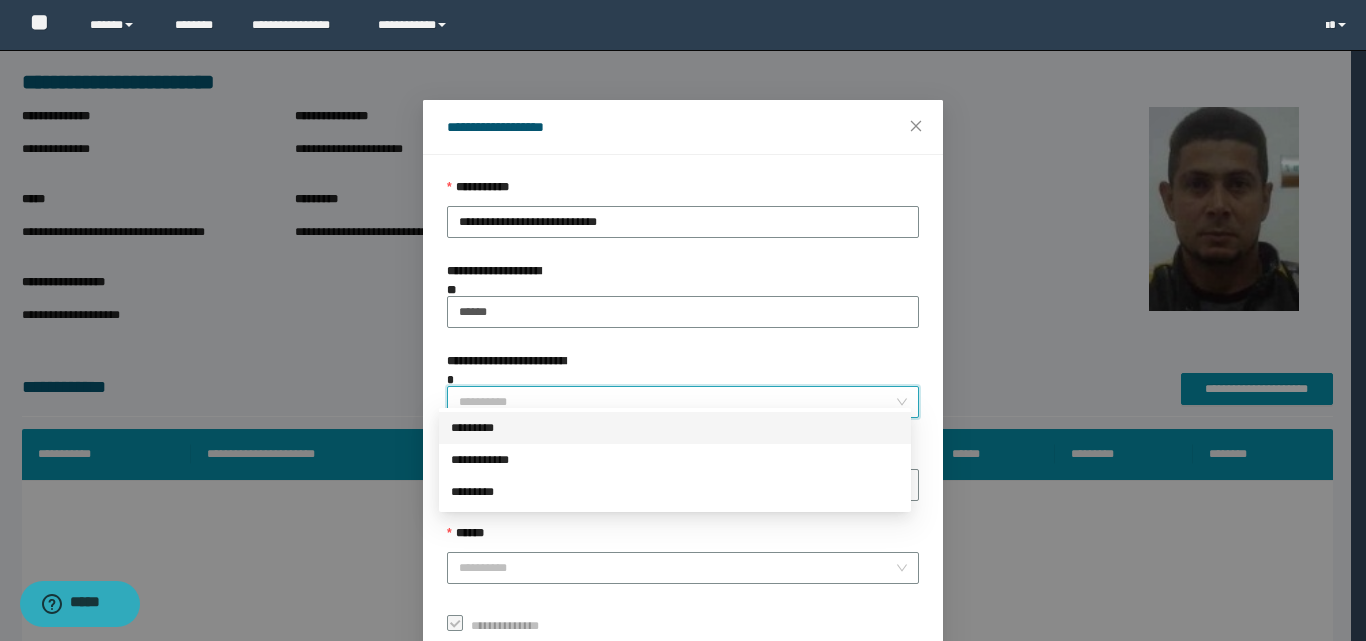 click on "*********" at bounding box center (675, 428) 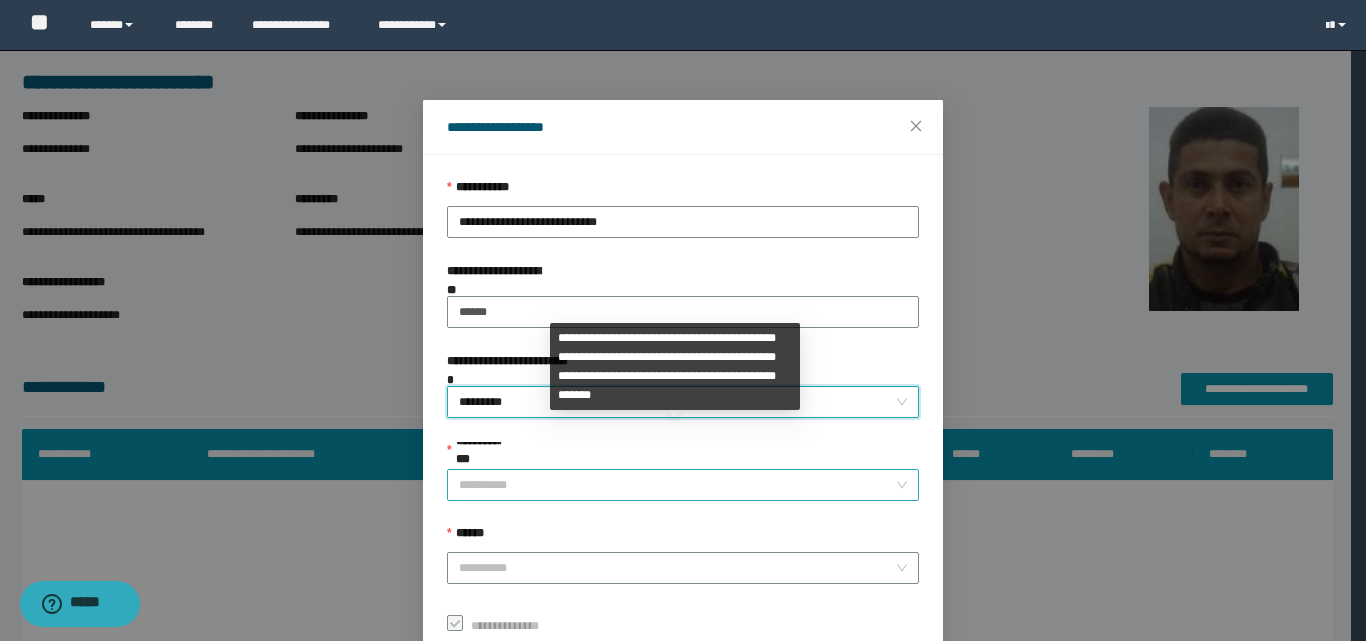 click on "**********" at bounding box center [677, 485] 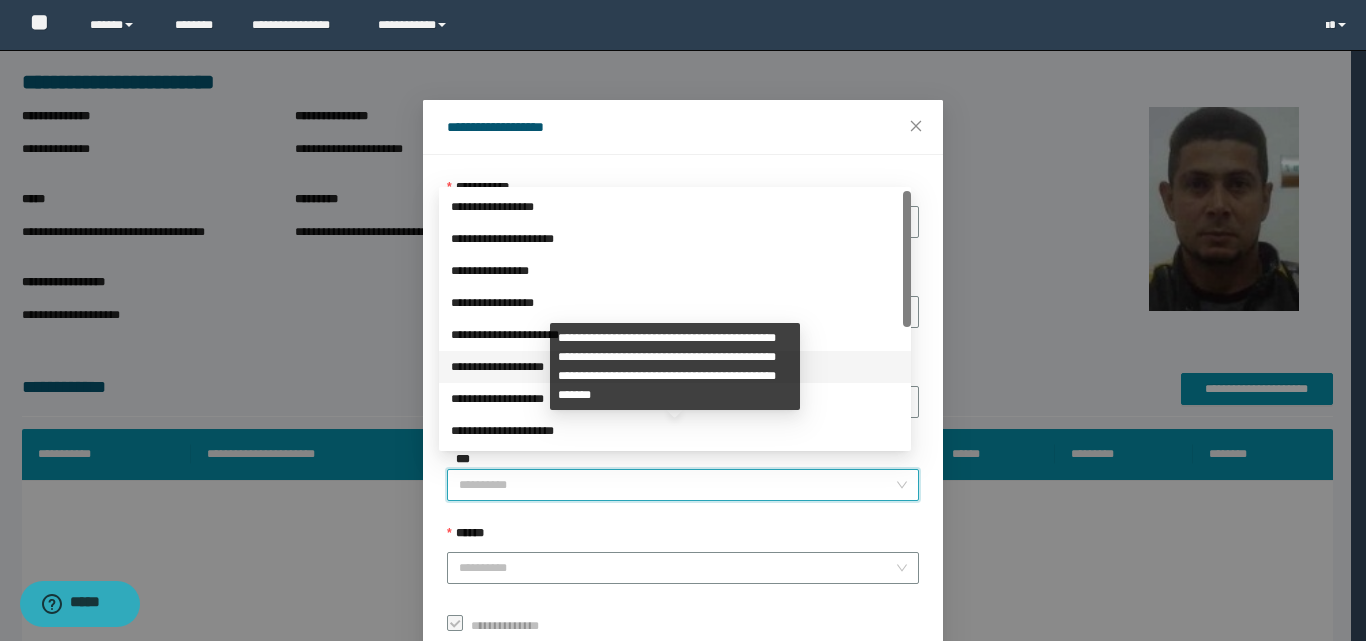 scroll, scrollTop: 224, scrollLeft: 0, axis: vertical 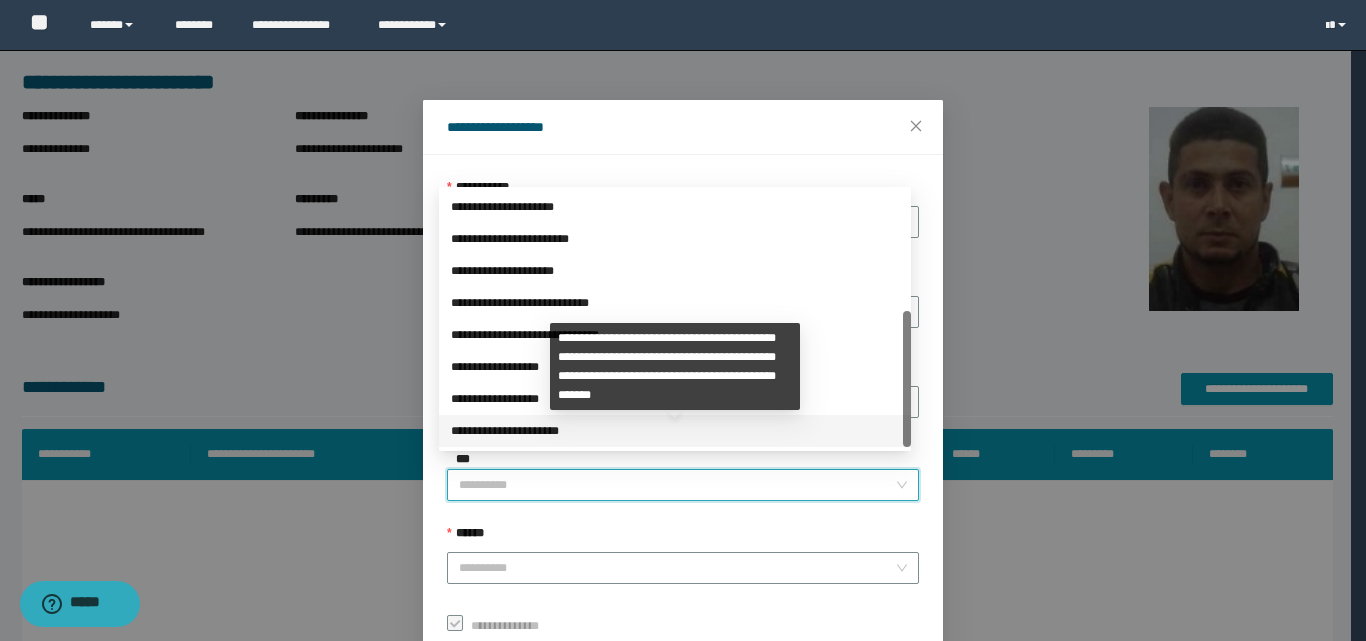 click on "**********" at bounding box center [675, 431] 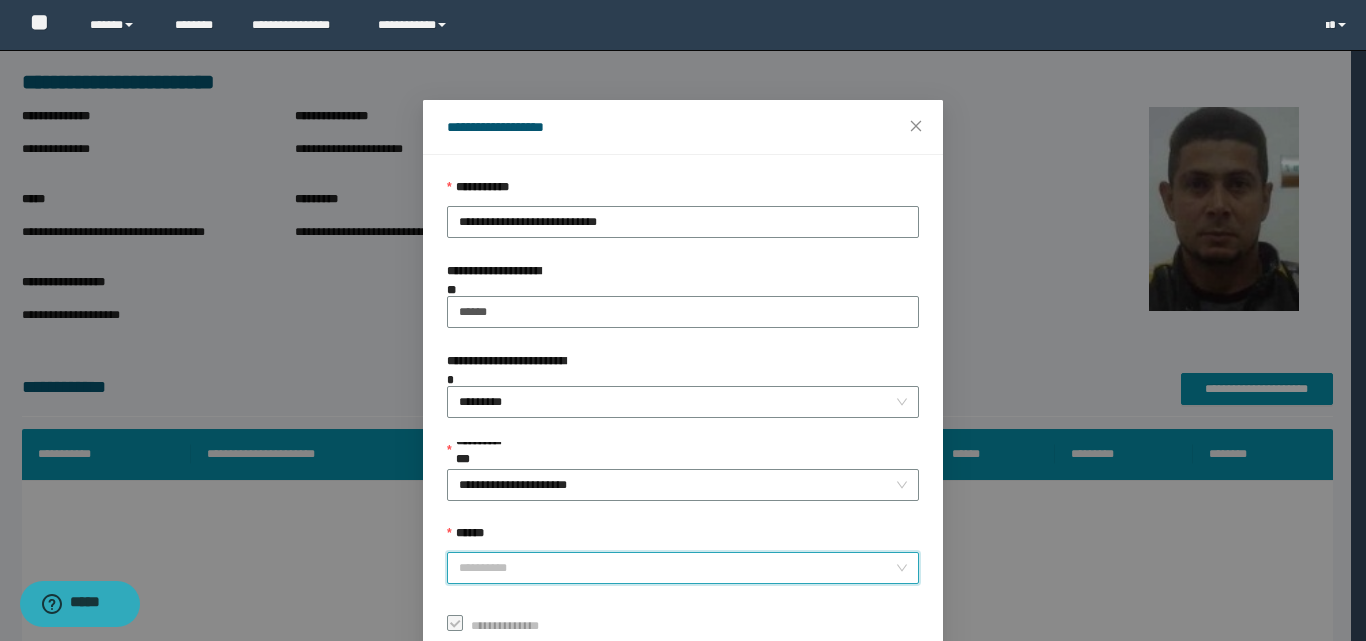 click on "******" at bounding box center (677, 568) 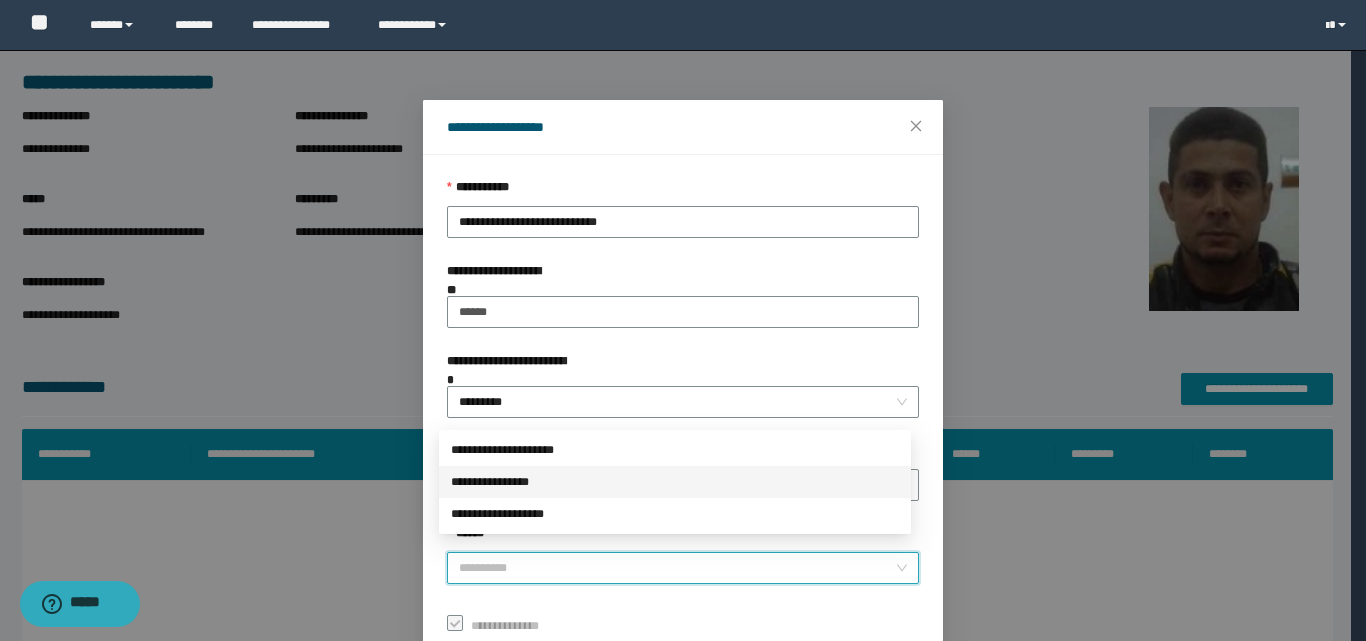 click on "**********" at bounding box center [675, 482] 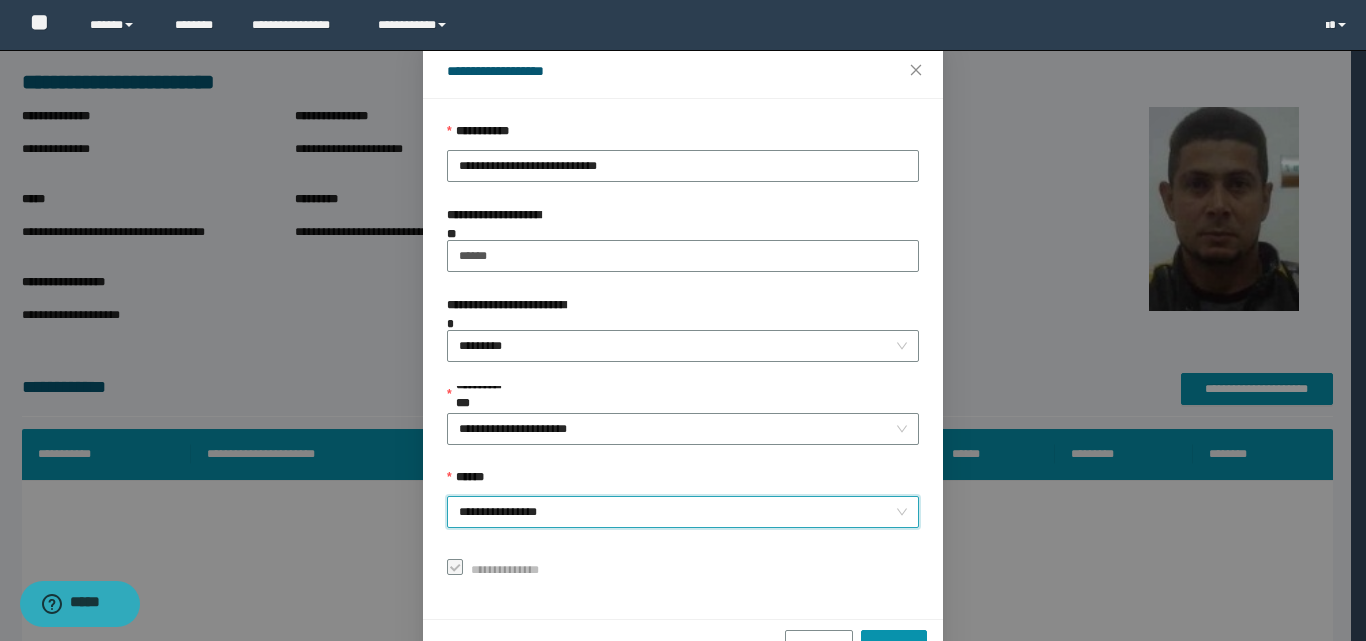 scroll, scrollTop: 111, scrollLeft: 0, axis: vertical 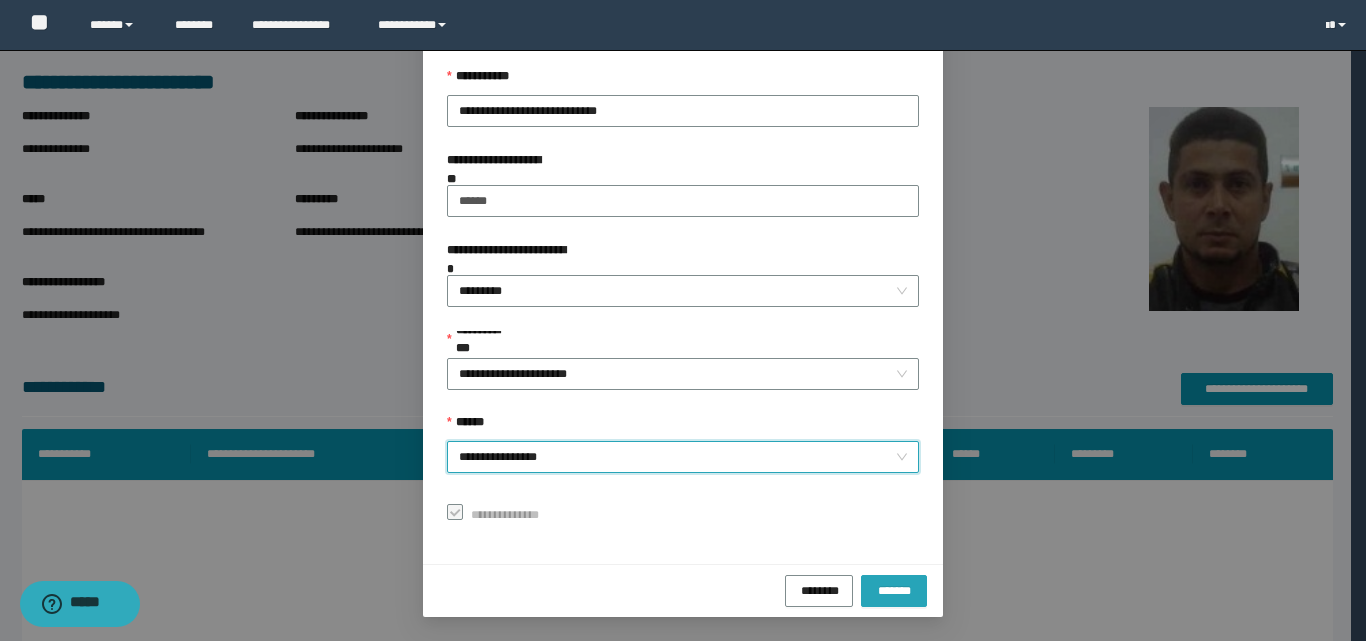 click on "*******" at bounding box center (894, 589) 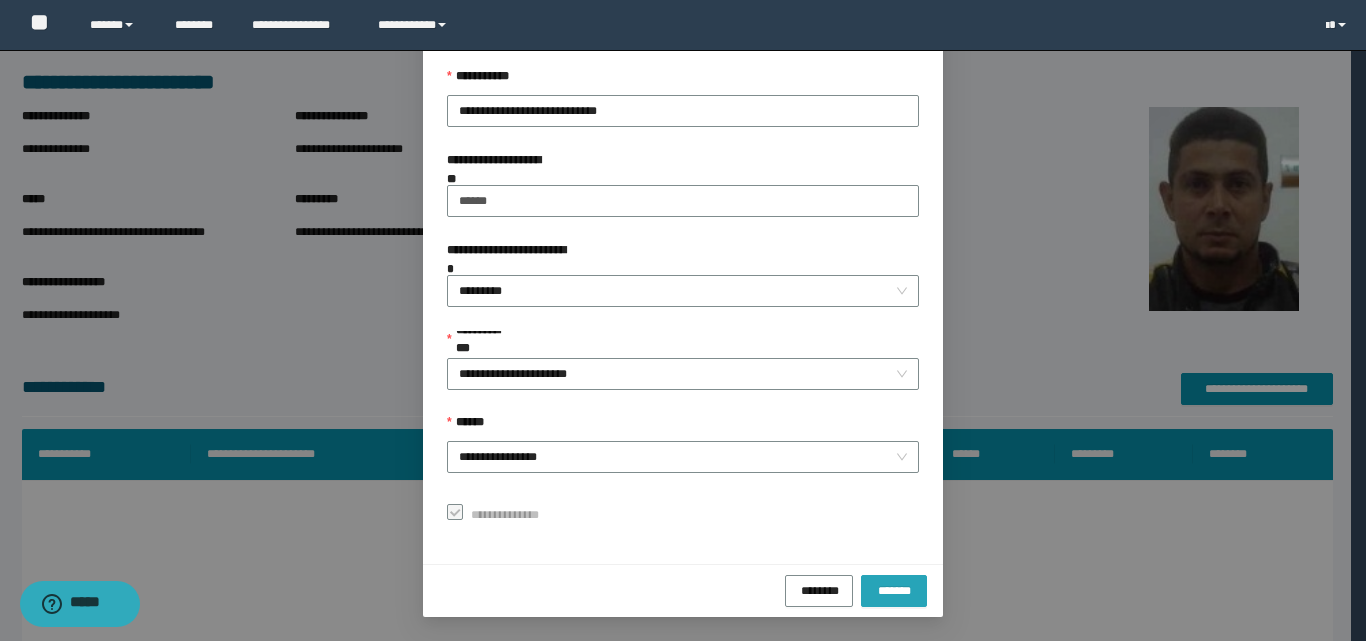 click on "*******" at bounding box center [894, 589] 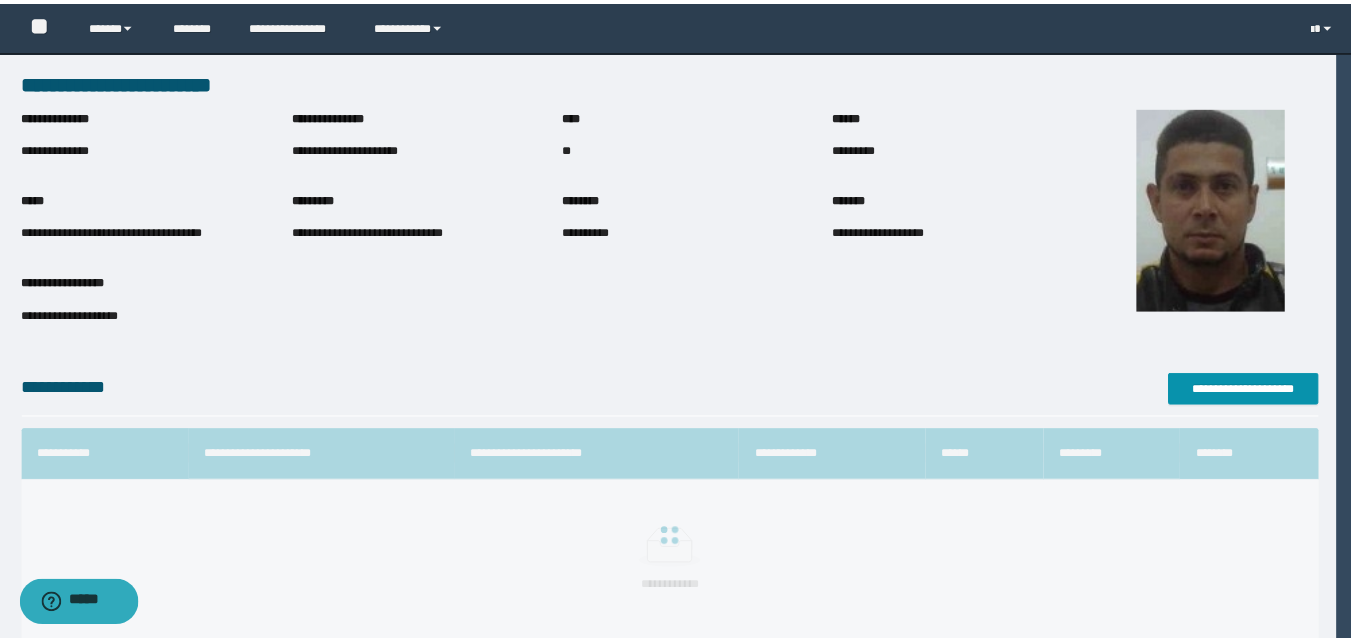 scroll, scrollTop: 64, scrollLeft: 0, axis: vertical 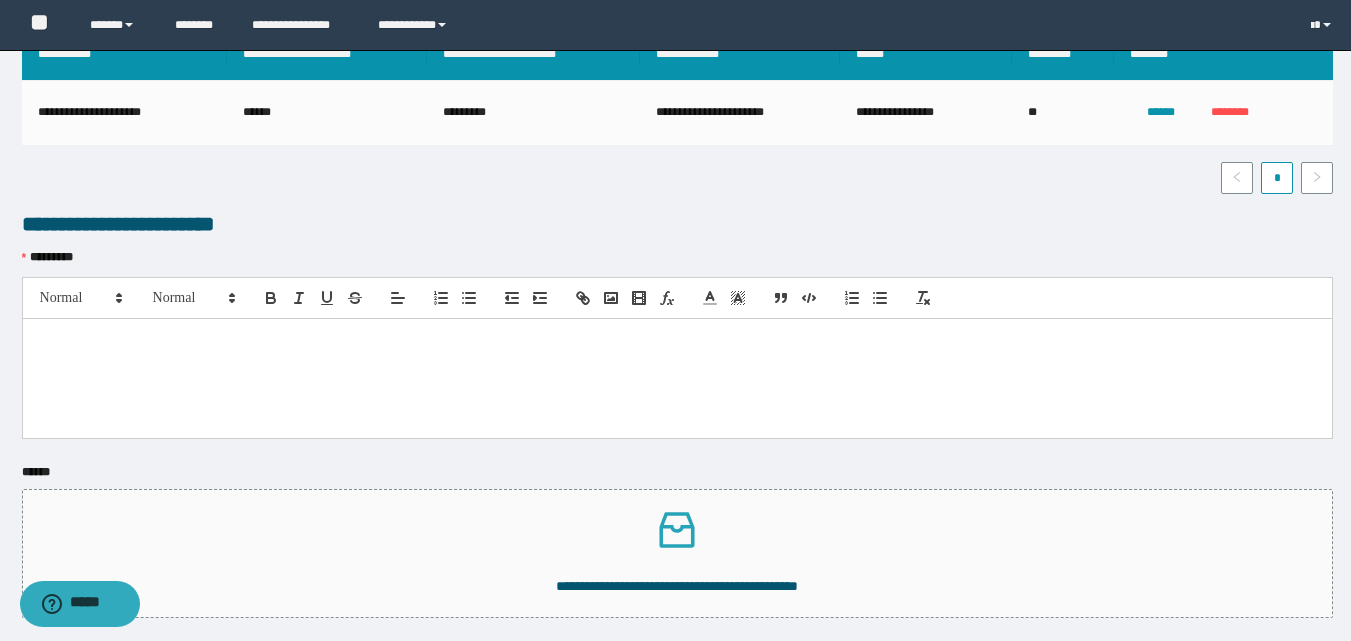 click at bounding box center [677, 340] 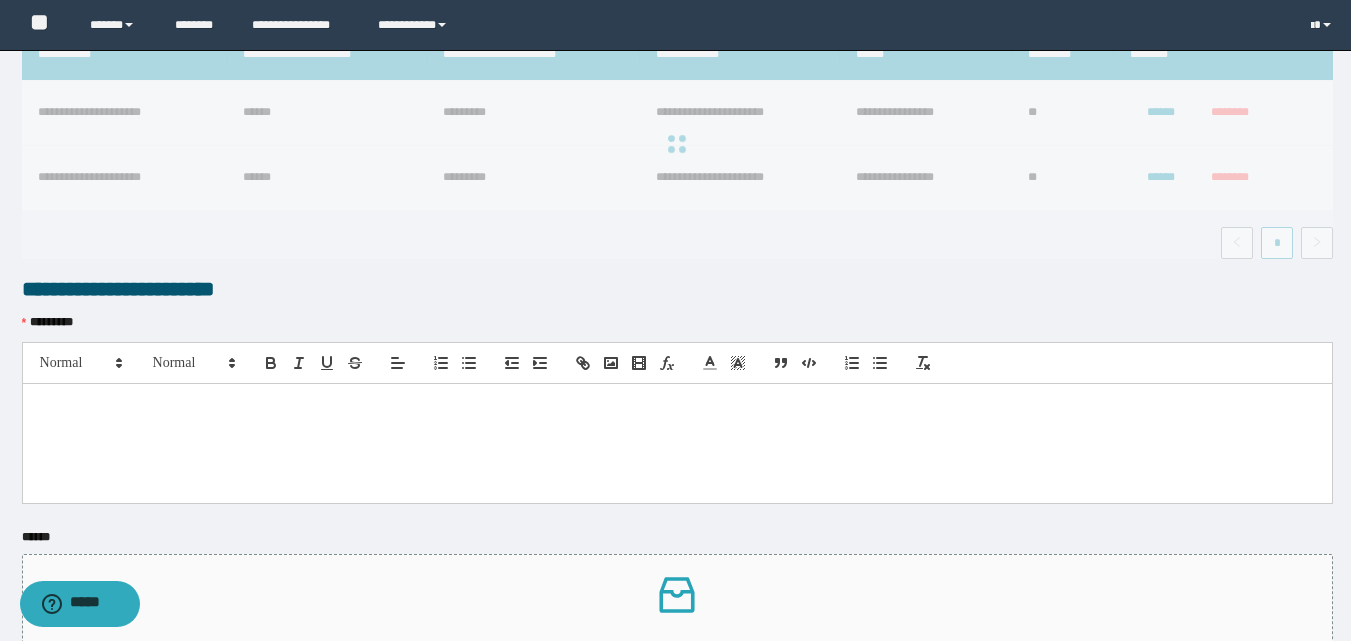 scroll, scrollTop: 465, scrollLeft: 0, axis: vertical 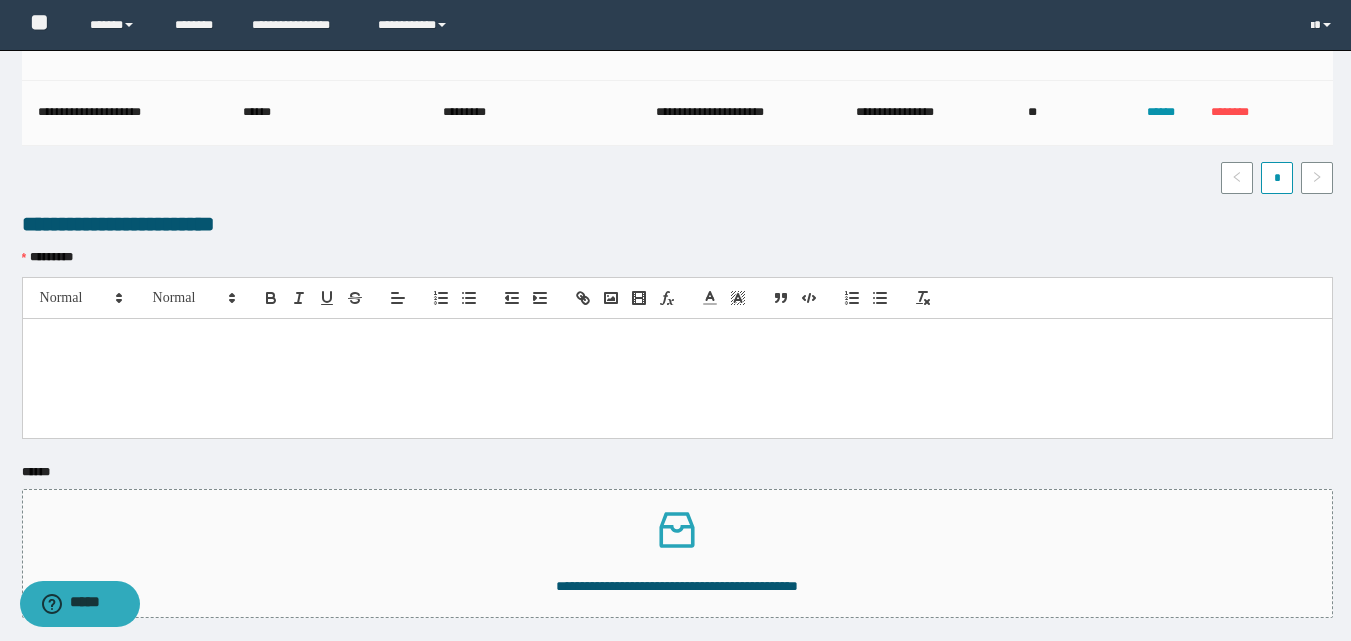 click at bounding box center (677, 340) 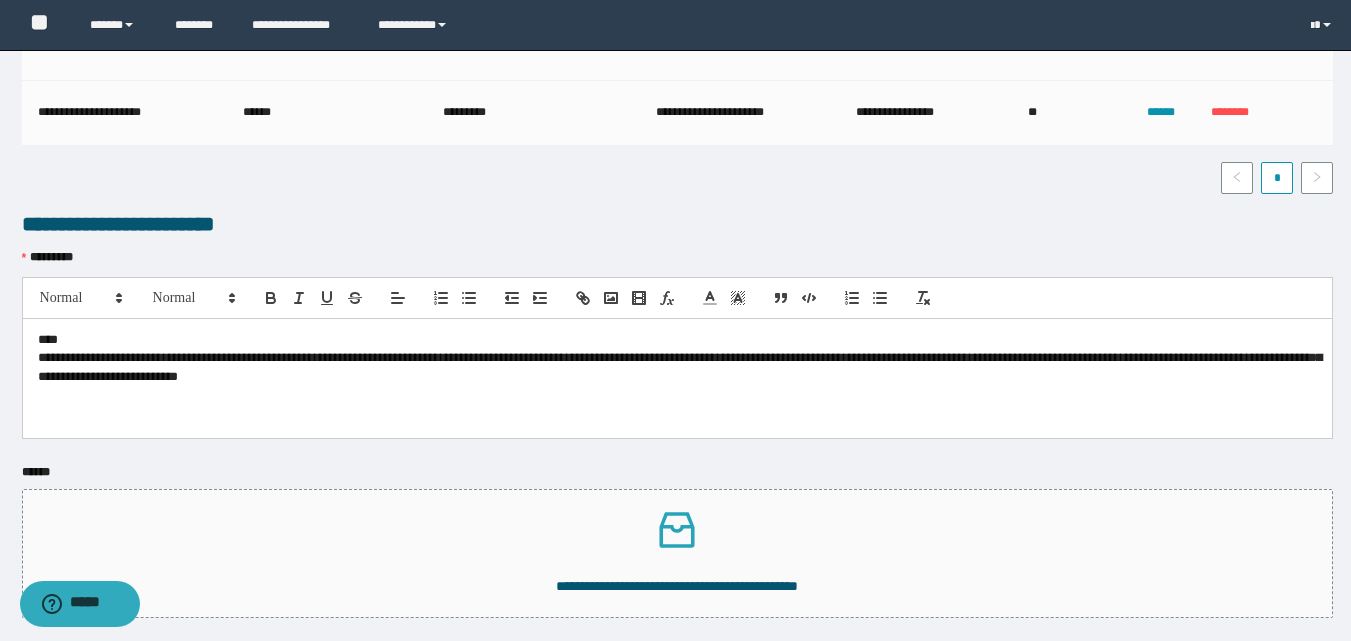 scroll, scrollTop: 0, scrollLeft: 0, axis: both 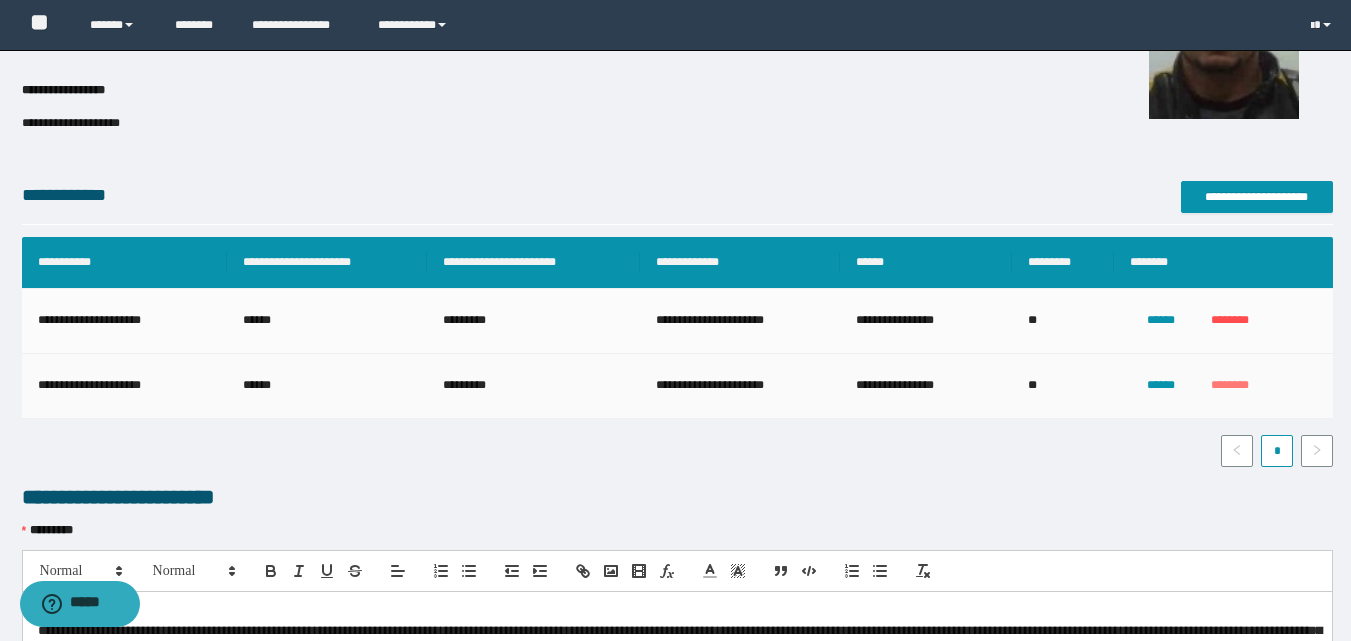 click on "********" at bounding box center (1230, 385) 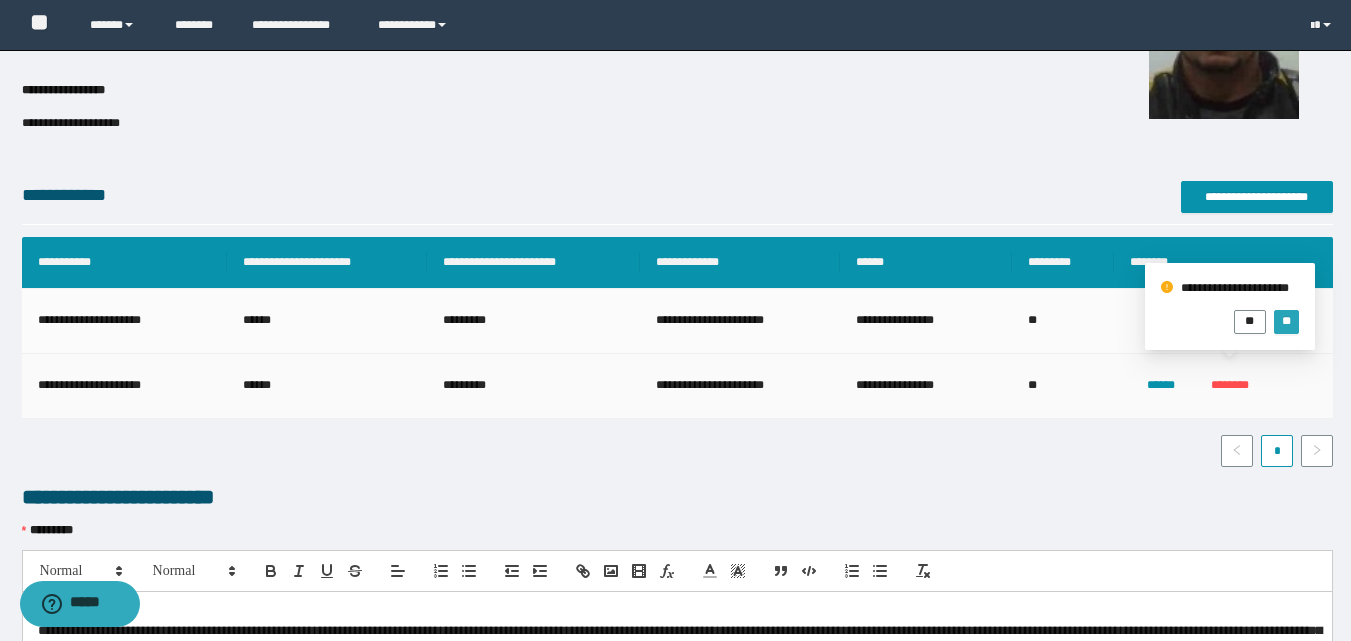 click on "**" at bounding box center (1286, 321) 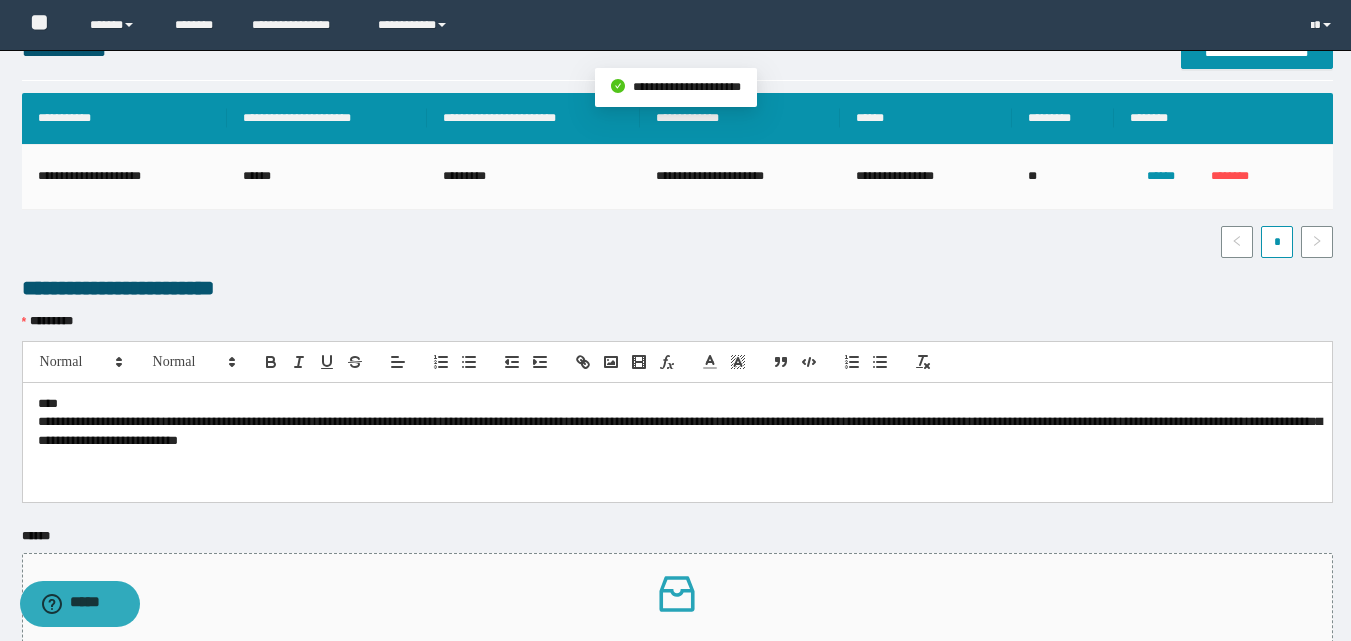 scroll, scrollTop: 527, scrollLeft: 0, axis: vertical 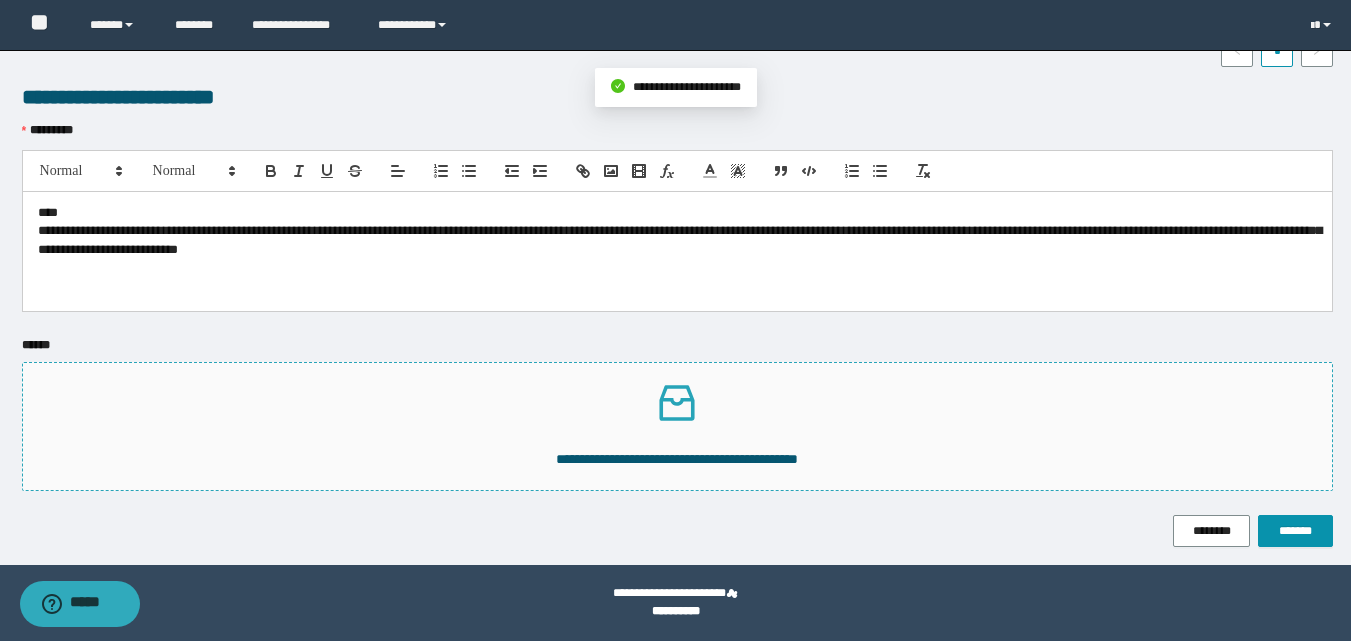 click 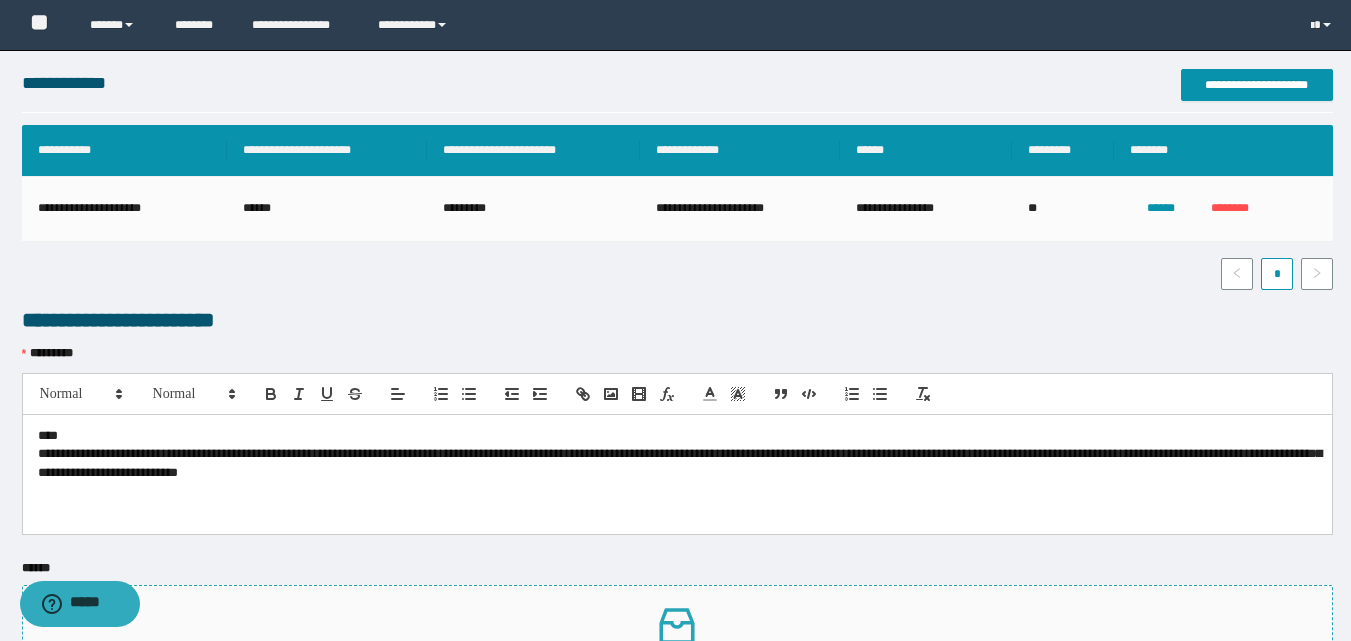 scroll, scrollTop: 554, scrollLeft: 0, axis: vertical 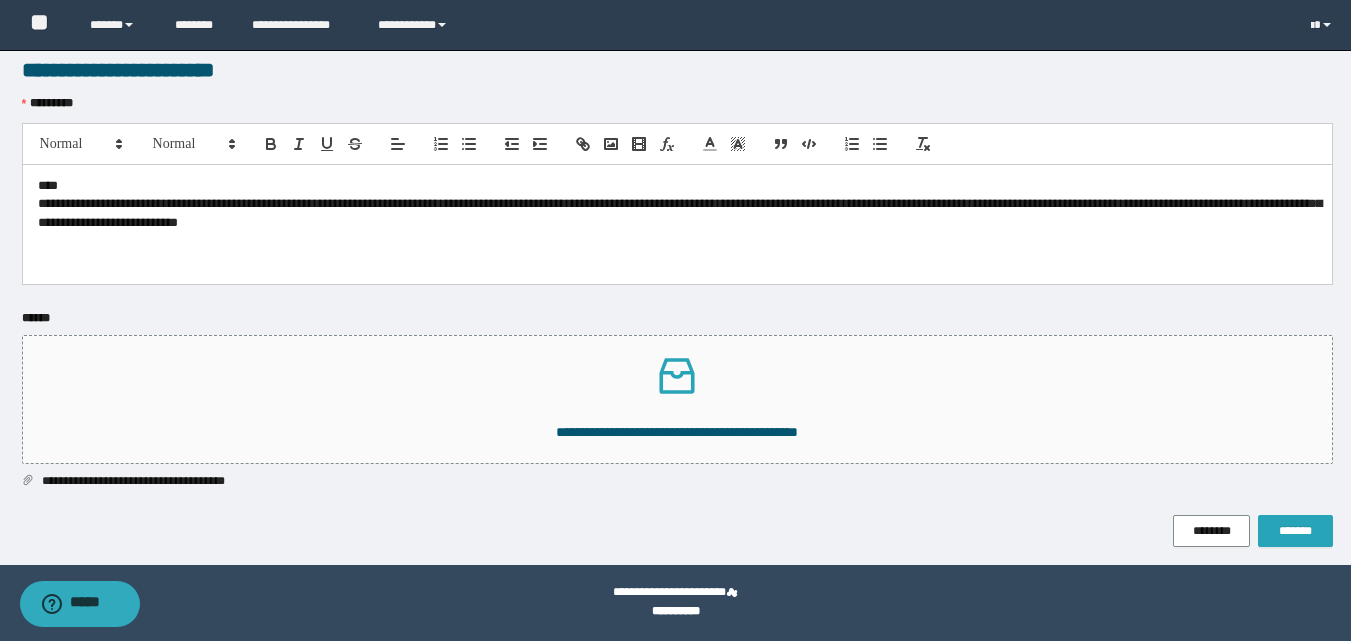 click on "*******" at bounding box center [1295, 531] 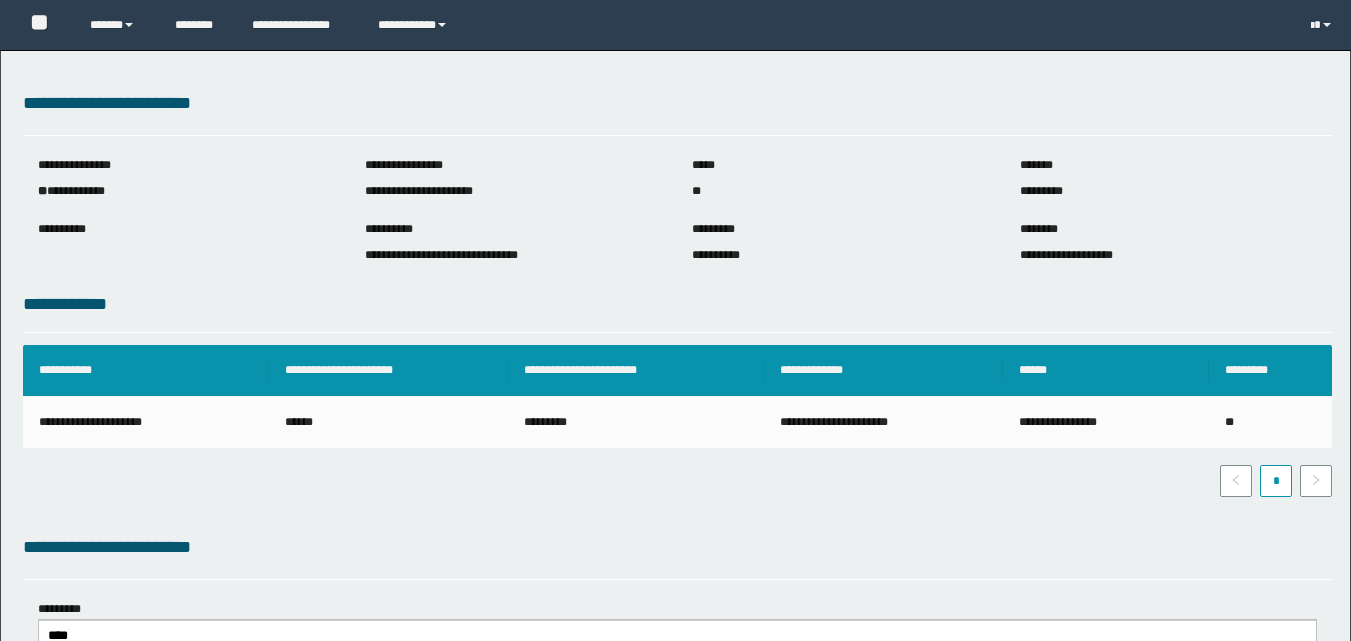 scroll, scrollTop: 0, scrollLeft: 0, axis: both 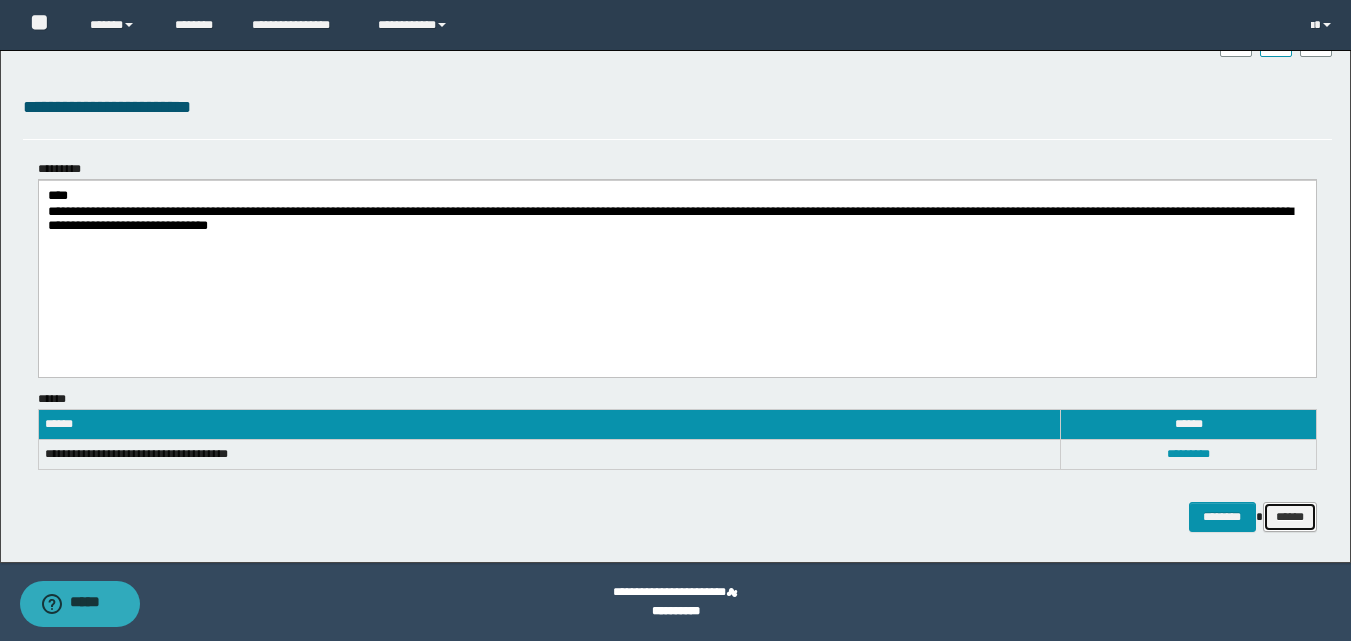 click on "******" at bounding box center (1290, 517) 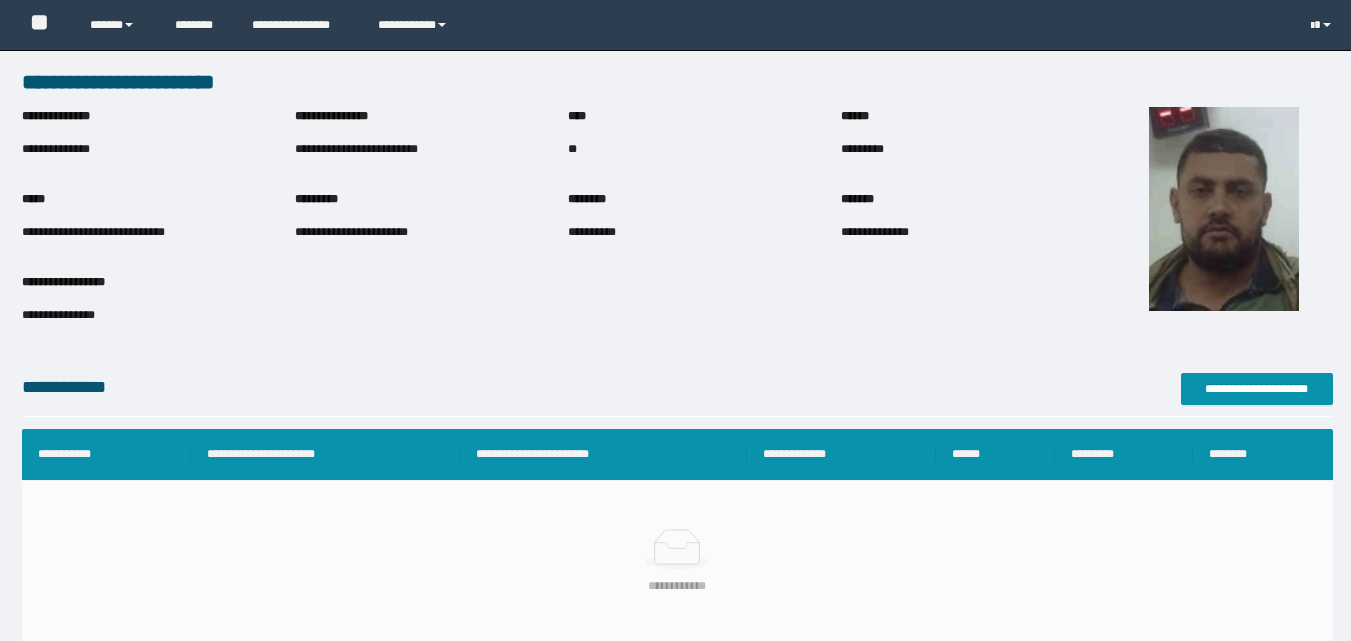 scroll, scrollTop: 0, scrollLeft: 0, axis: both 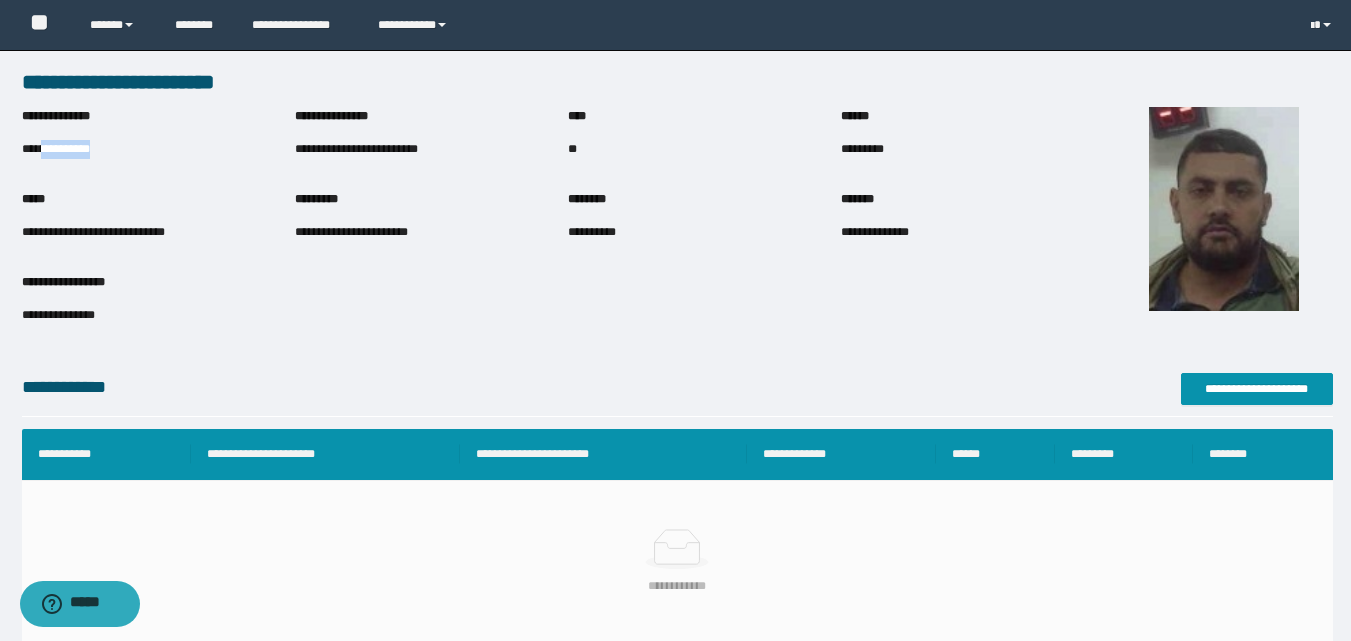 drag, startPoint x: 44, startPoint y: 151, endPoint x: 151, endPoint y: 151, distance: 107 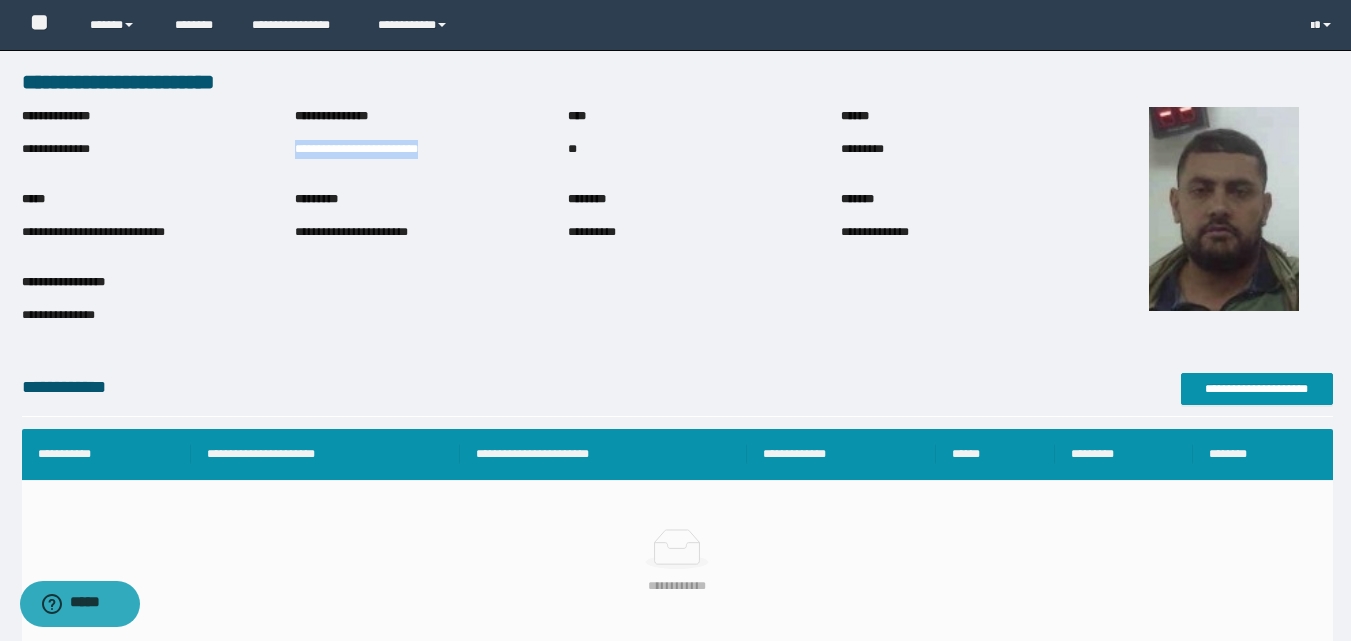 drag, startPoint x: 297, startPoint y: 150, endPoint x: 455, endPoint y: 147, distance: 158.02847 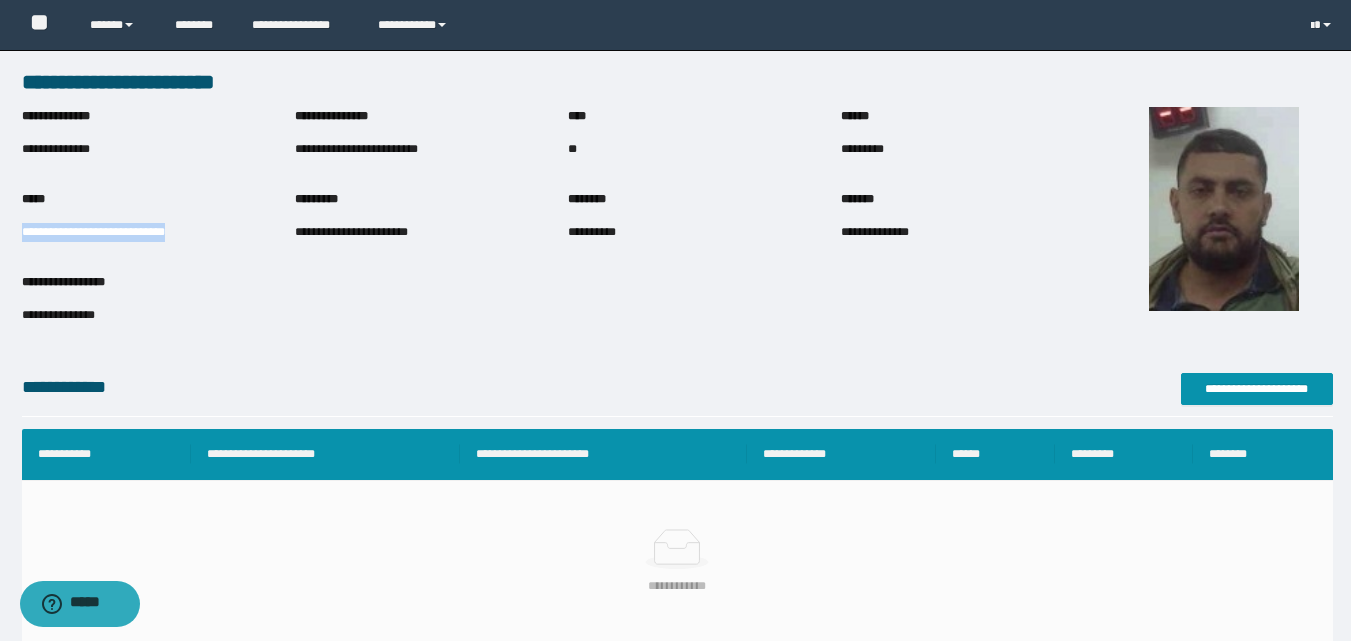 drag, startPoint x: 24, startPoint y: 232, endPoint x: 240, endPoint y: 231, distance: 216.00232 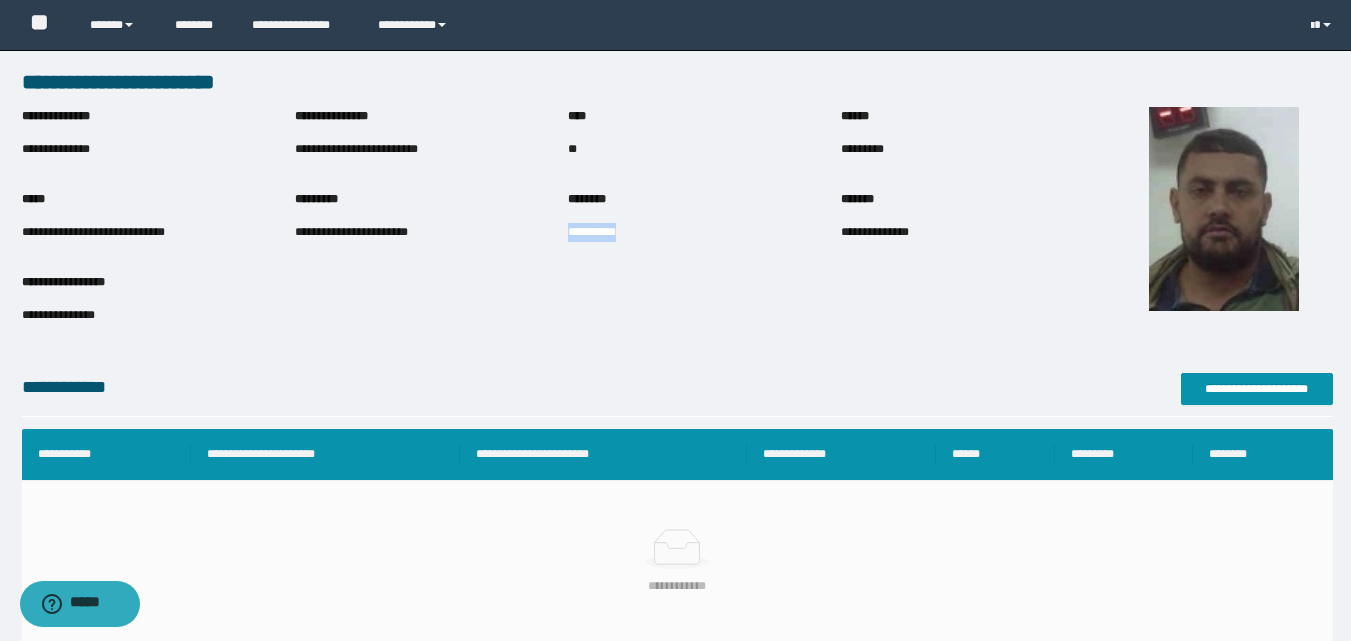 drag, startPoint x: 568, startPoint y: 238, endPoint x: 700, endPoint y: 238, distance: 132 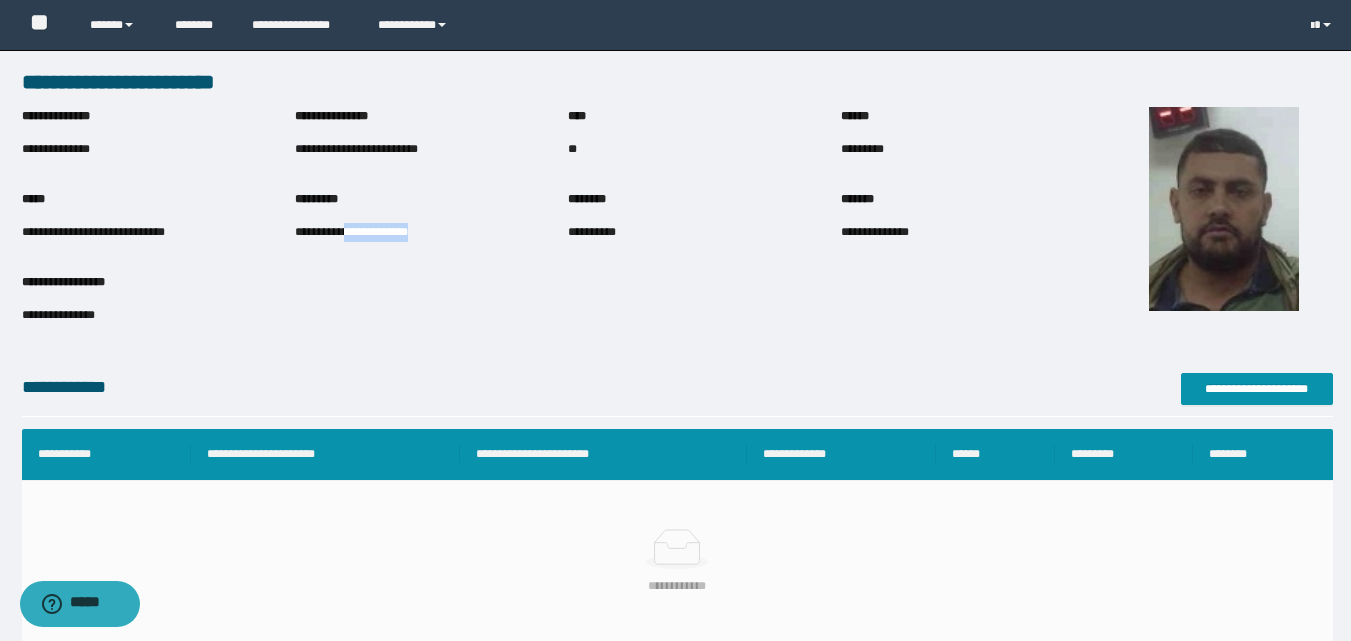 drag, startPoint x: 346, startPoint y: 235, endPoint x: 438, endPoint y: 238, distance: 92.0489 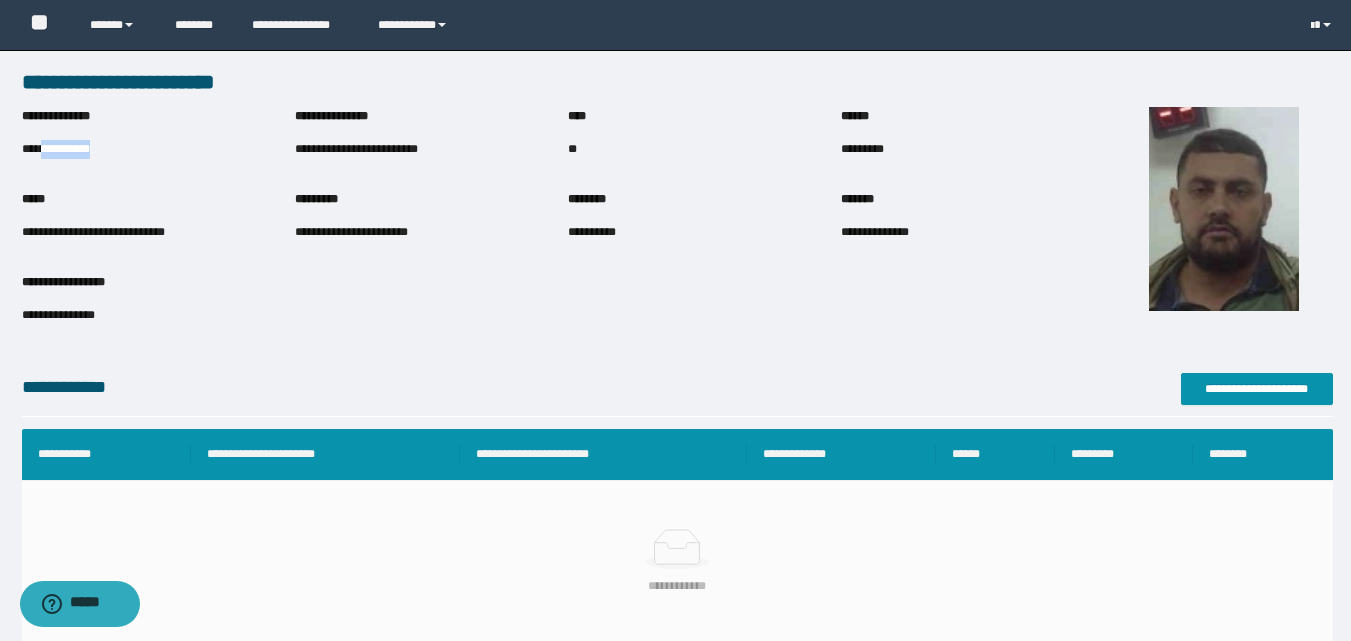 drag, startPoint x: 44, startPoint y: 147, endPoint x: 151, endPoint y: 154, distance: 107.22873 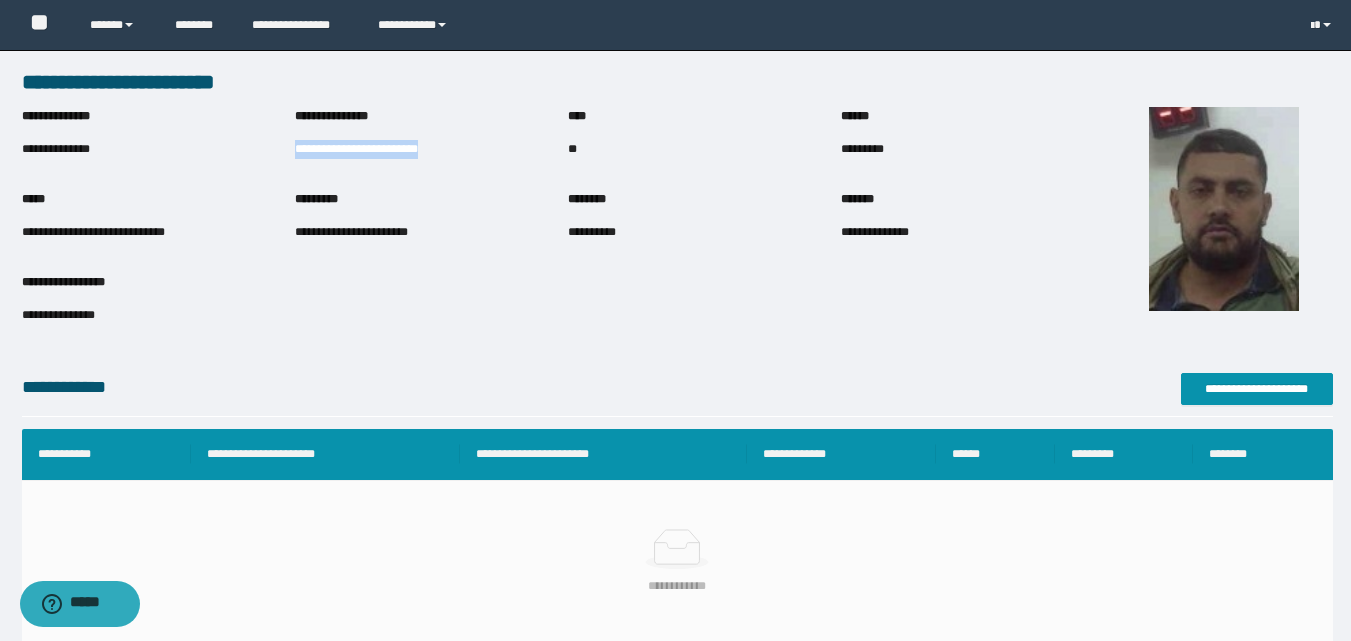 drag, startPoint x: 295, startPoint y: 151, endPoint x: 493, endPoint y: 153, distance: 198.0101 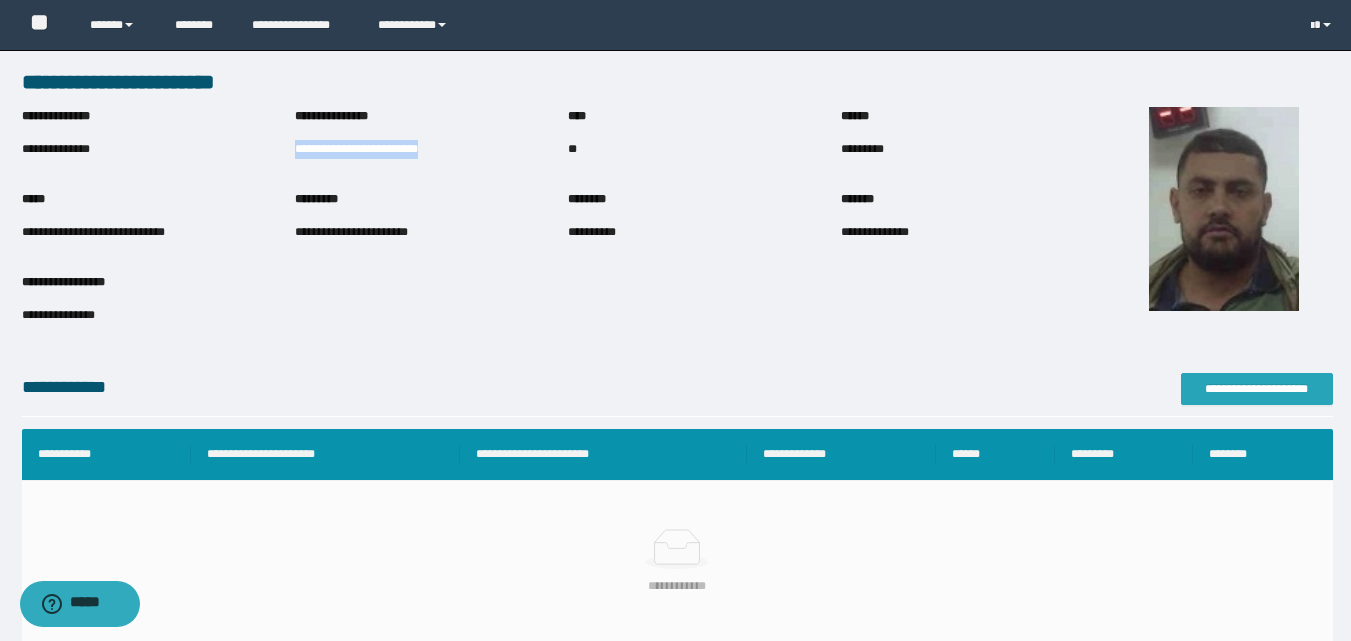 click on "**********" at bounding box center (1257, 389) 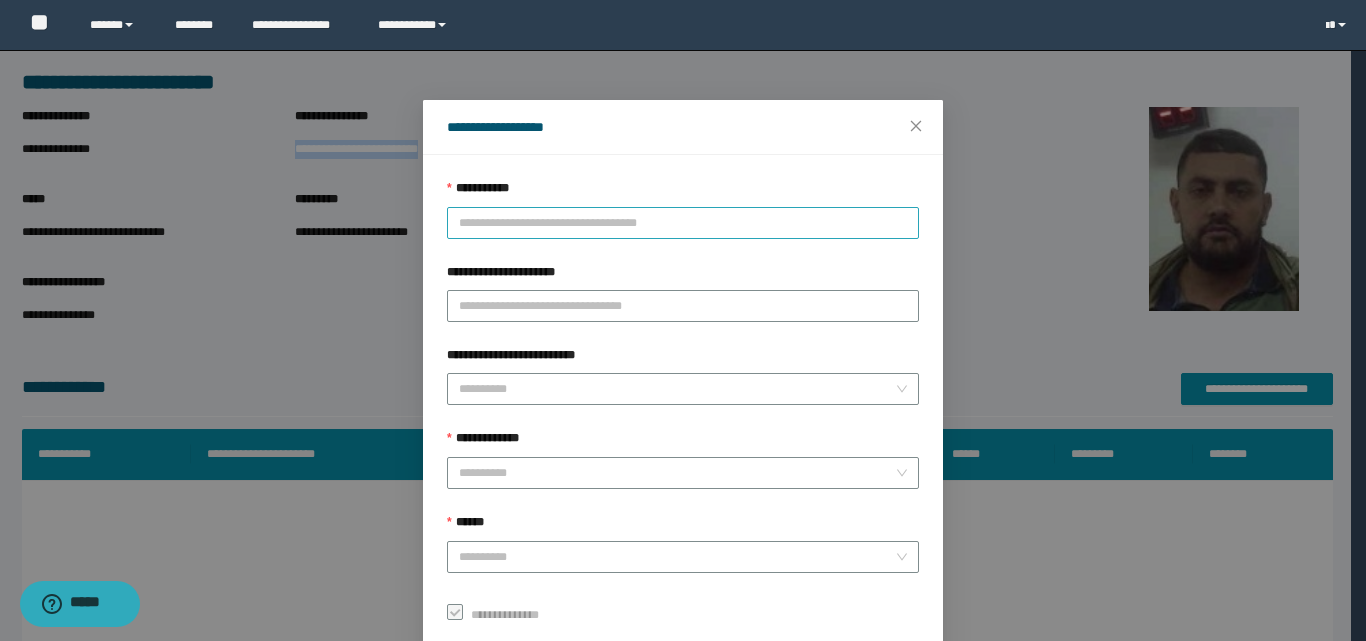 click on "**********" at bounding box center [683, 223] 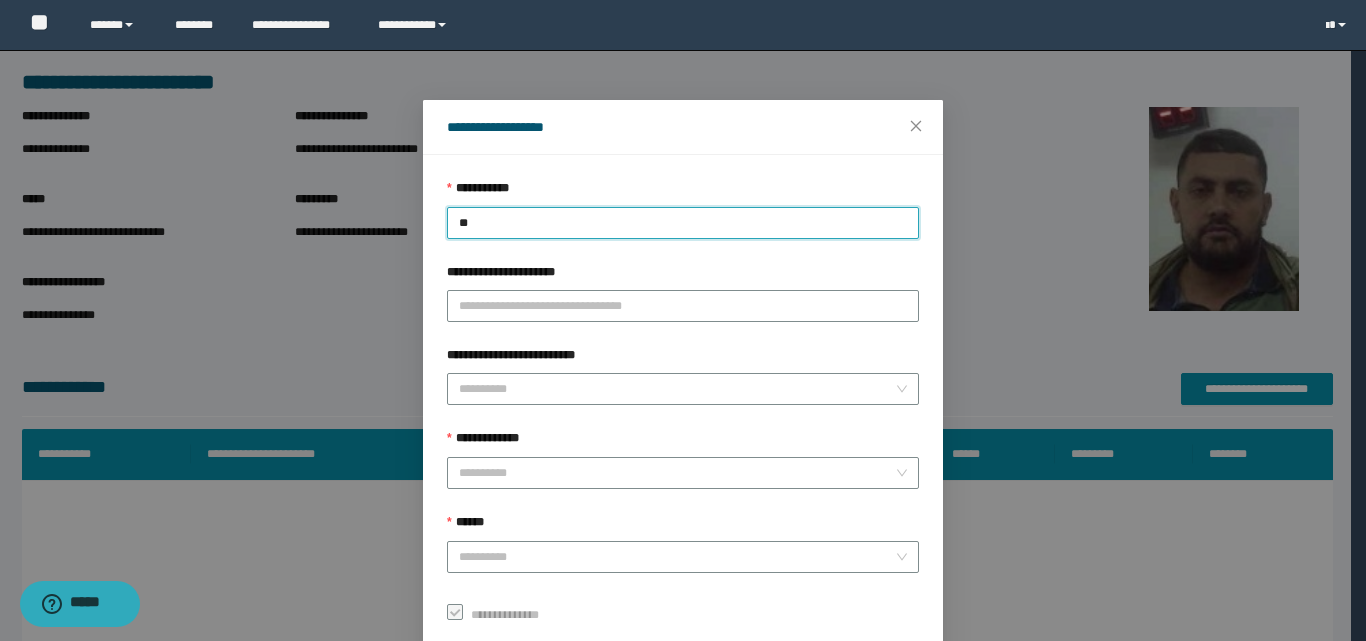type on "***" 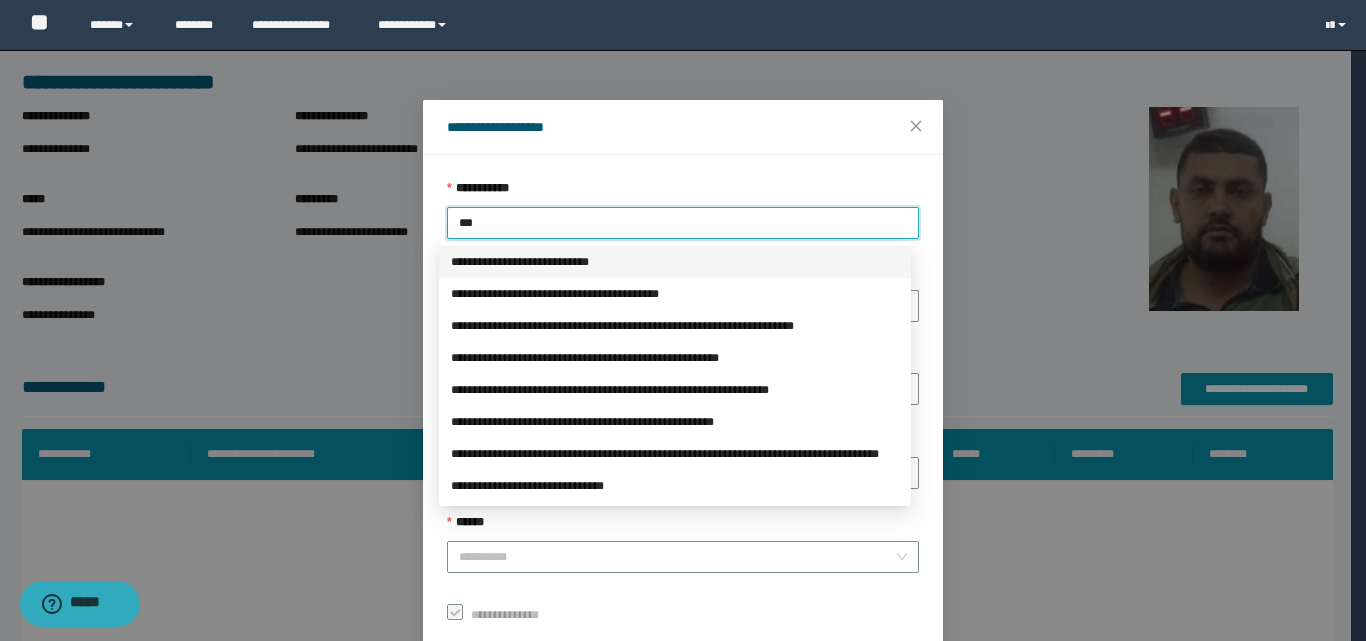 click on "**********" at bounding box center (675, 262) 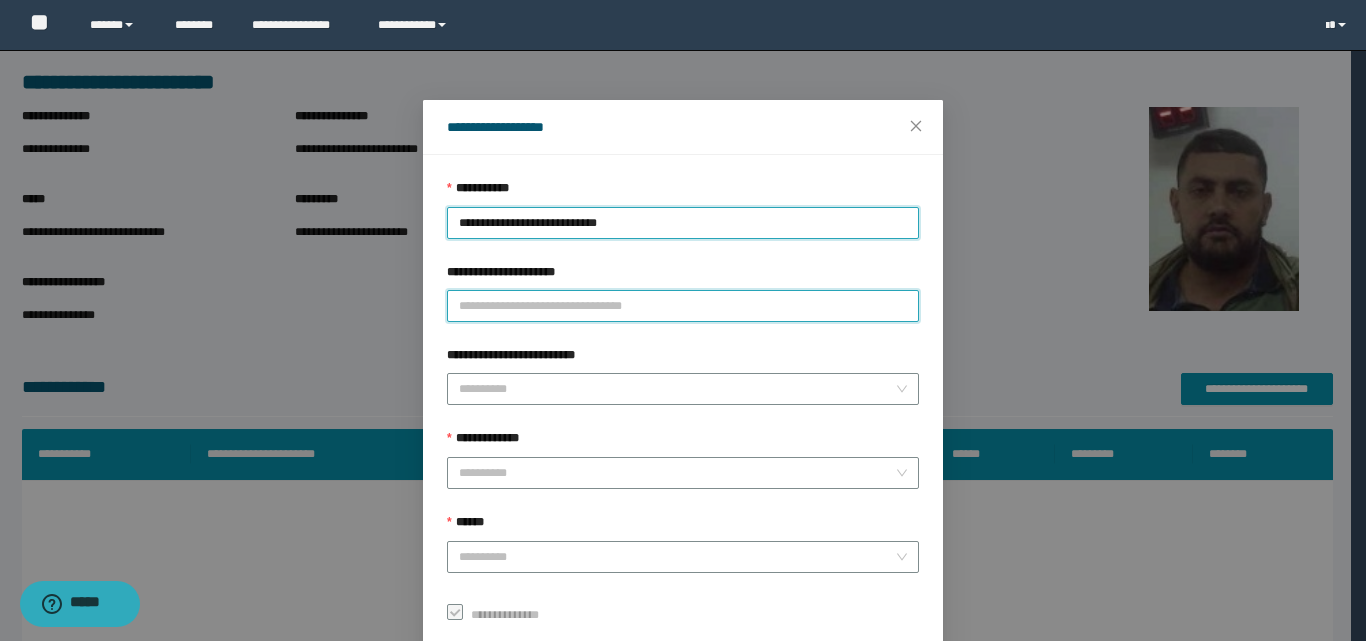 click on "**********" at bounding box center (683, 306) 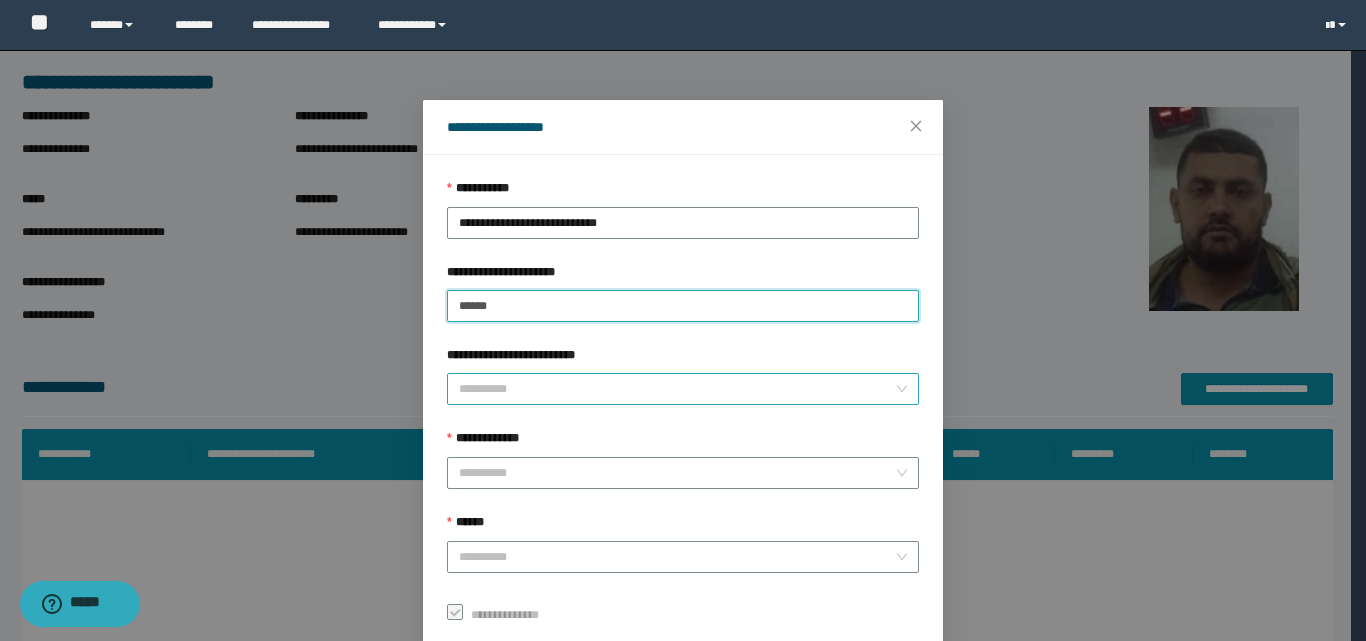 type on "******" 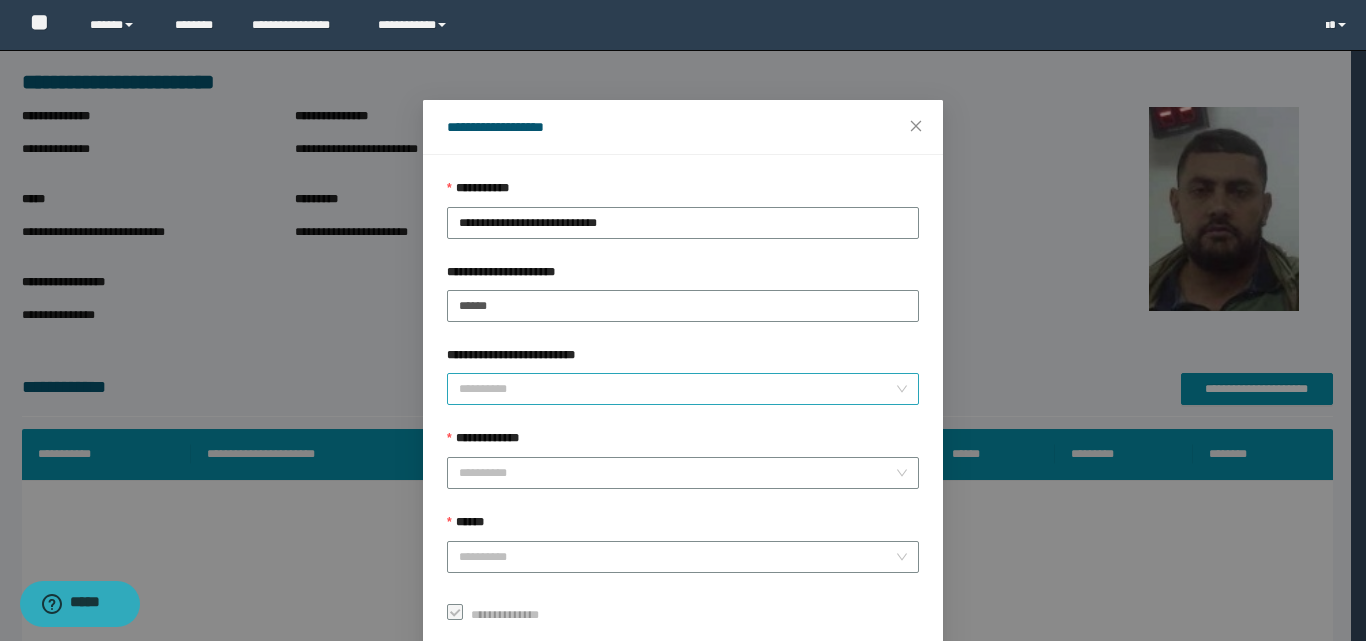 click on "**********" at bounding box center (677, 389) 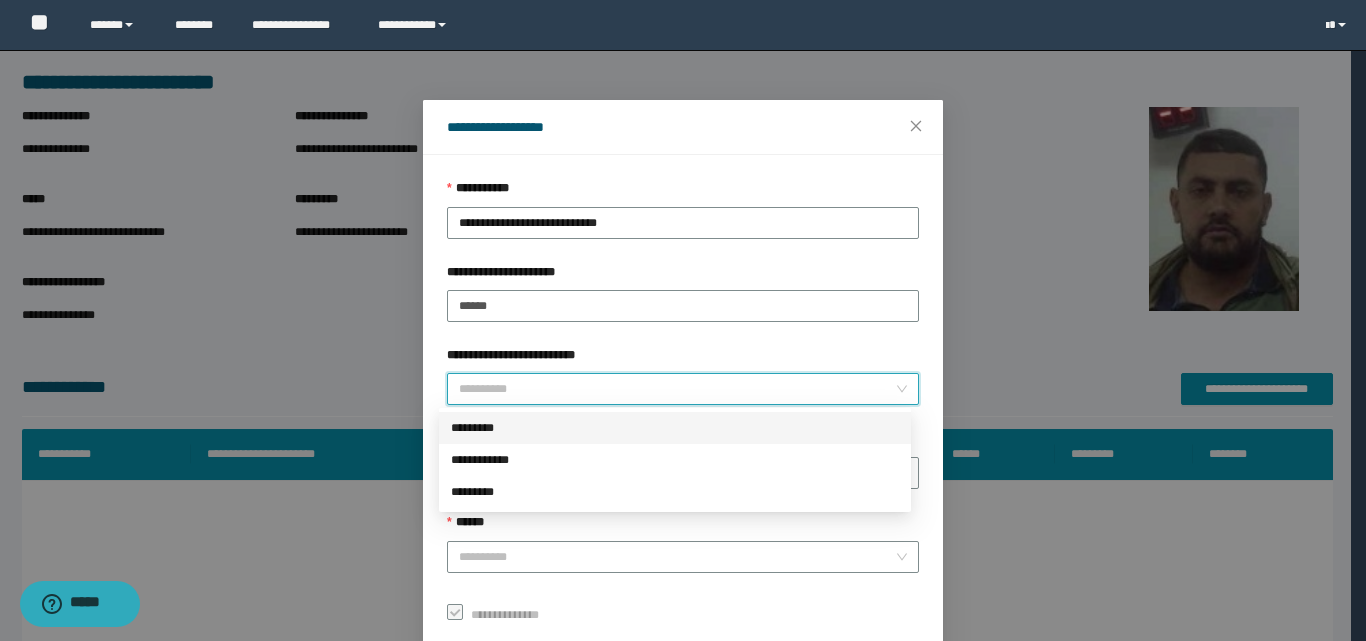 click on "*********" at bounding box center (675, 428) 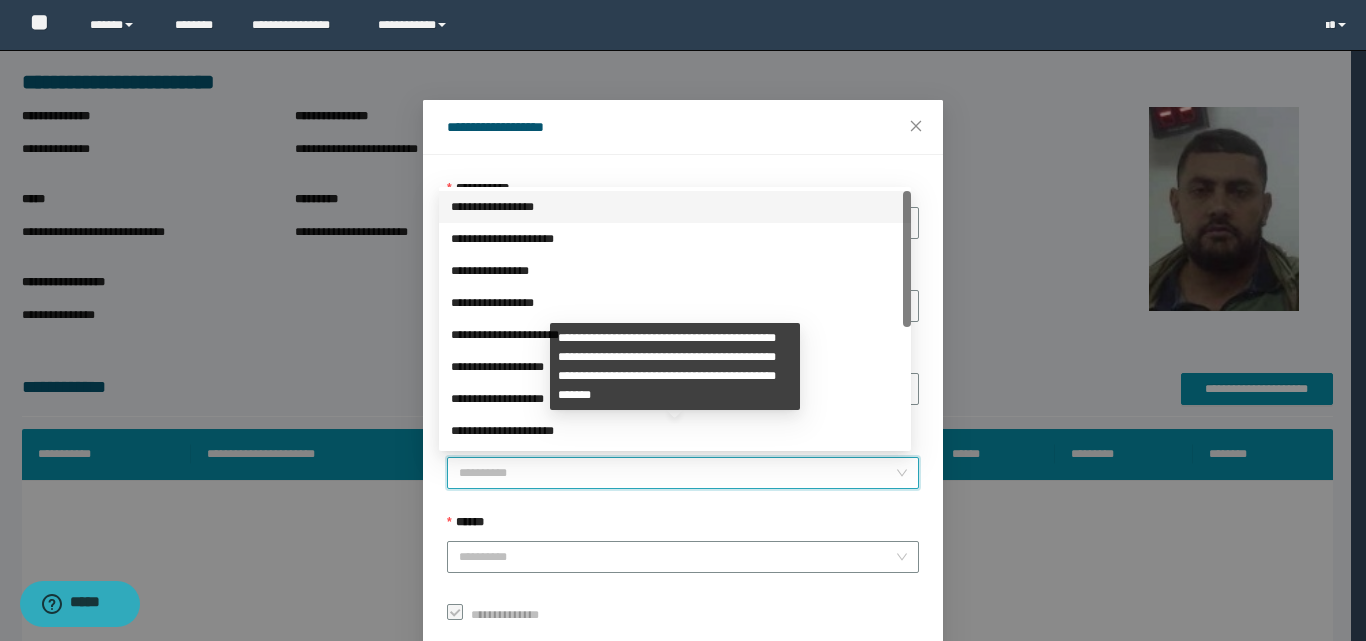 click on "**********" at bounding box center [677, 473] 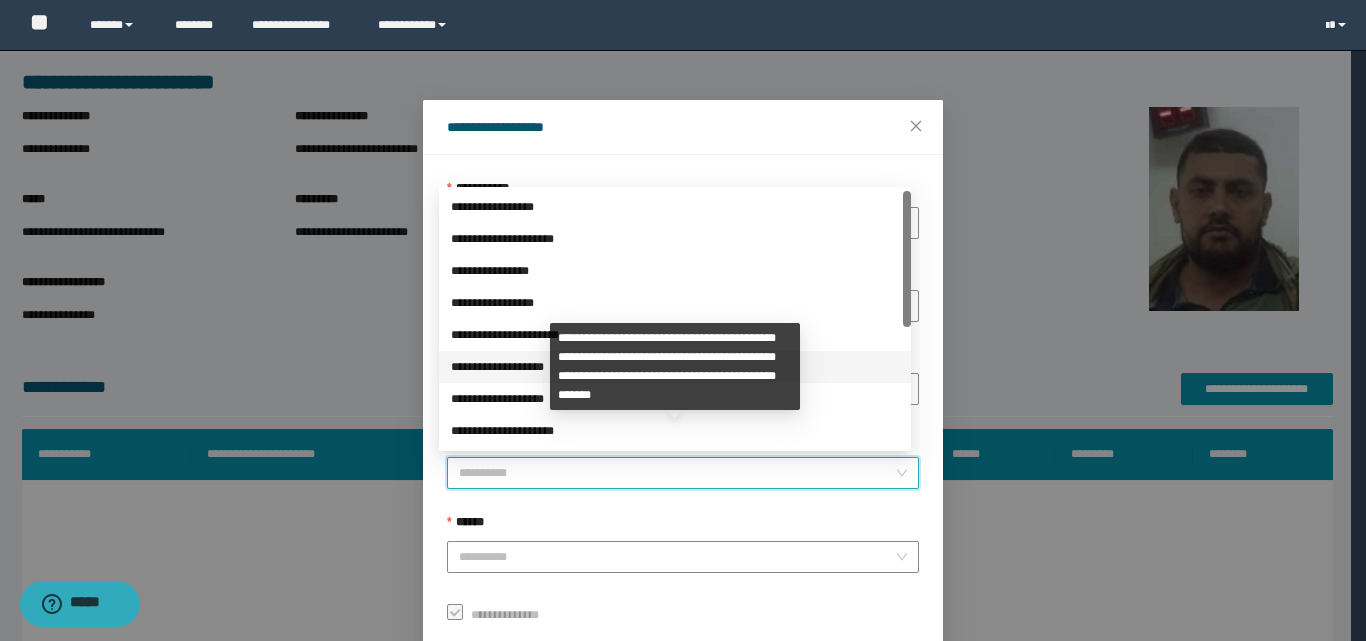 scroll, scrollTop: 224, scrollLeft: 0, axis: vertical 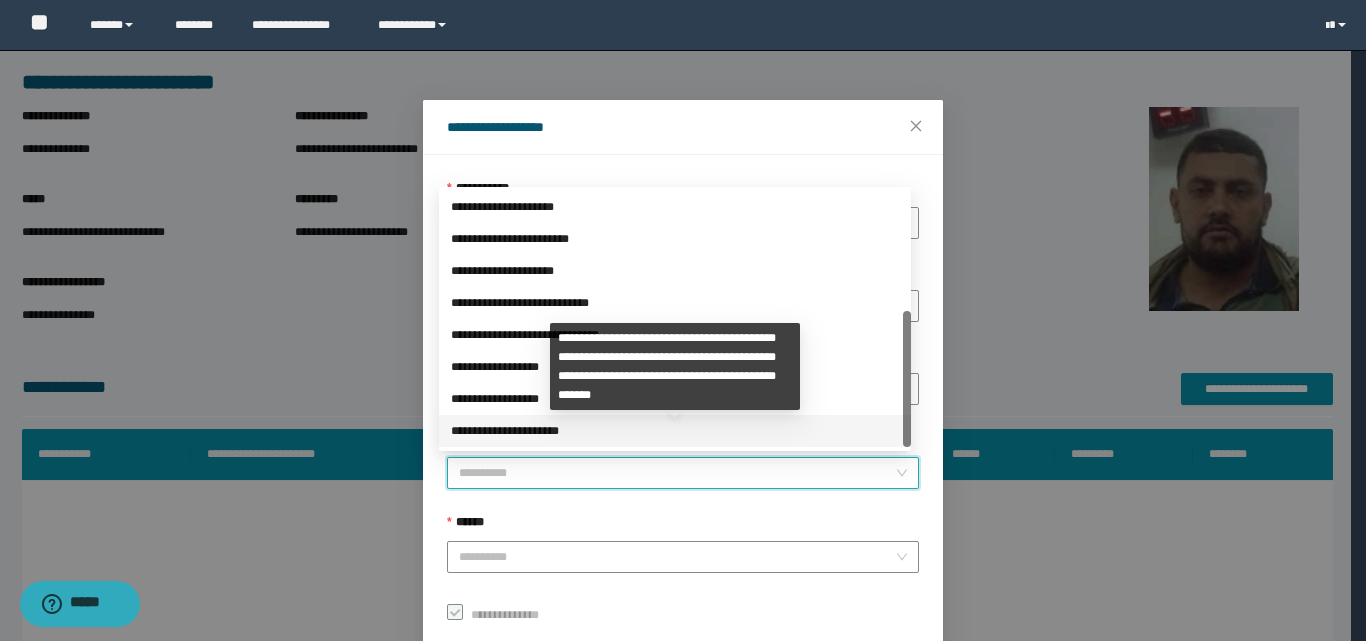 click on "**********" at bounding box center (675, 431) 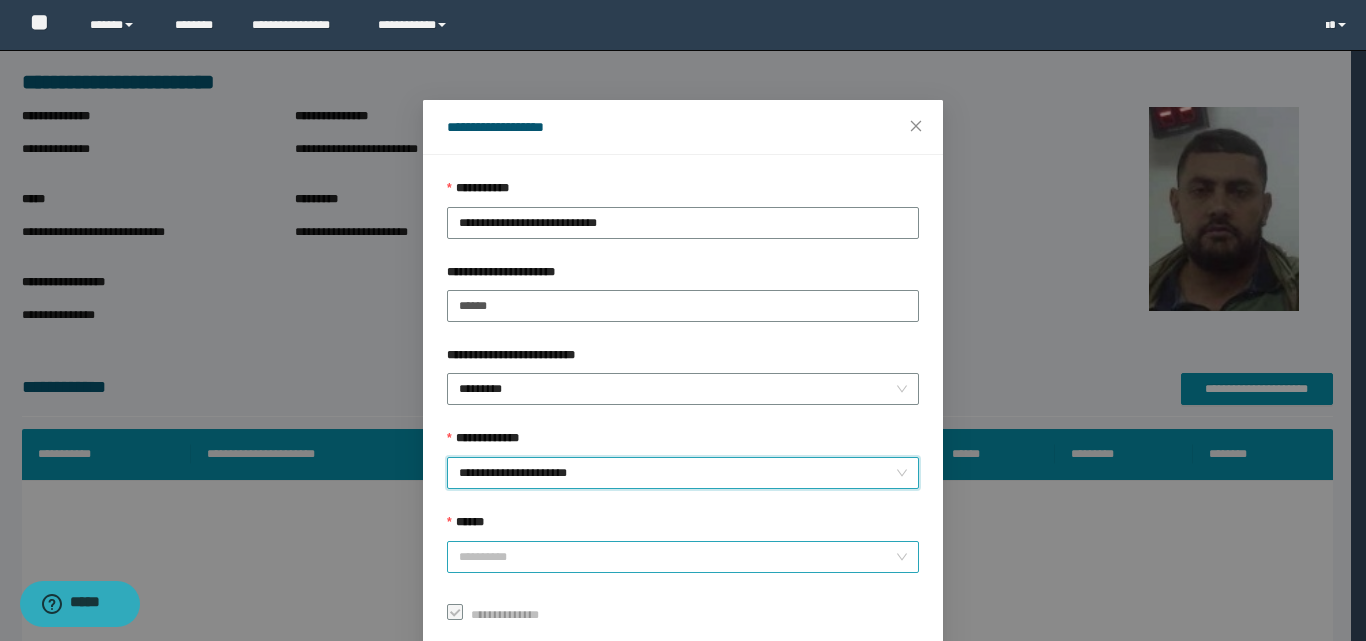 click on "******" at bounding box center [677, 557] 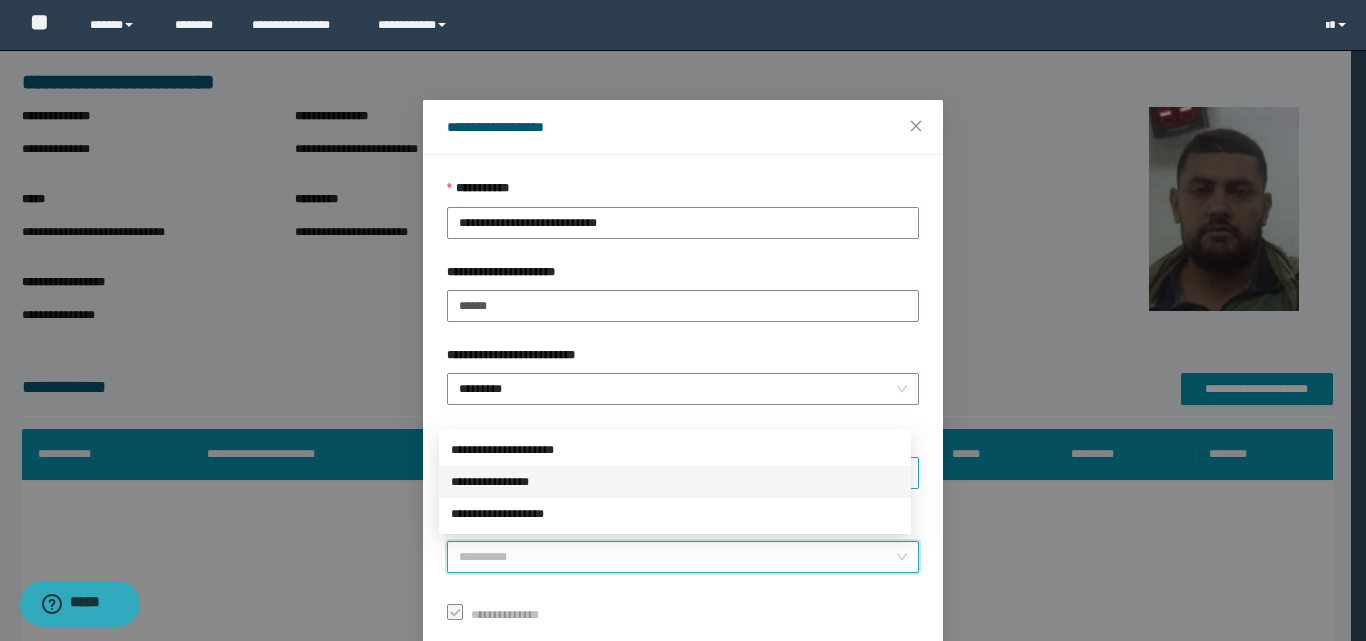 click on "**********" at bounding box center (675, 482) 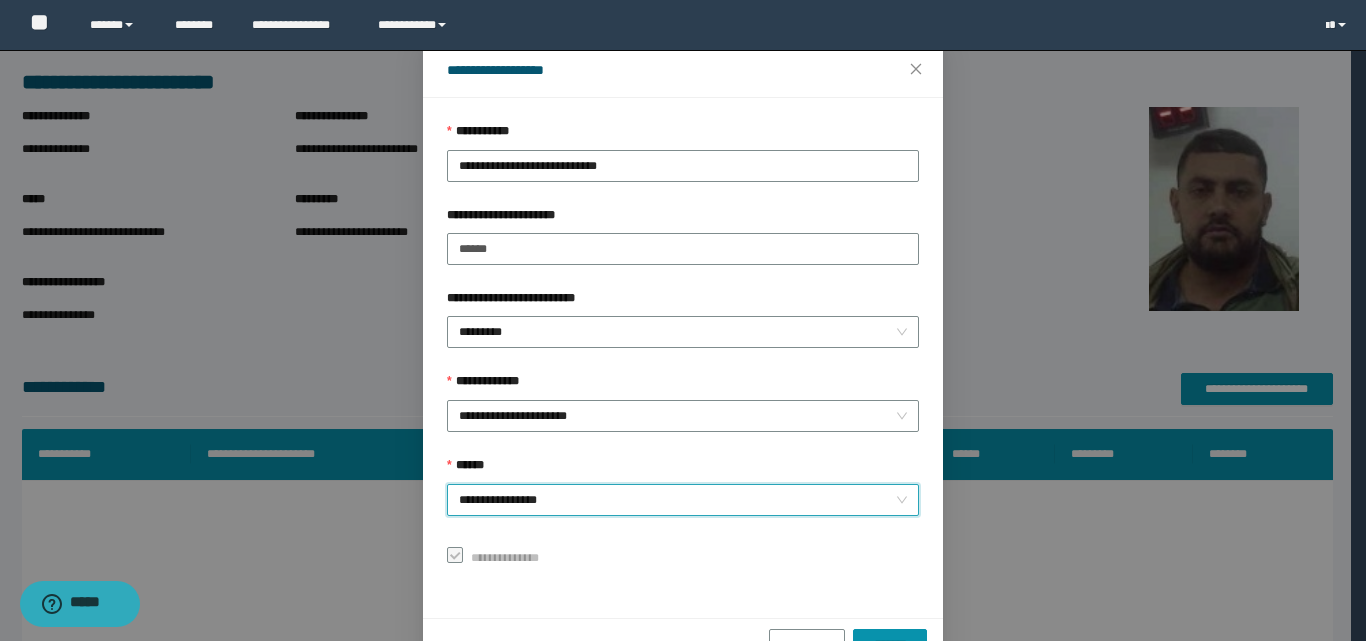 scroll, scrollTop: 111, scrollLeft: 0, axis: vertical 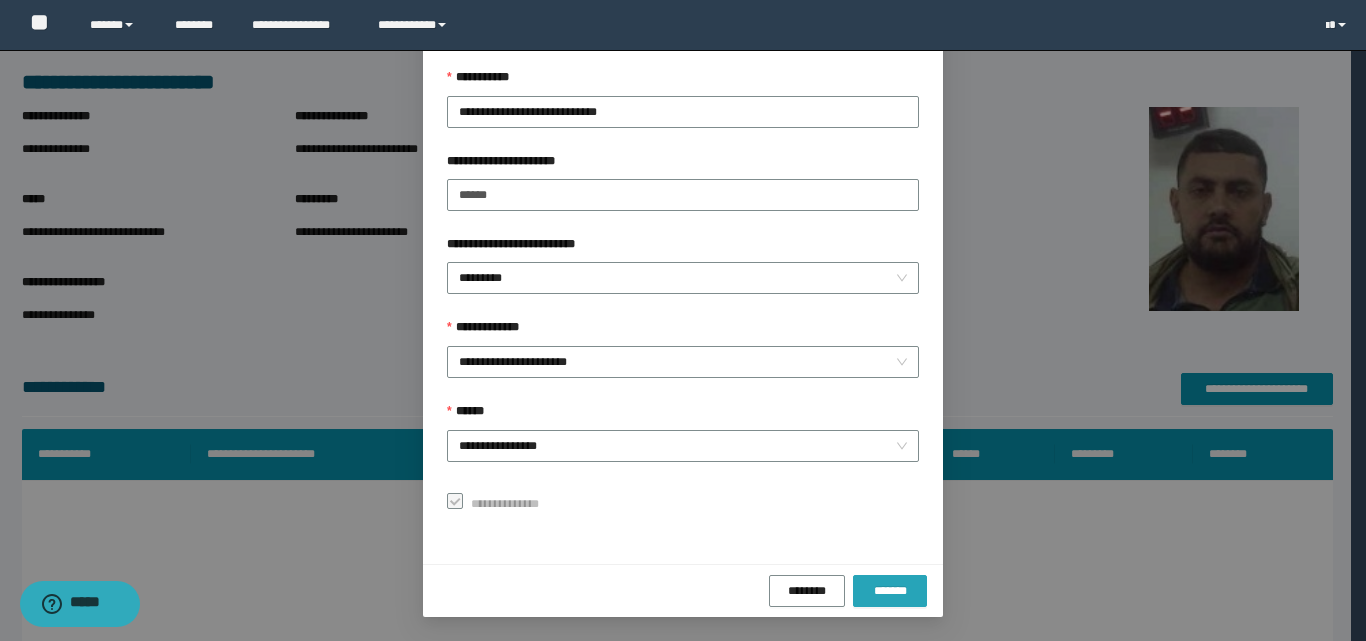 click on "*******" at bounding box center (890, 591) 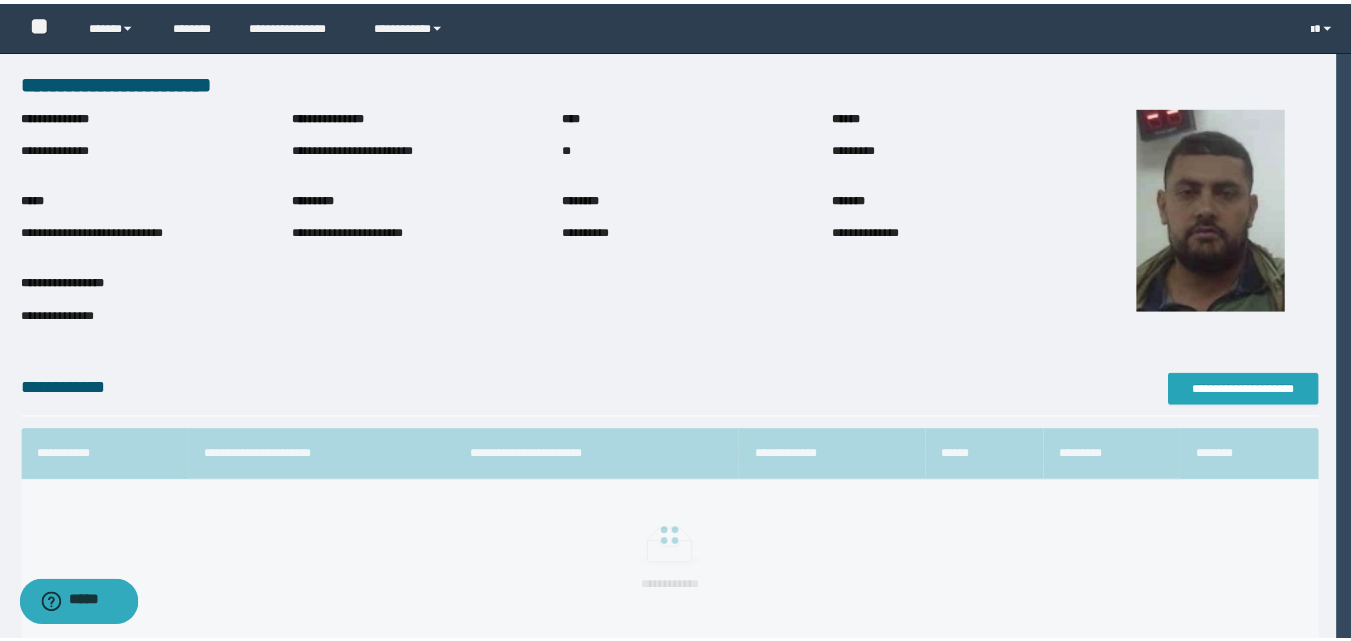 scroll, scrollTop: 0, scrollLeft: 0, axis: both 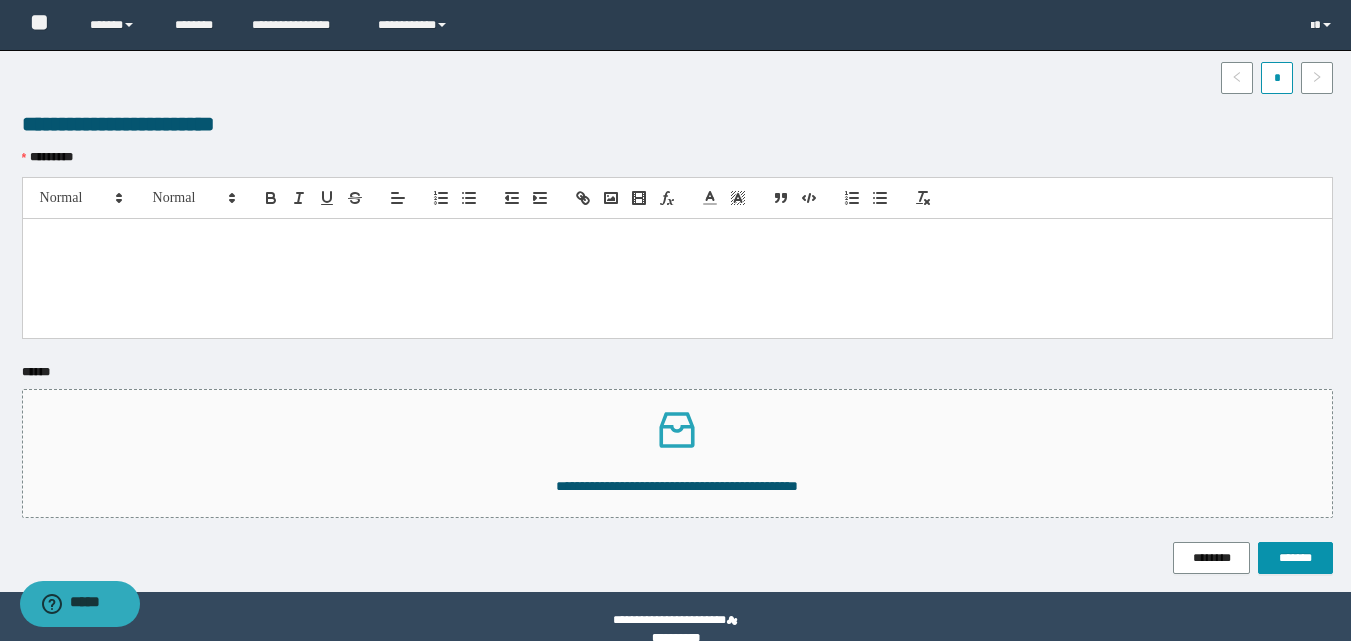 click at bounding box center [677, 278] 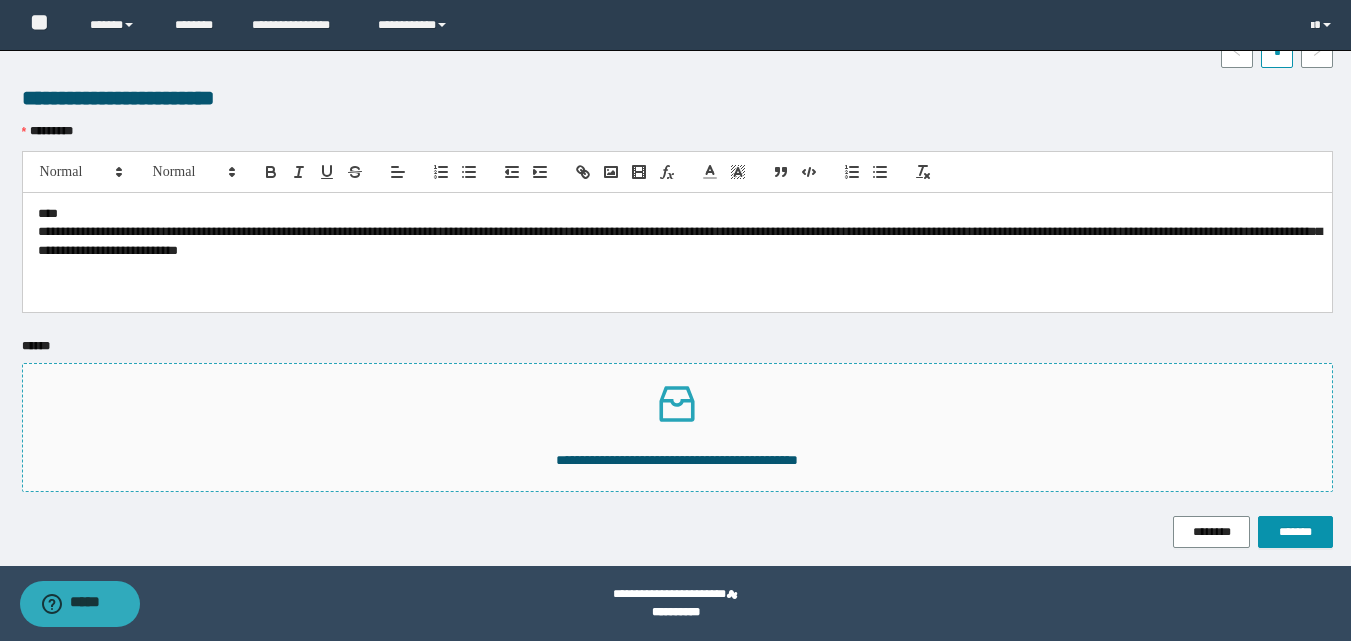 scroll, scrollTop: 527, scrollLeft: 0, axis: vertical 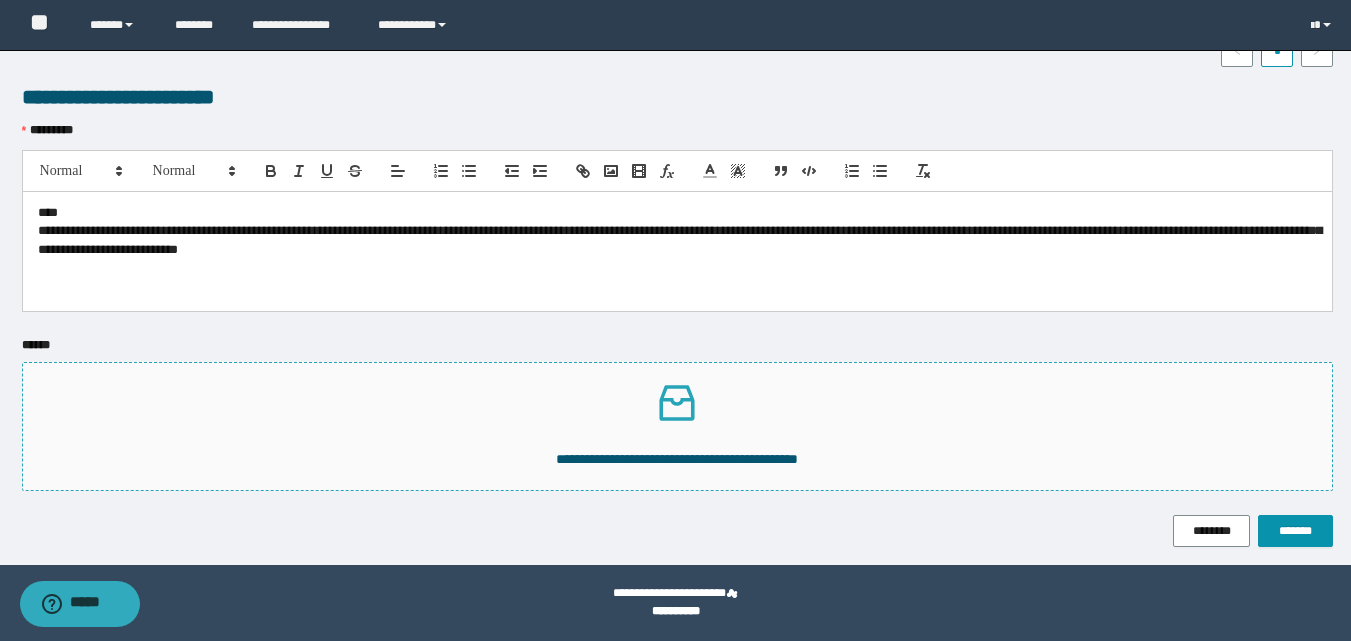 click 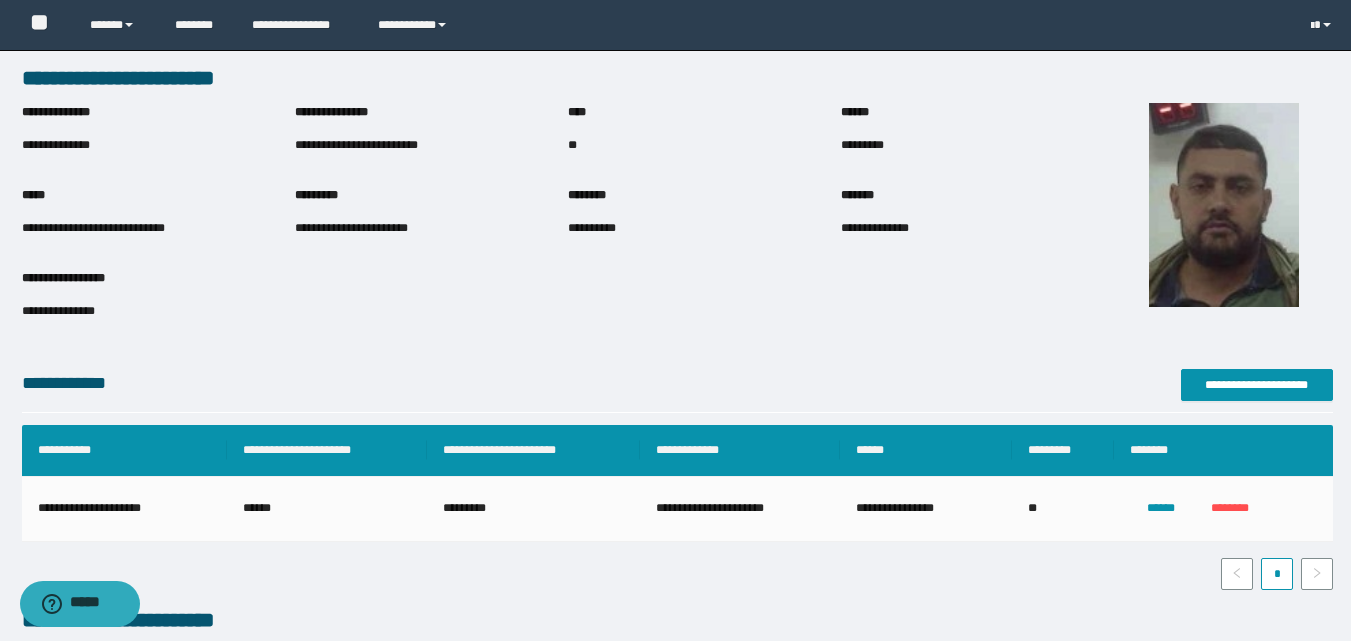 scroll, scrollTop: 0, scrollLeft: 0, axis: both 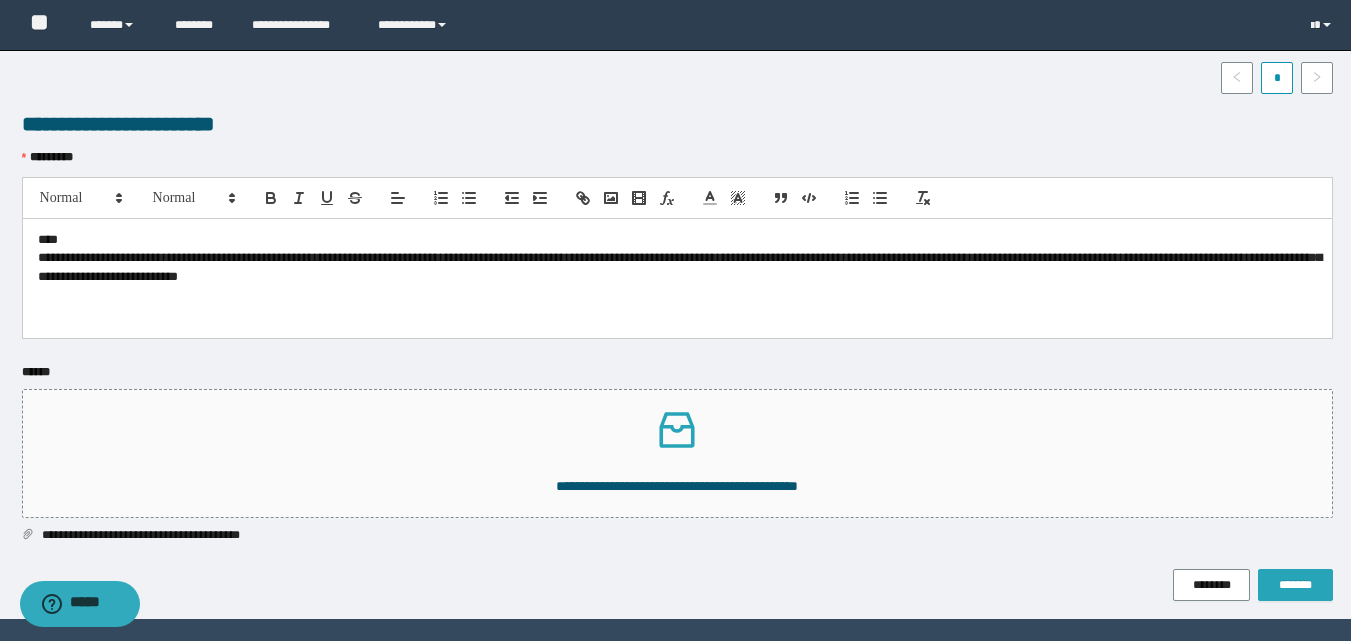 click on "*******" at bounding box center [1295, 585] 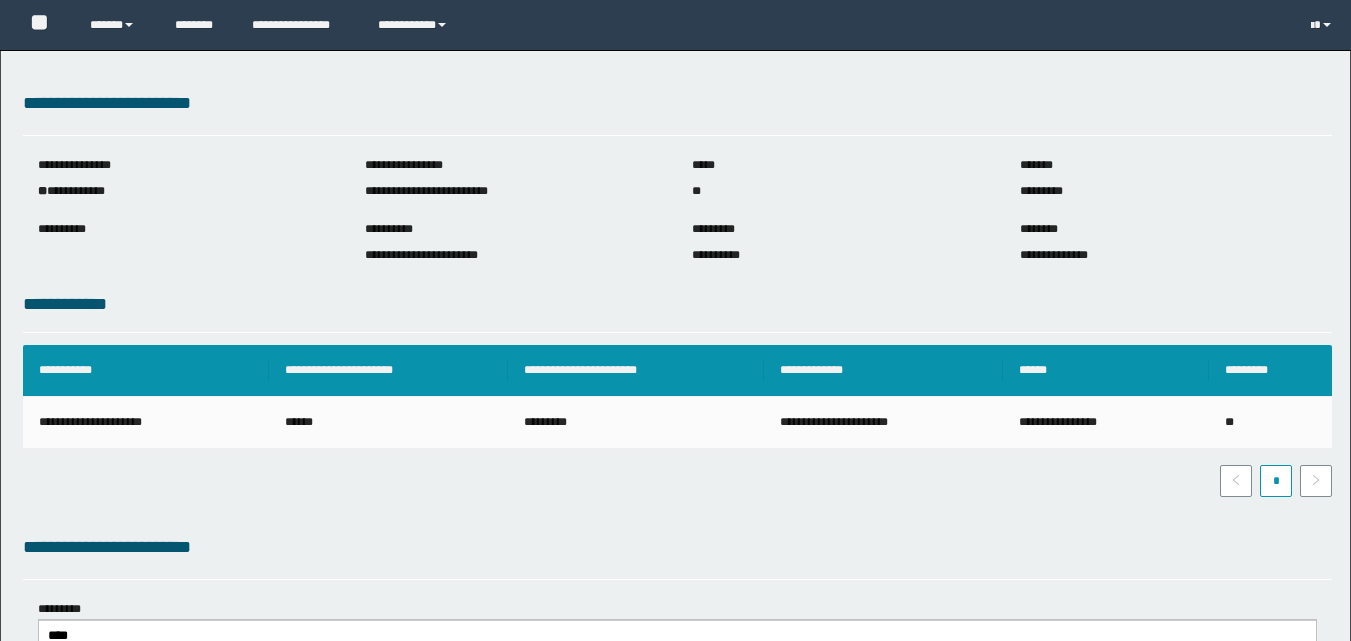 scroll, scrollTop: 0, scrollLeft: 0, axis: both 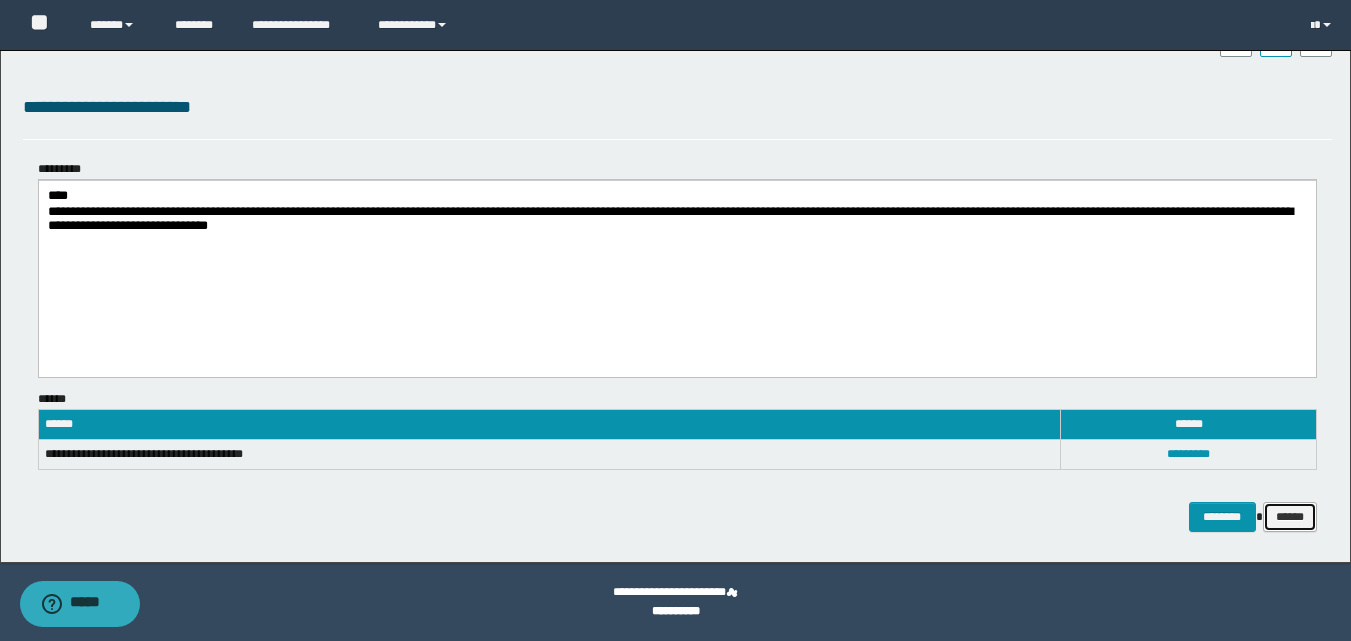 click on "******" at bounding box center (1290, 517) 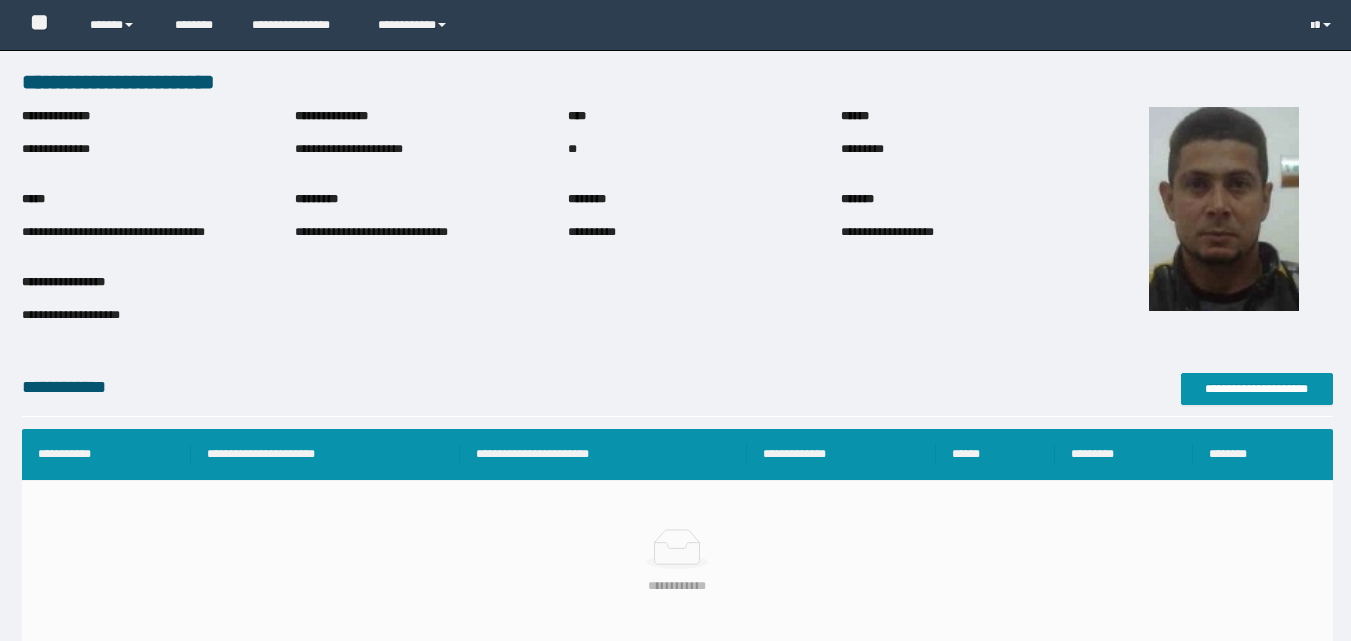 scroll, scrollTop: 0, scrollLeft: 0, axis: both 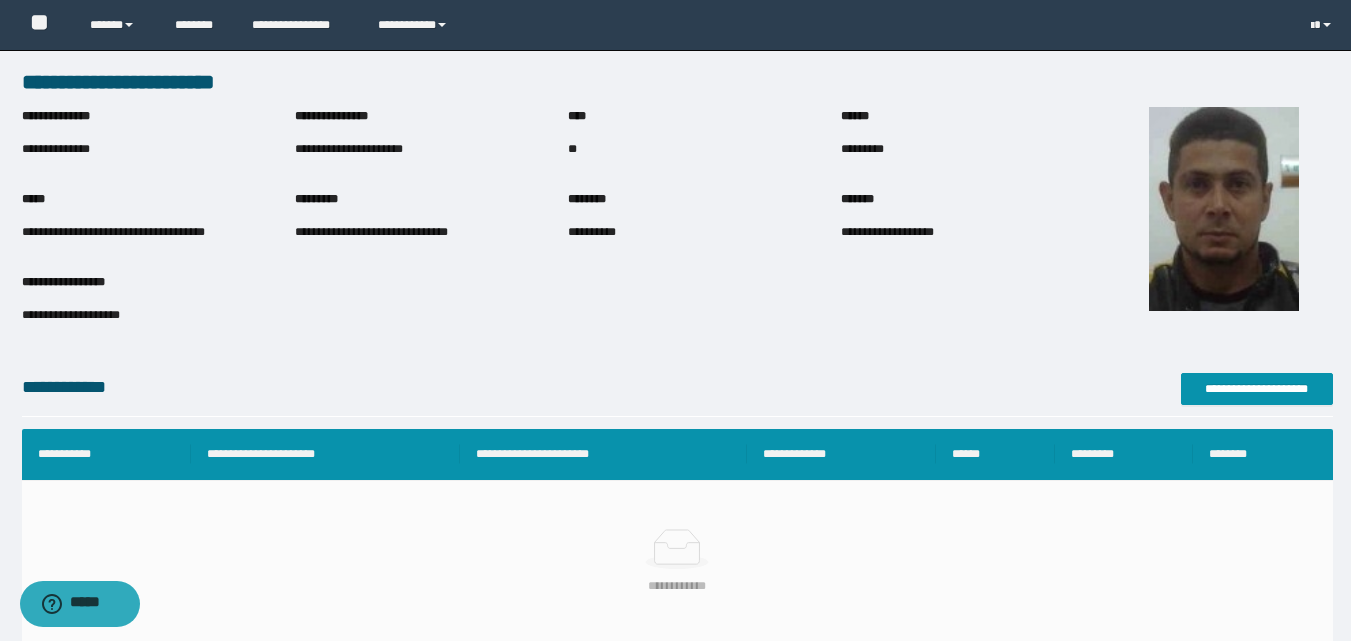 click on "**********" at bounding box center (56, 149) 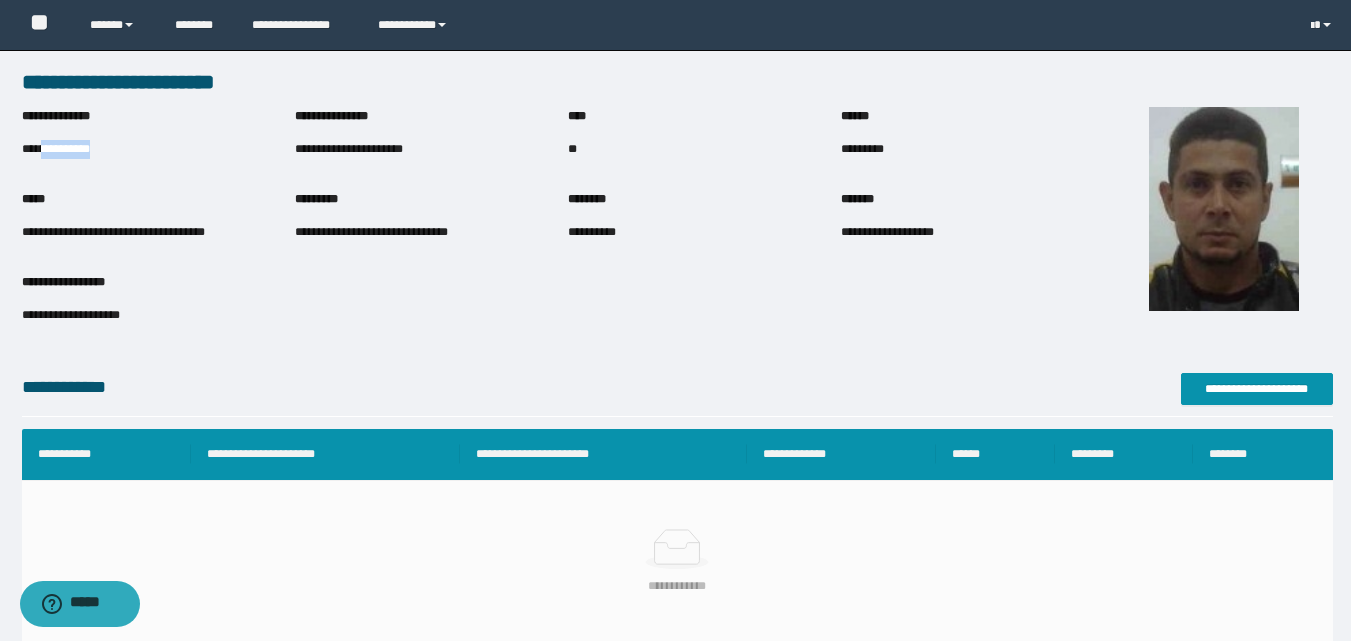 drag, startPoint x: 42, startPoint y: 145, endPoint x: 157, endPoint y: 149, distance: 115.06954 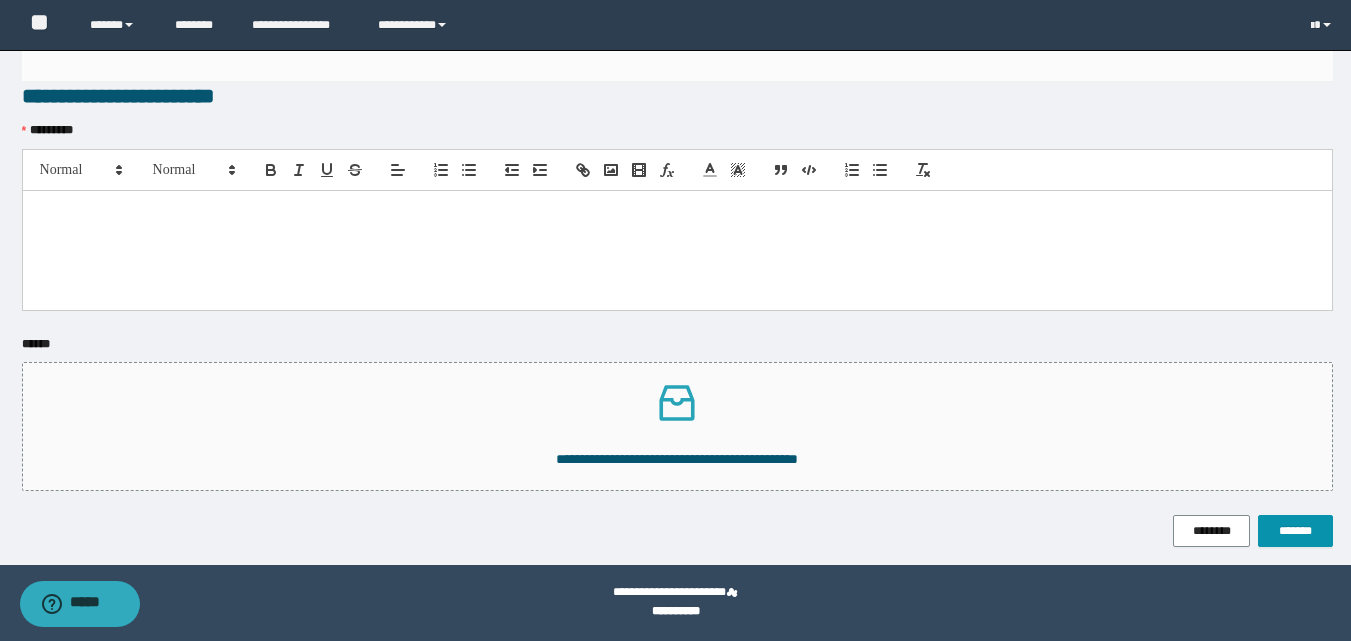 scroll, scrollTop: 62, scrollLeft: 0, axis: vertical 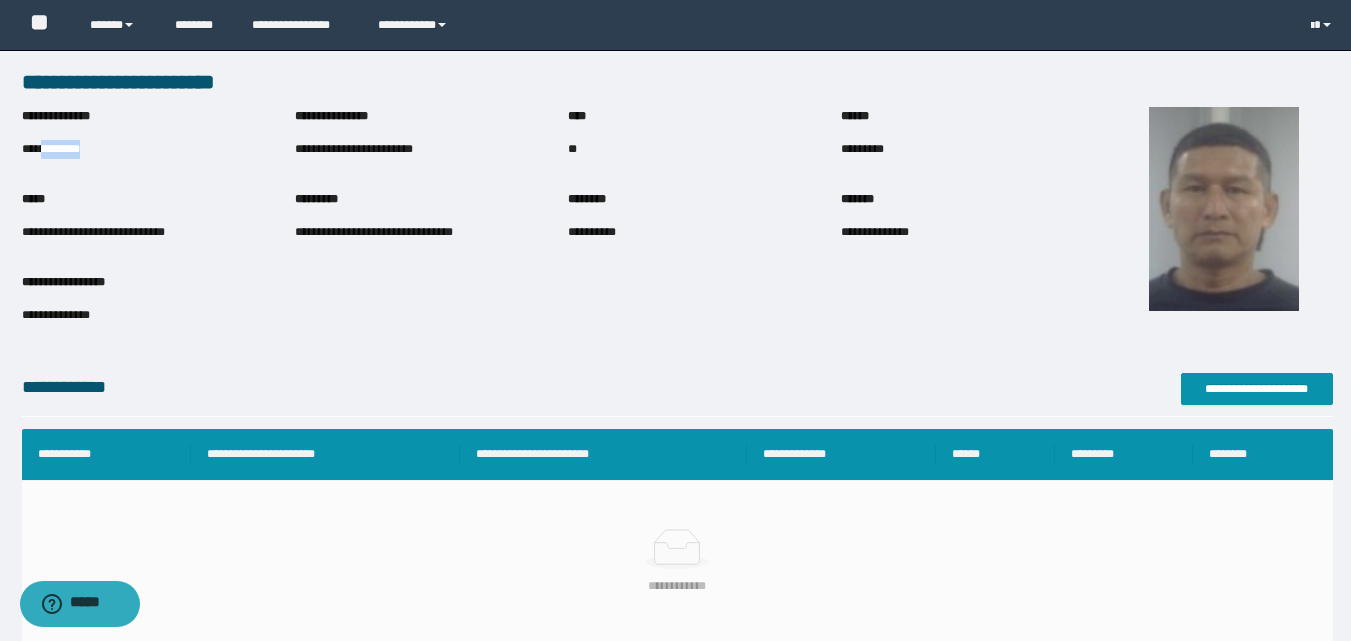 drag, startPoint x: 44, startPoint y: 145, endPoint x: 141, endPoint y: 144, distance: 97.00516 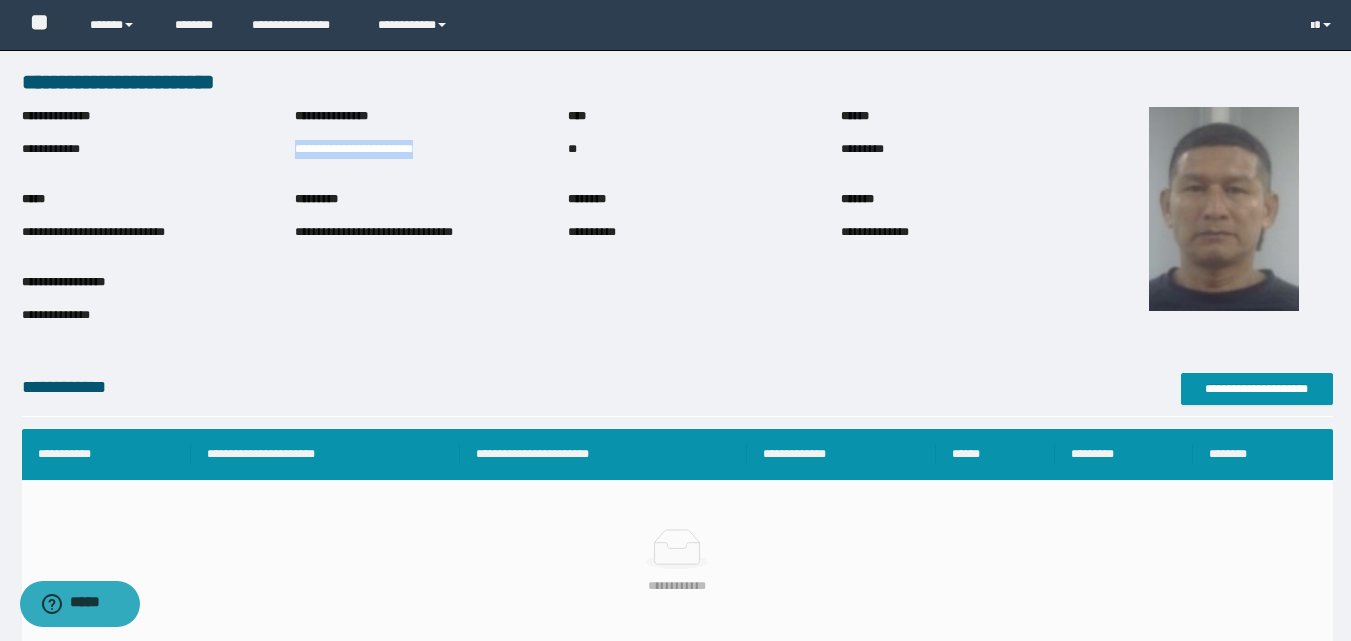 drag, startPoint x: 296, startPoint y: 150, endPoint x: 491, endPoint y: 161, distance: 195.31001 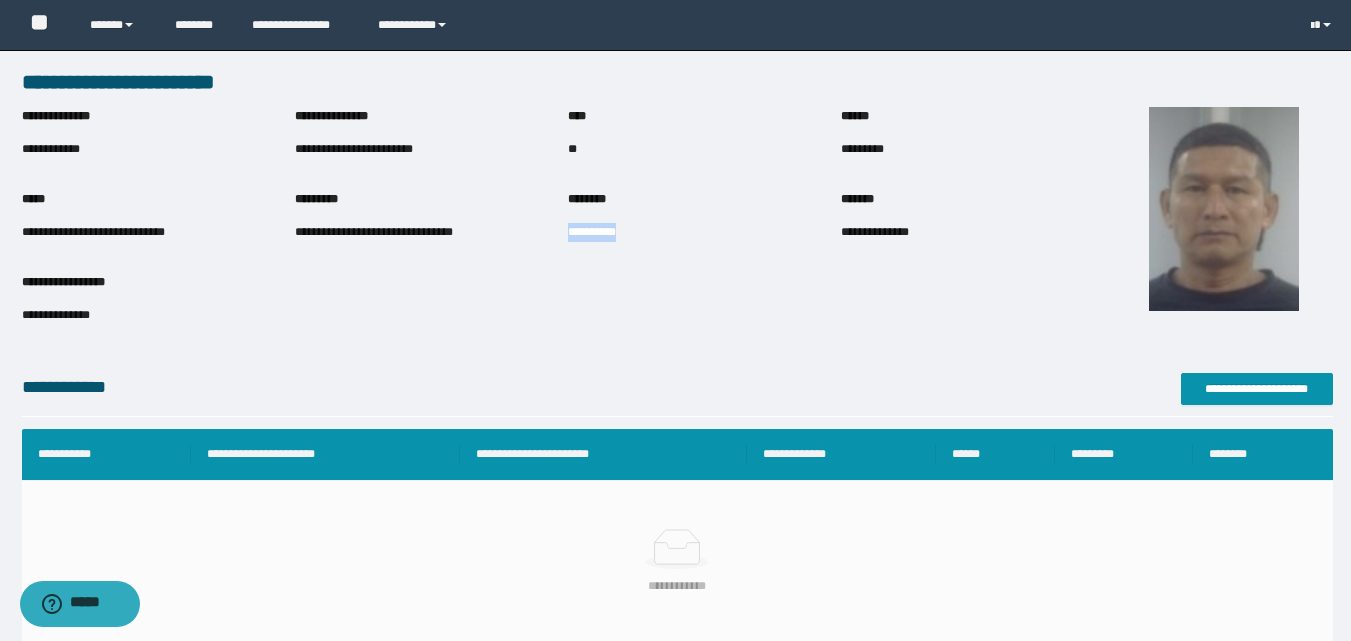 drag, startPoint x: 568, startPoint y: 233, endPoint x: 675, endPoint y: 233, distance: 107 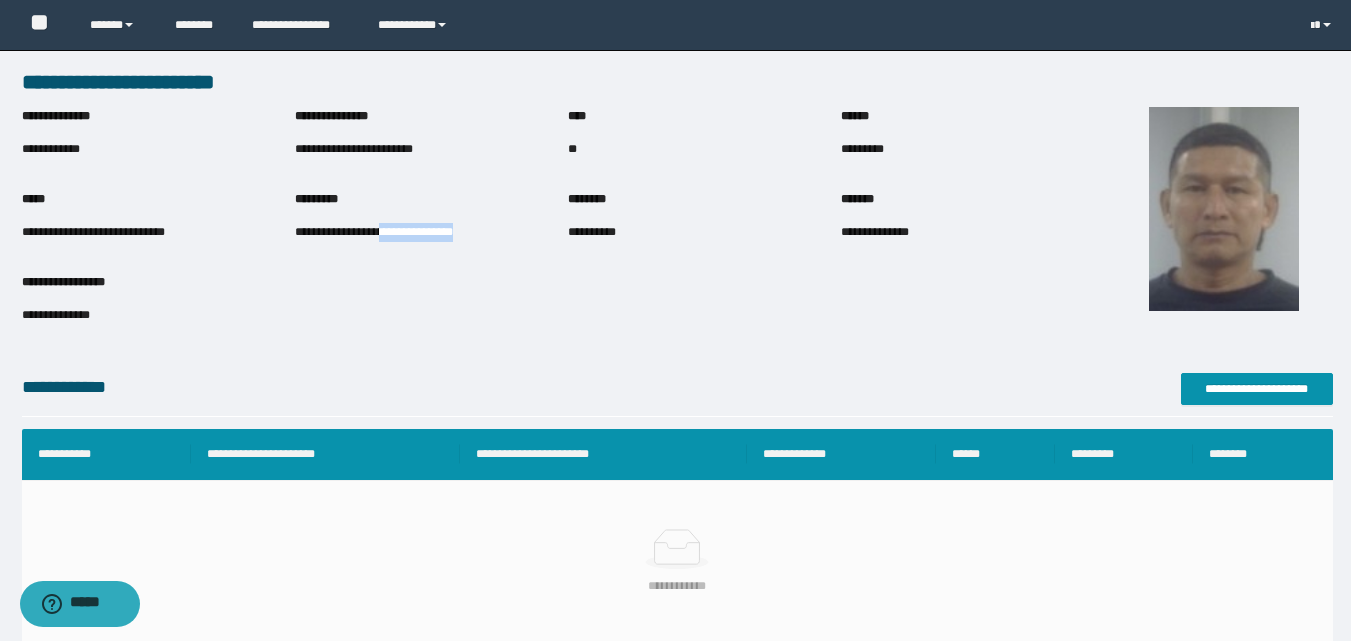 drag, startPoint x: 376, startPoint y: 237, endPoint x: 507, endPoint y: 237, distance: 131 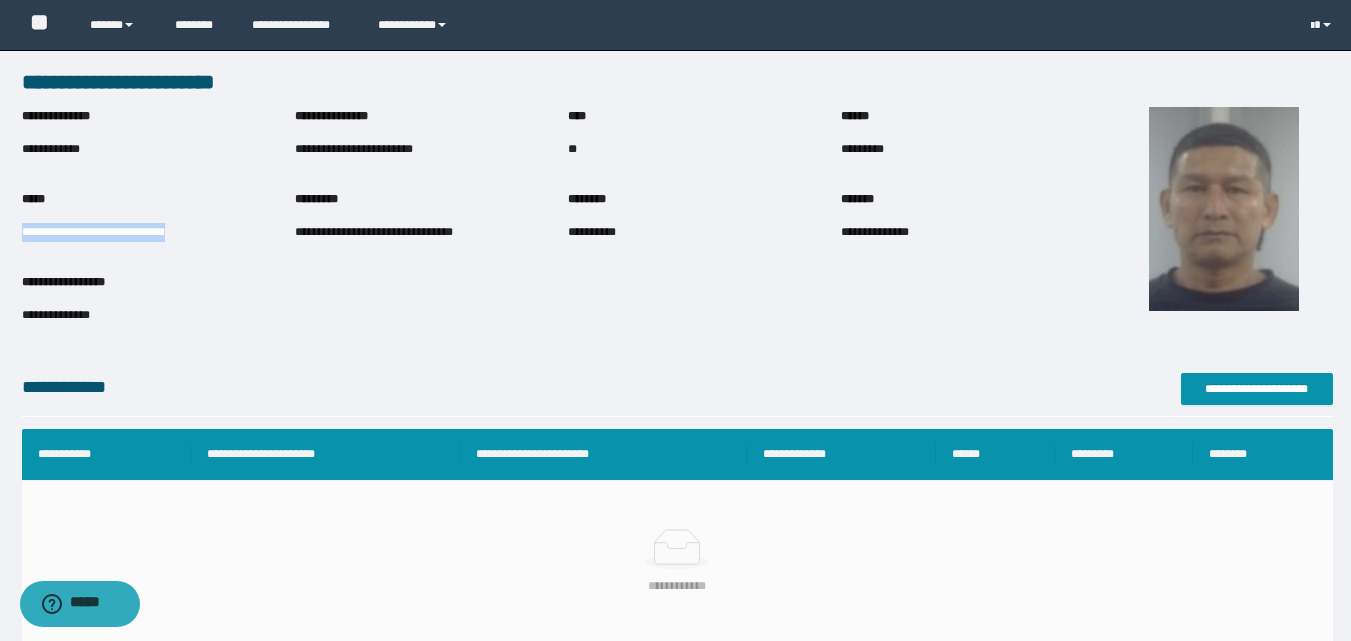drag, startPoint x: 24, startPoint y: 234, endPoint x: 203, endPoint y: 240, distance: 179.10052 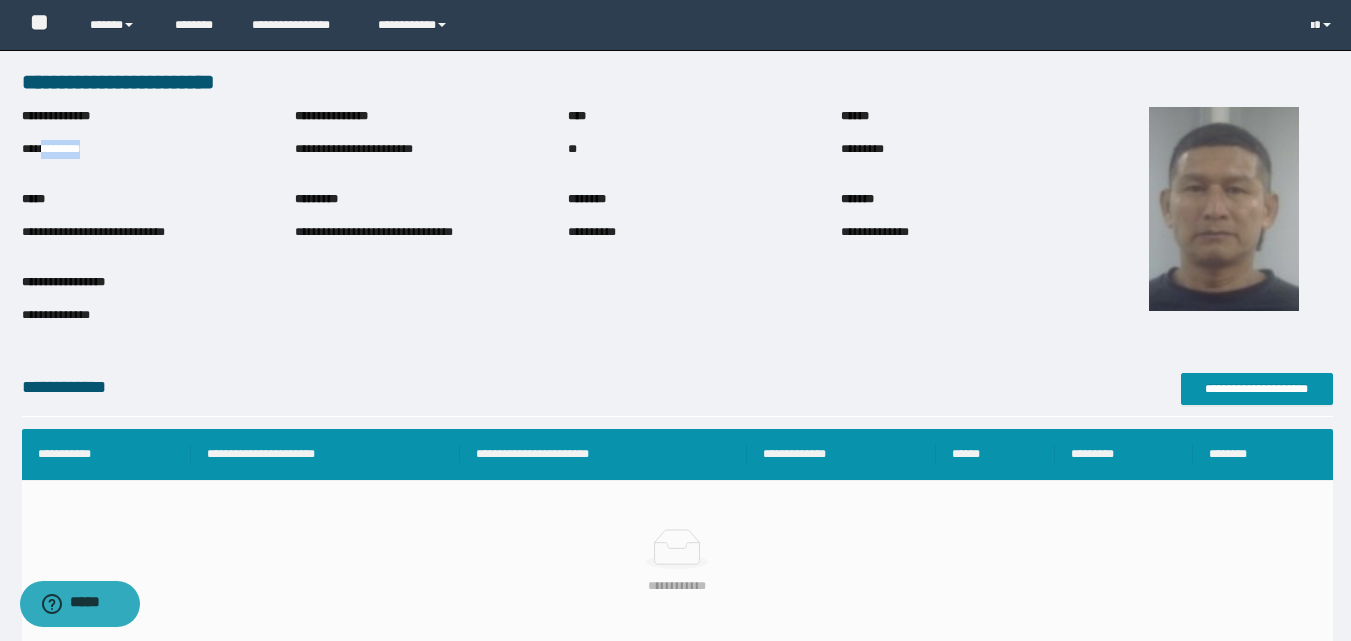 drag, startPoint x: 44, startPoint y: 154, endPoint x: 181, endPoint y: 153, distance: 137.00365 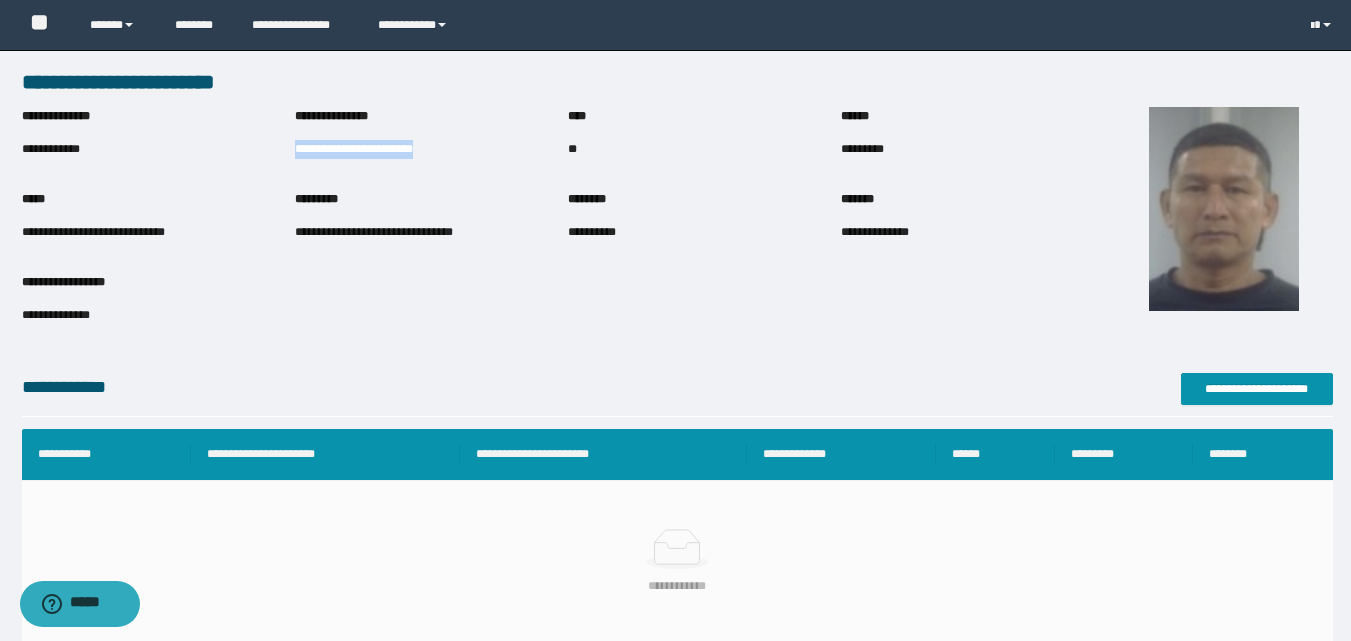 drag, startPoint x: 296, startPoint y: 153, endPoint x: 472, endPoint y: 158, distance: 176.07101 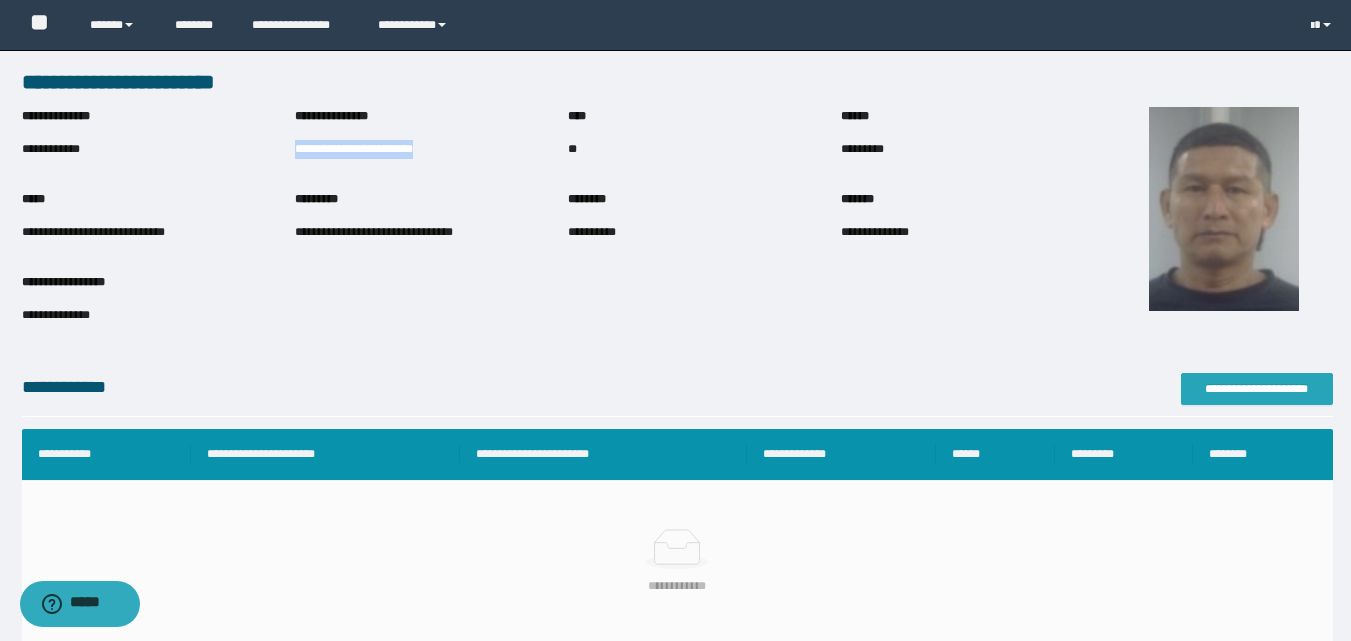 click on "**********" at bounding box center [1257, 389] 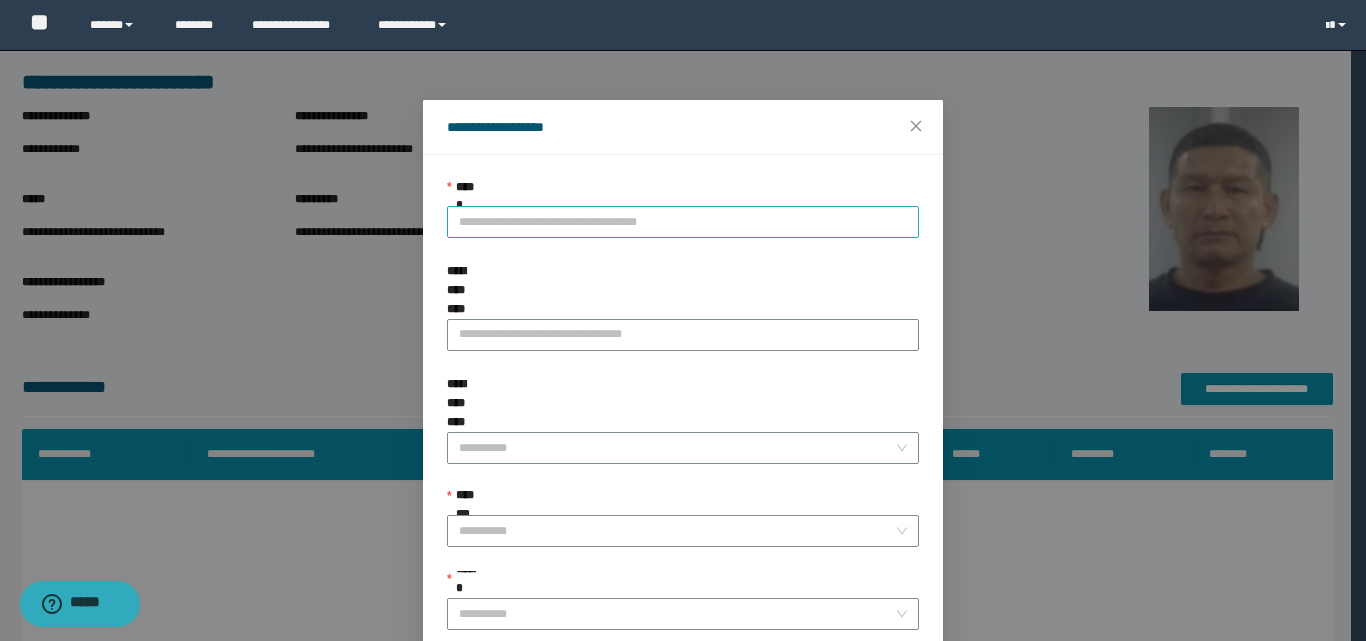 click on "**********" at bounding box center [683, 222] 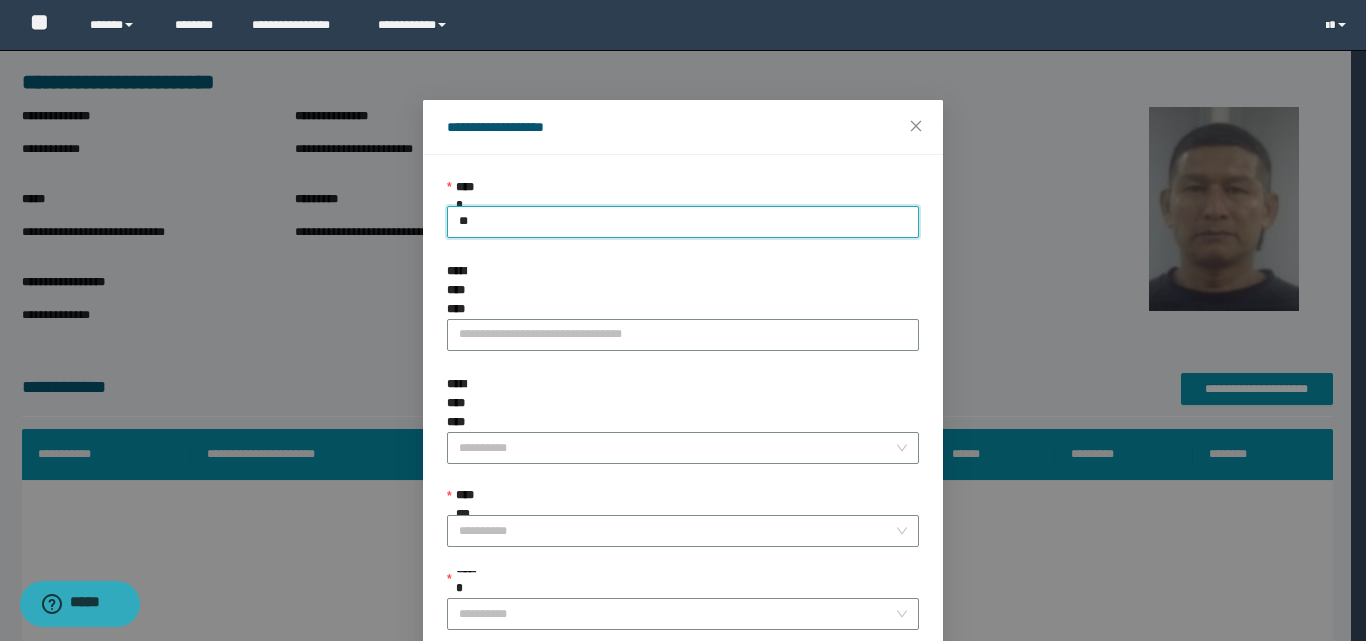 type on "***" 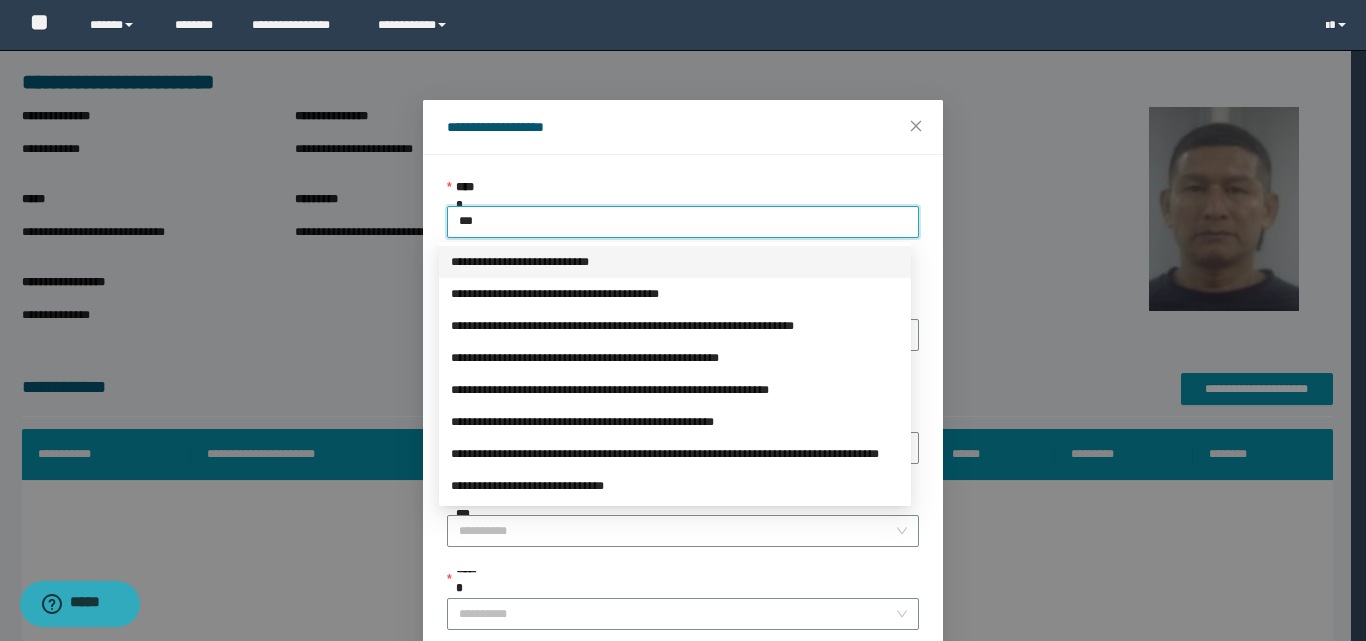 click on "**********" at bounding box center (675, 262) 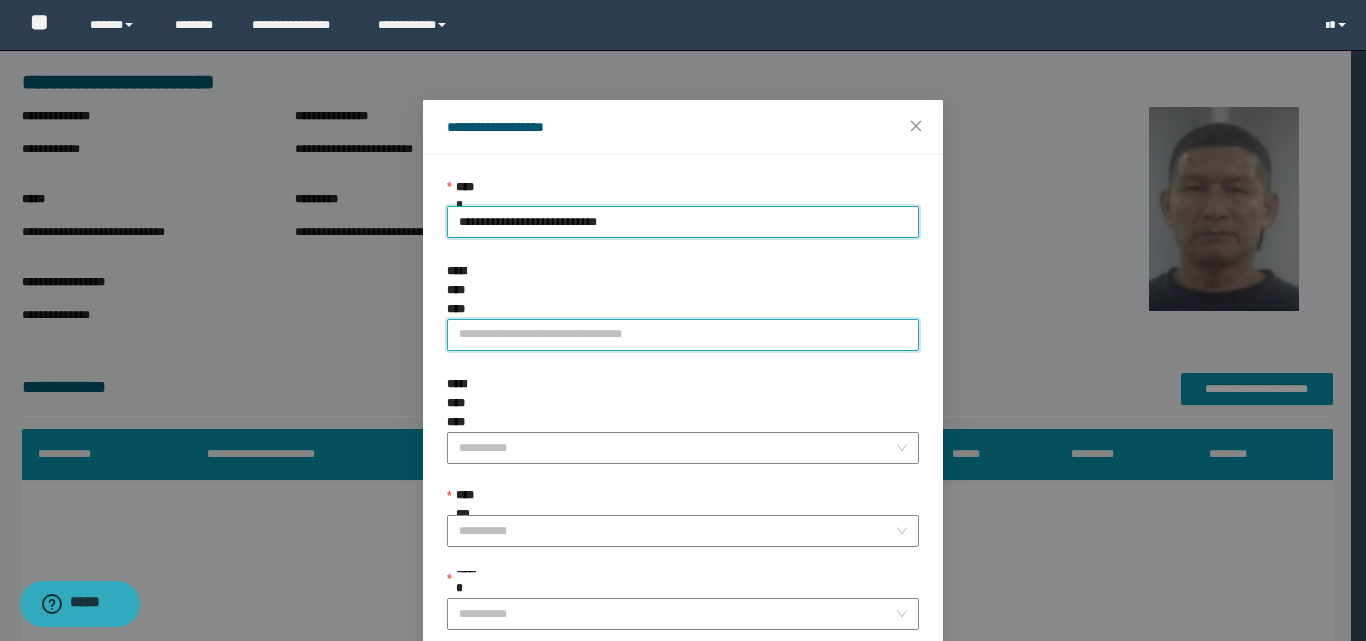 click on "**********" at bounding box center (683, 335) 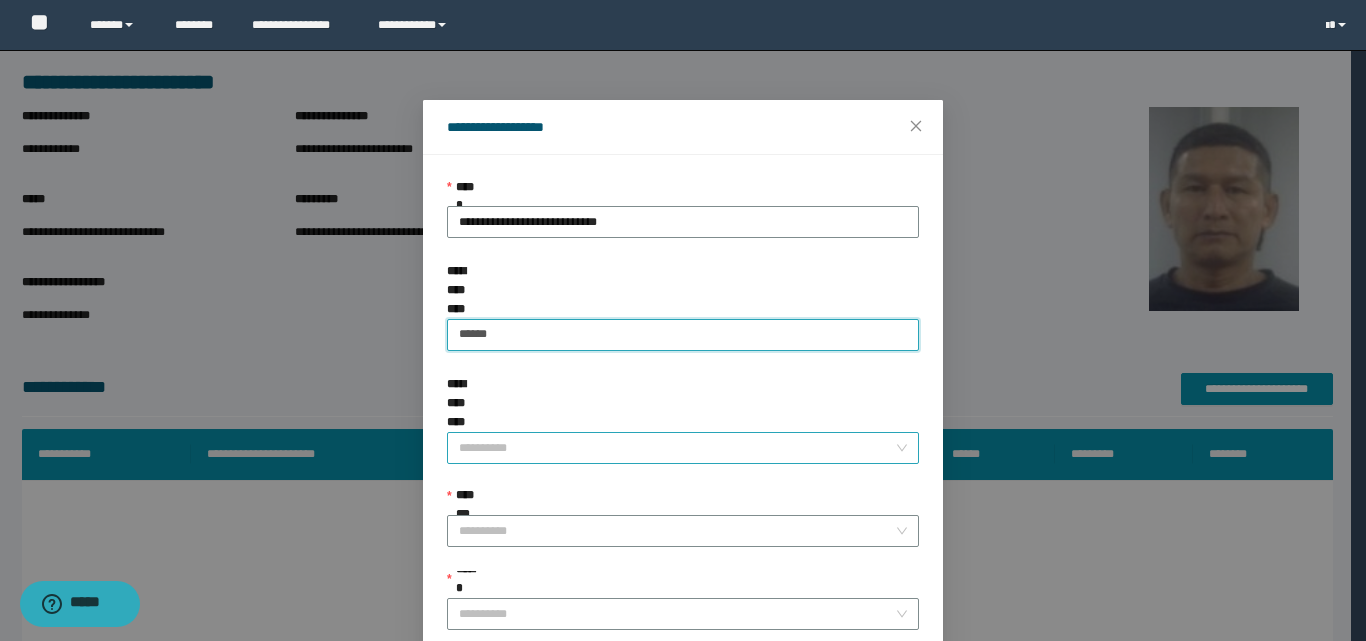 type on "******" 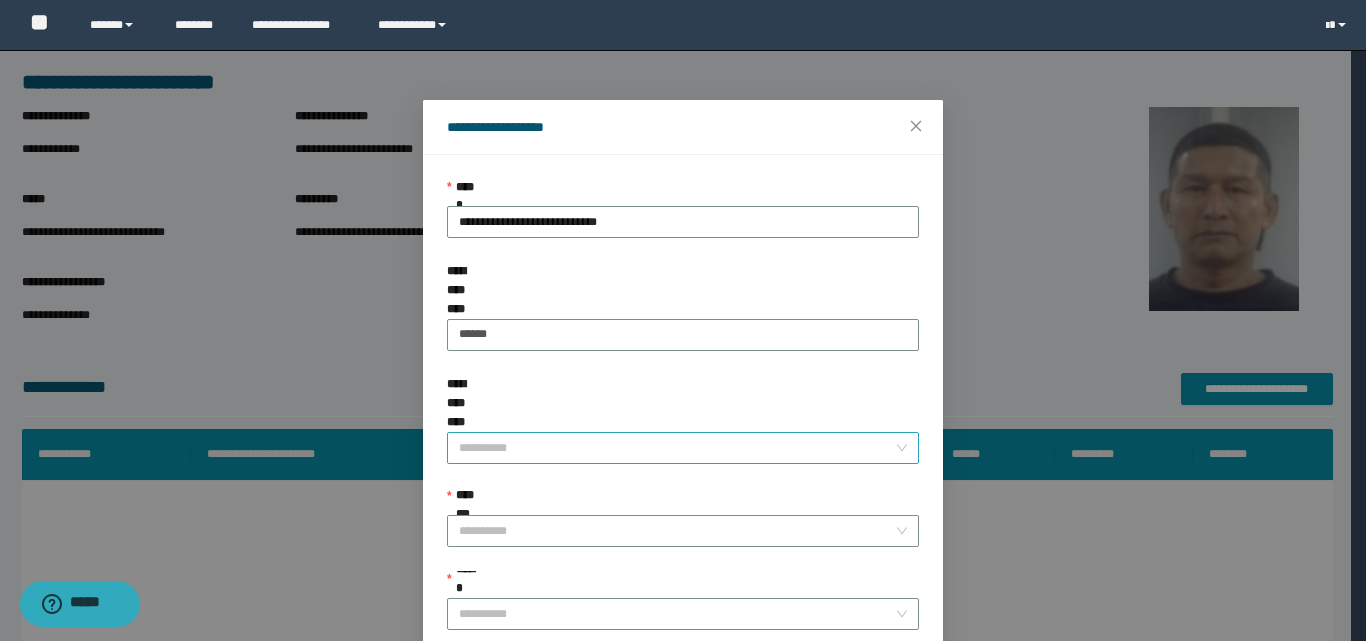 click on "**********" at bounding box center (677, 448) 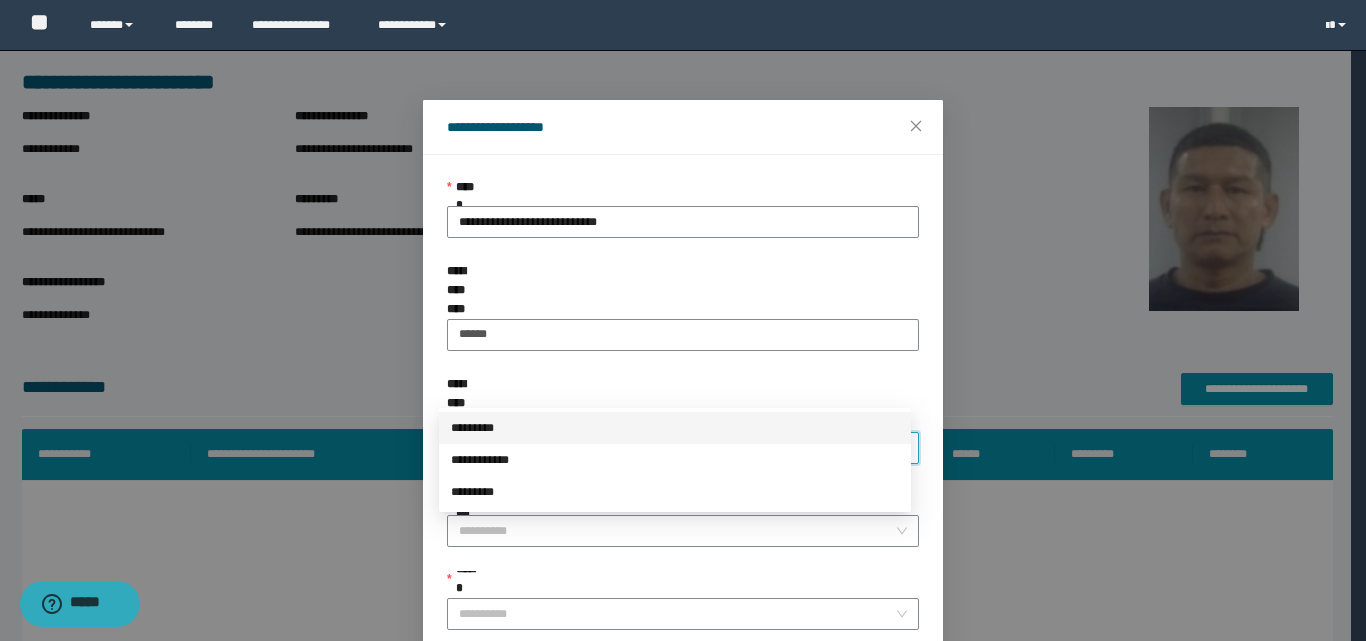 click on "*********" at bounding box center [675, 428] 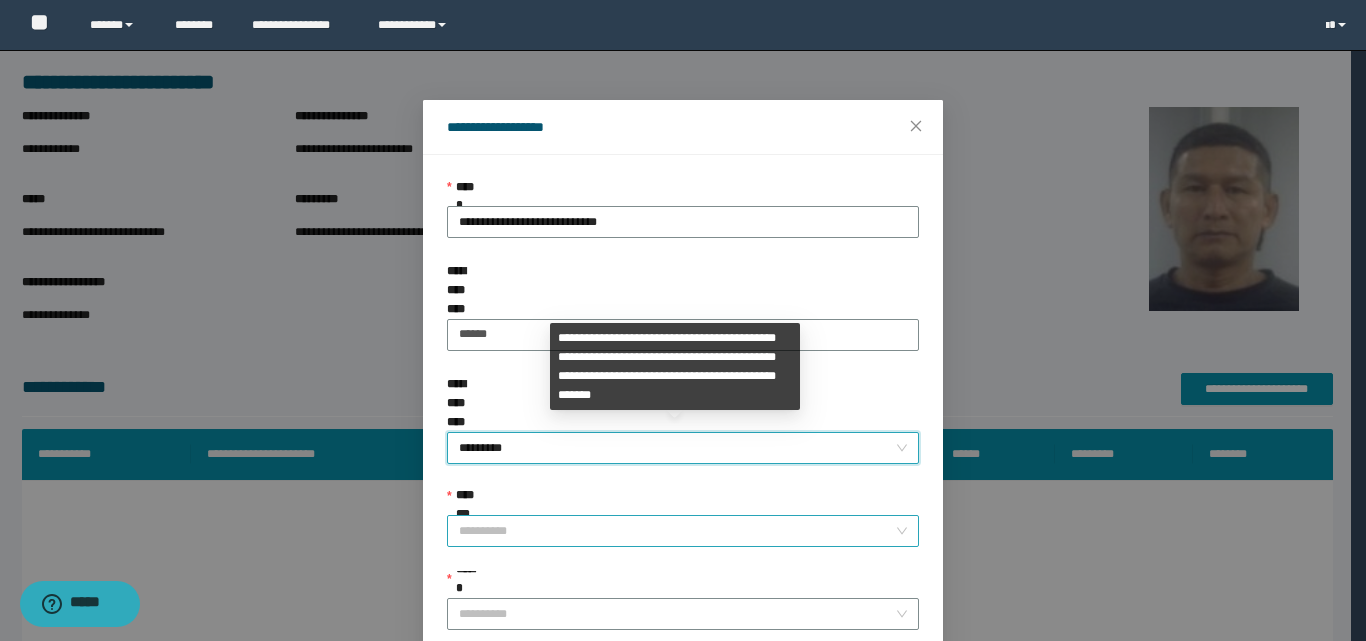 click on "**********" at bounding box center (677, 531) 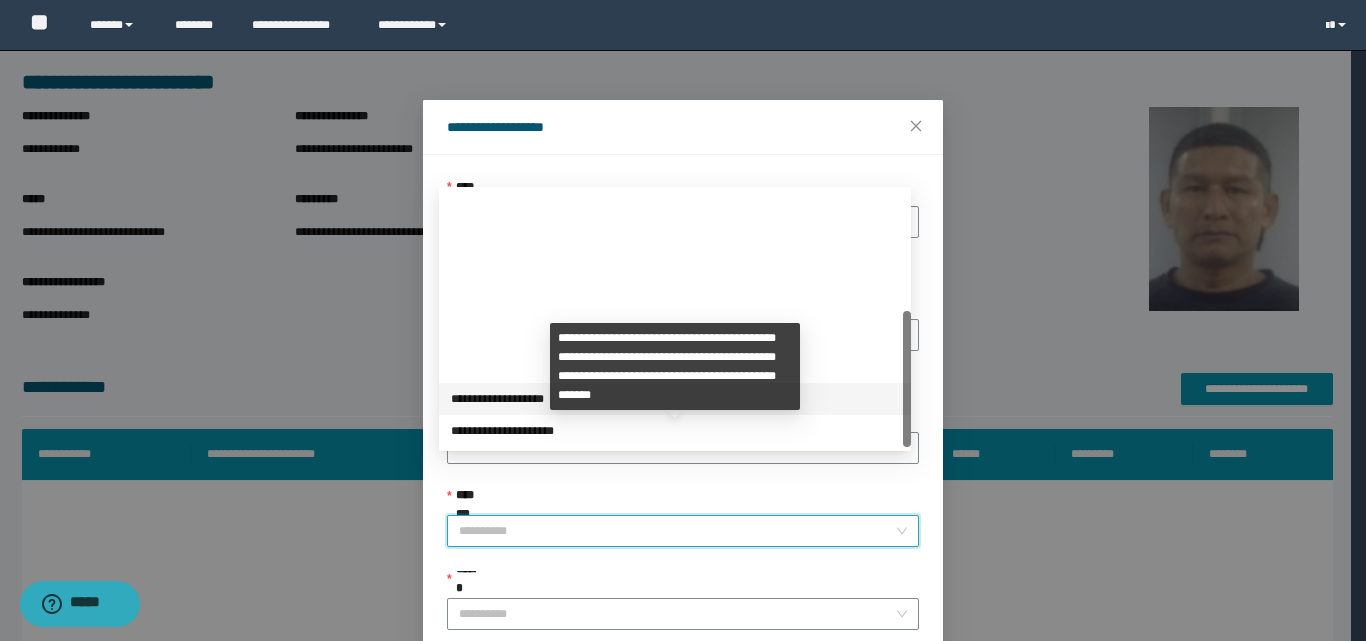 scroll, scrollTop: 224, scrollLeft: 0, axis: vertical 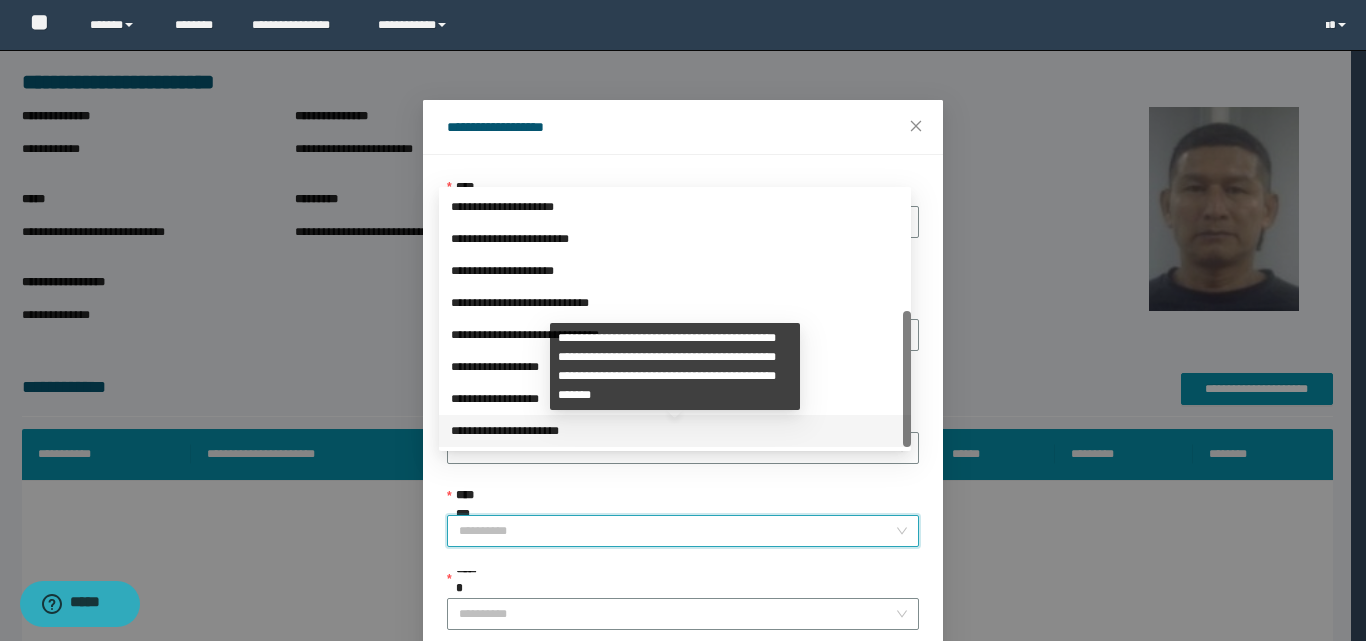 click on "**********" at bounding box center (675, 431) 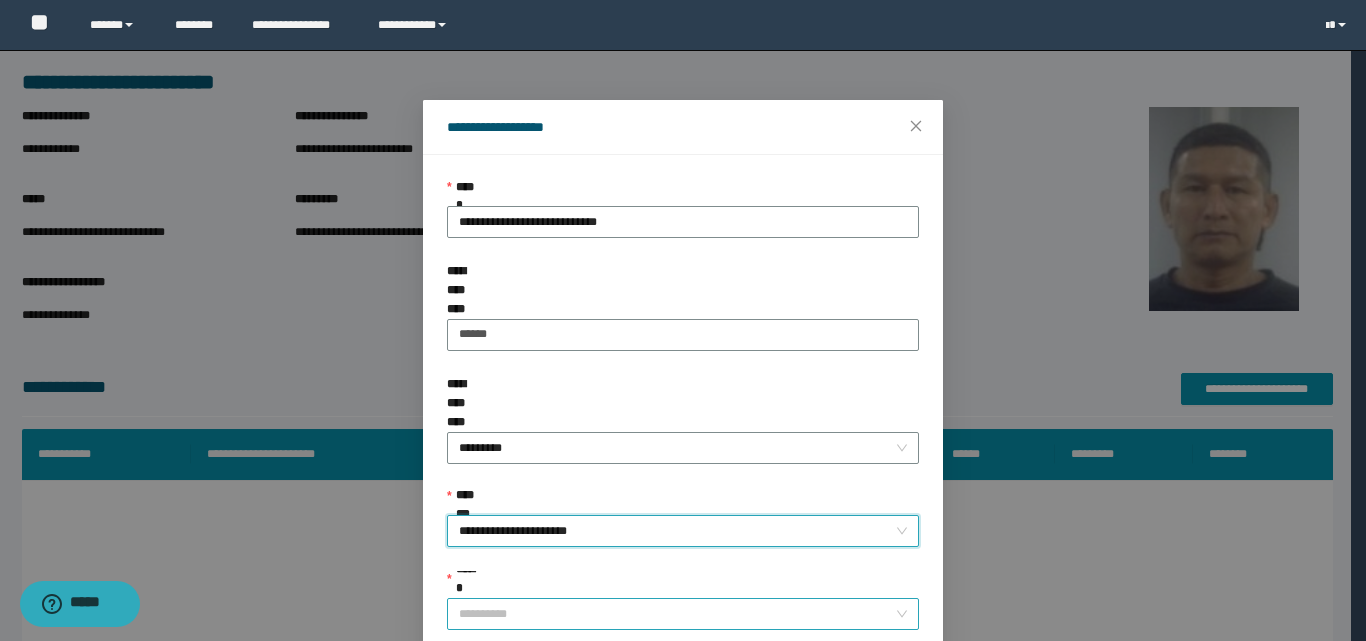 click on "******" at bounding box center (677, 614) 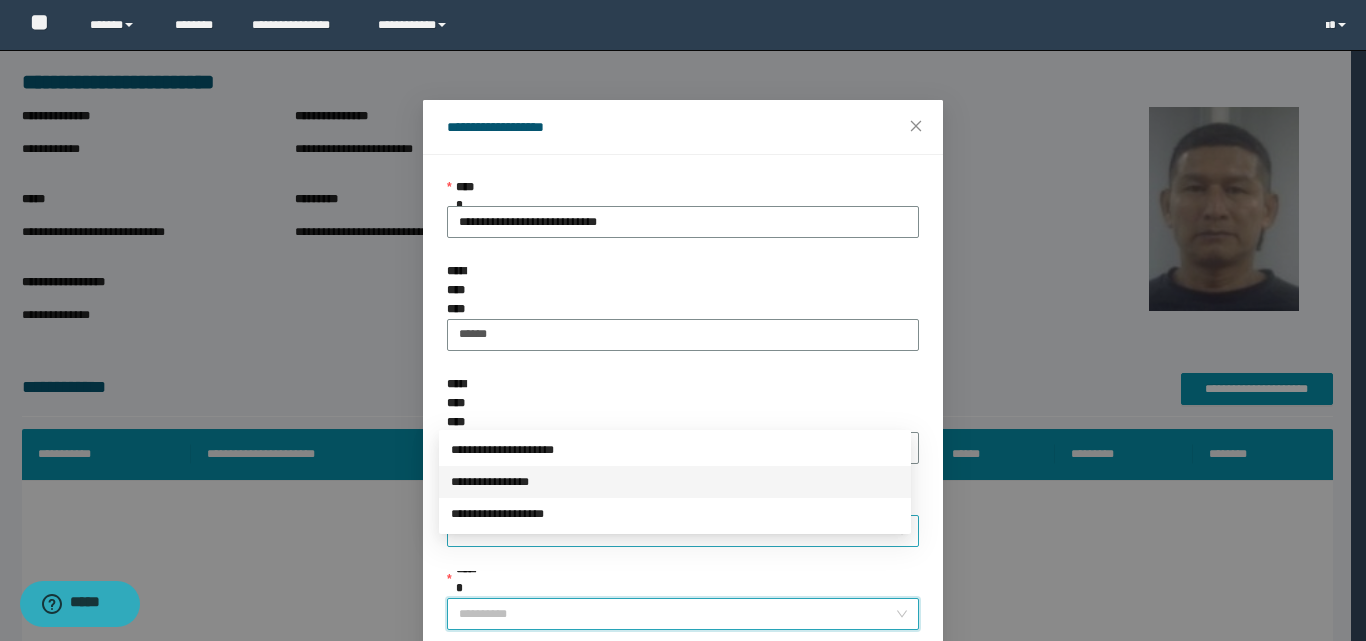 click on "**********" at bounding box center (675, 482) 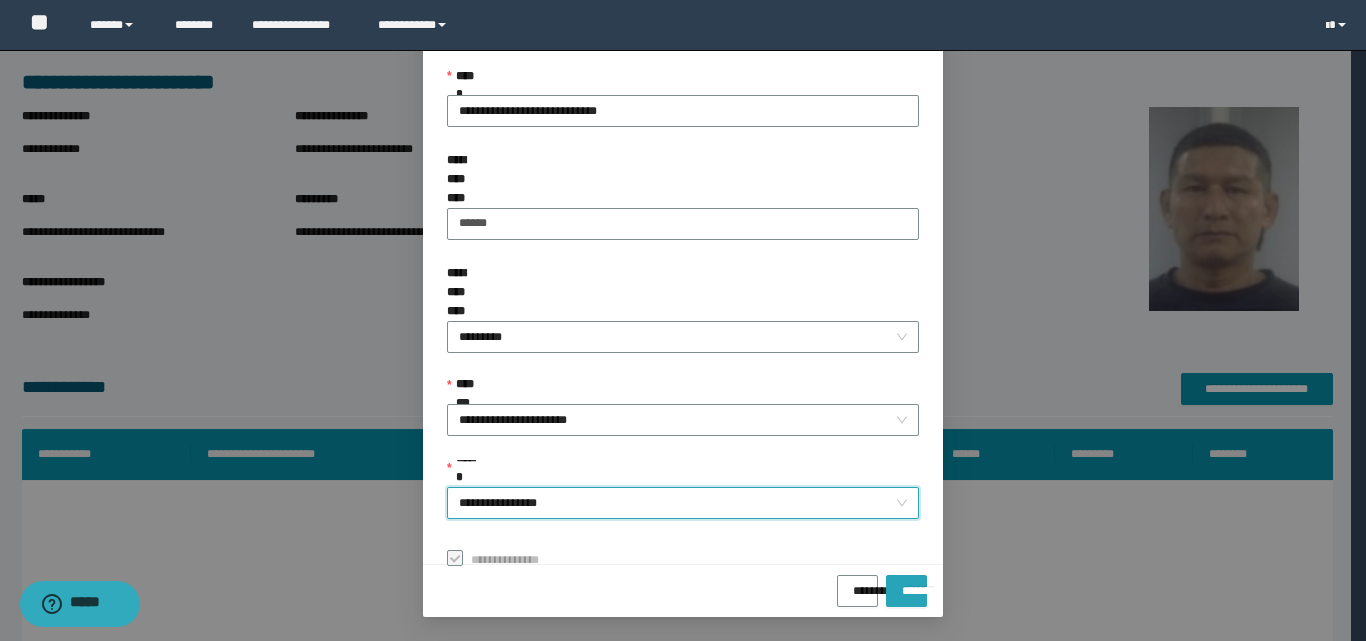 click on "*******" at bounding box center [906, 584] 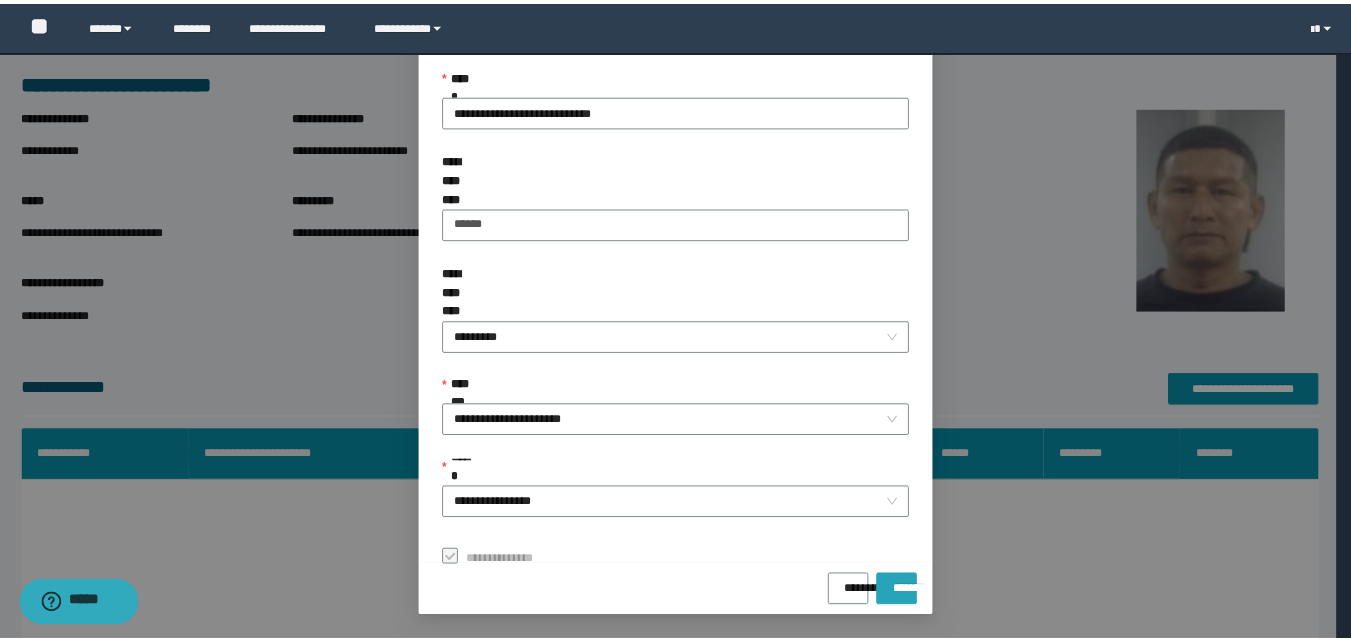scroll, scrollTop: 64, scrollLeft: 0, axis: vertical 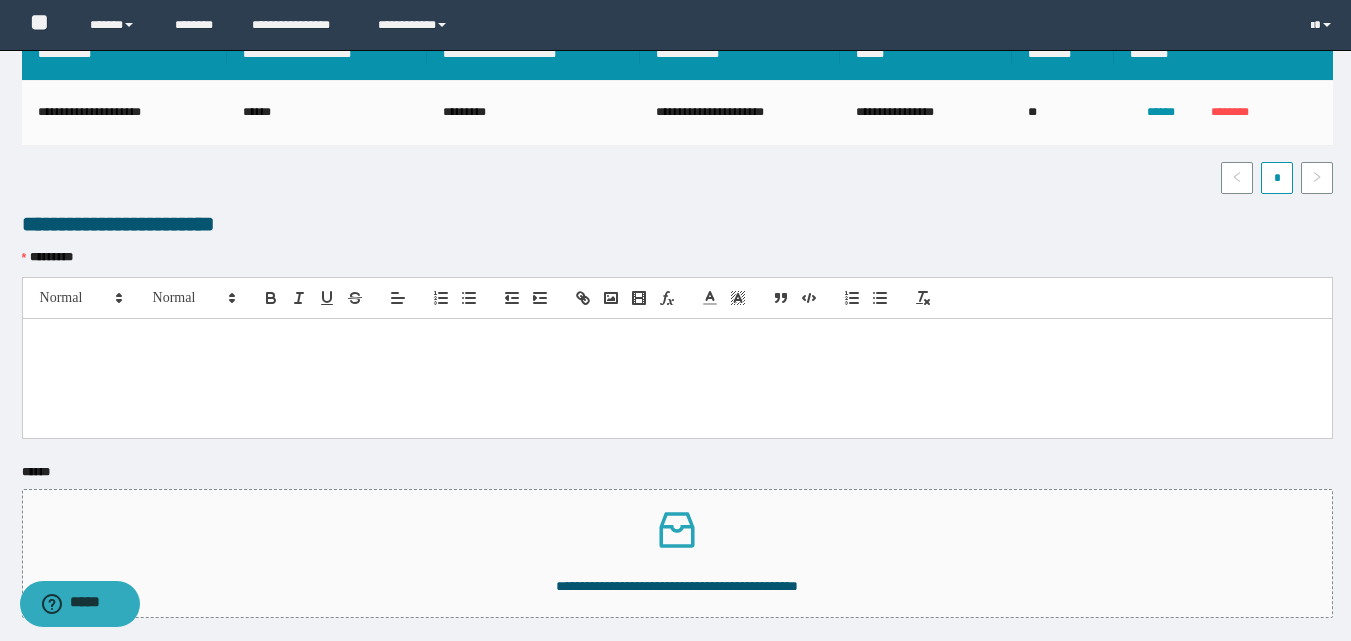 click at bounding box center [677, 340] 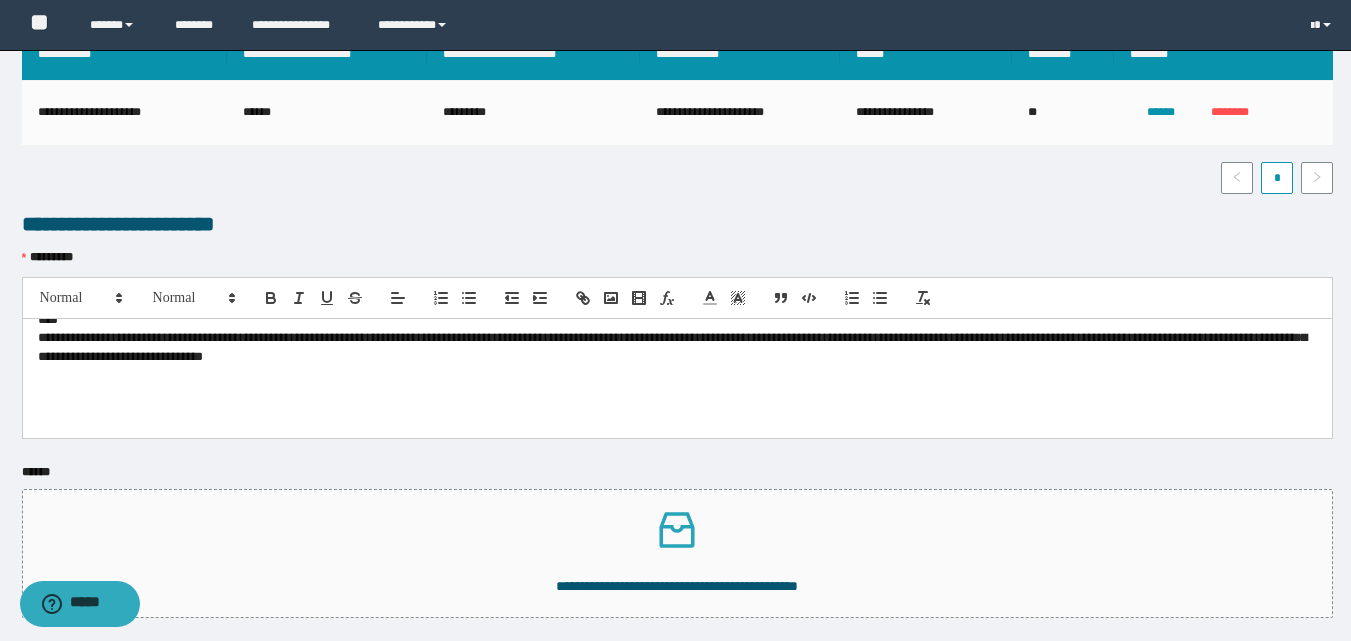 scroll, scrollTop: 0, scrollLeft: 0, axis: both 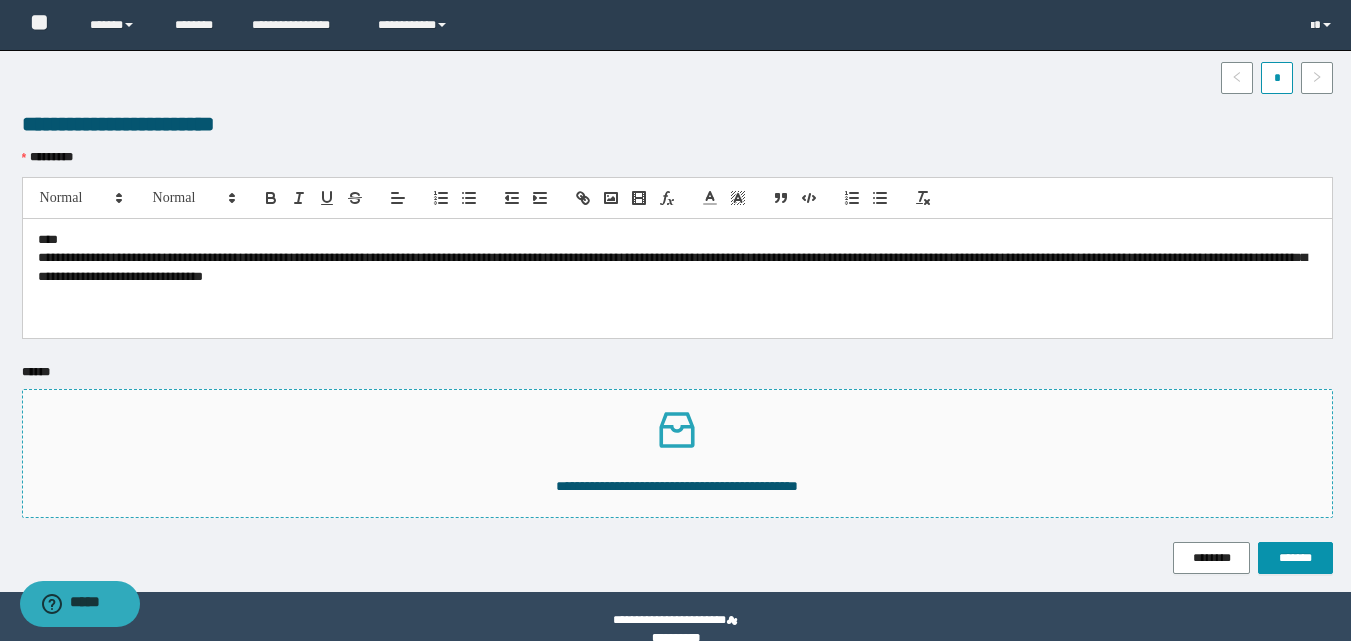 click 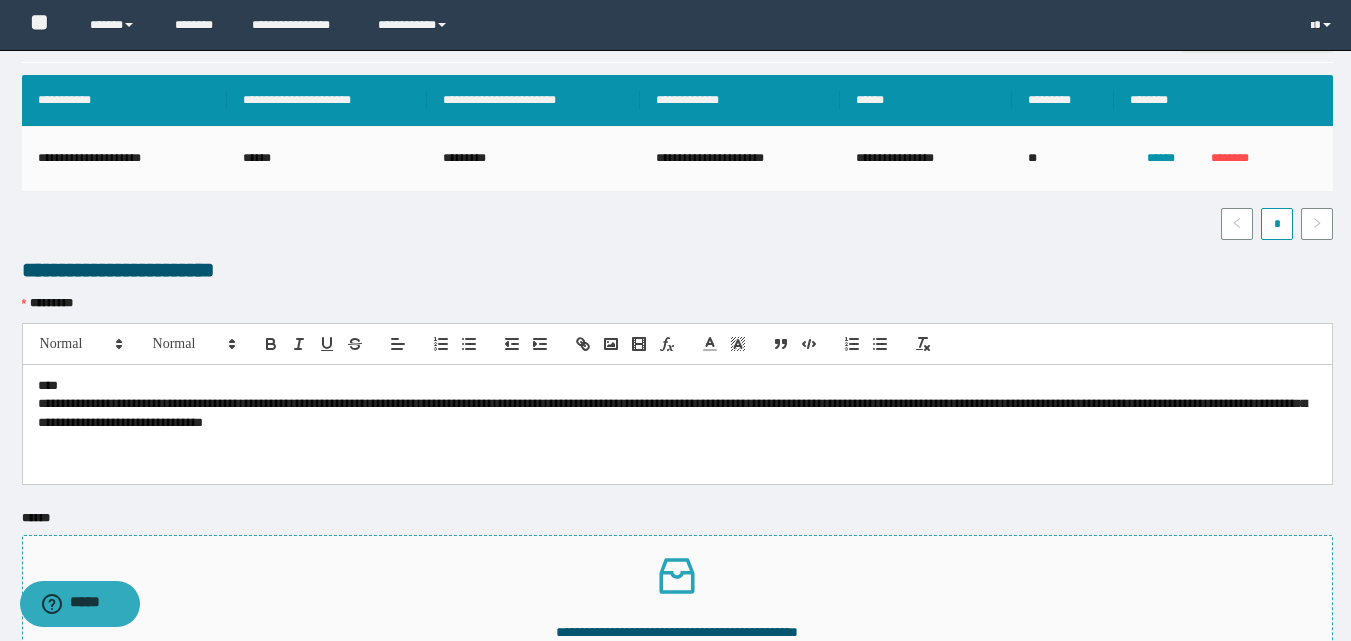 scroll, scrollTop: 554, scrollLeft: 0, axis: vertical 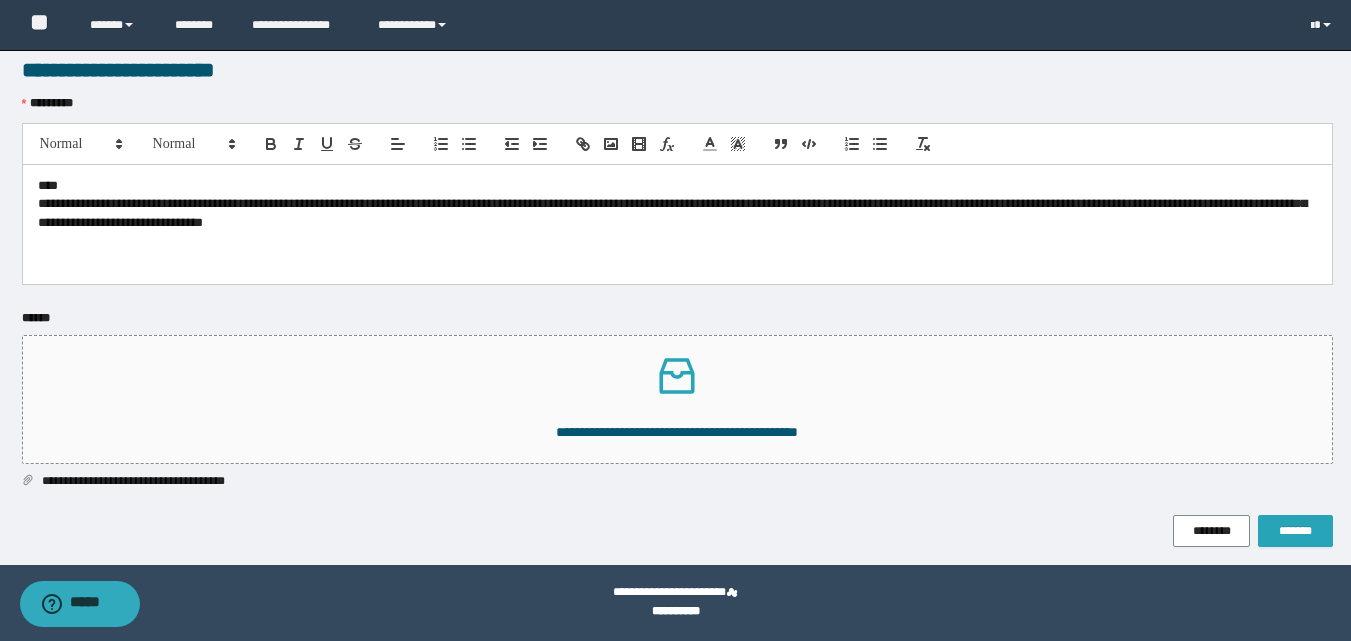 click on "*******" at bounding box center [1295, 531] 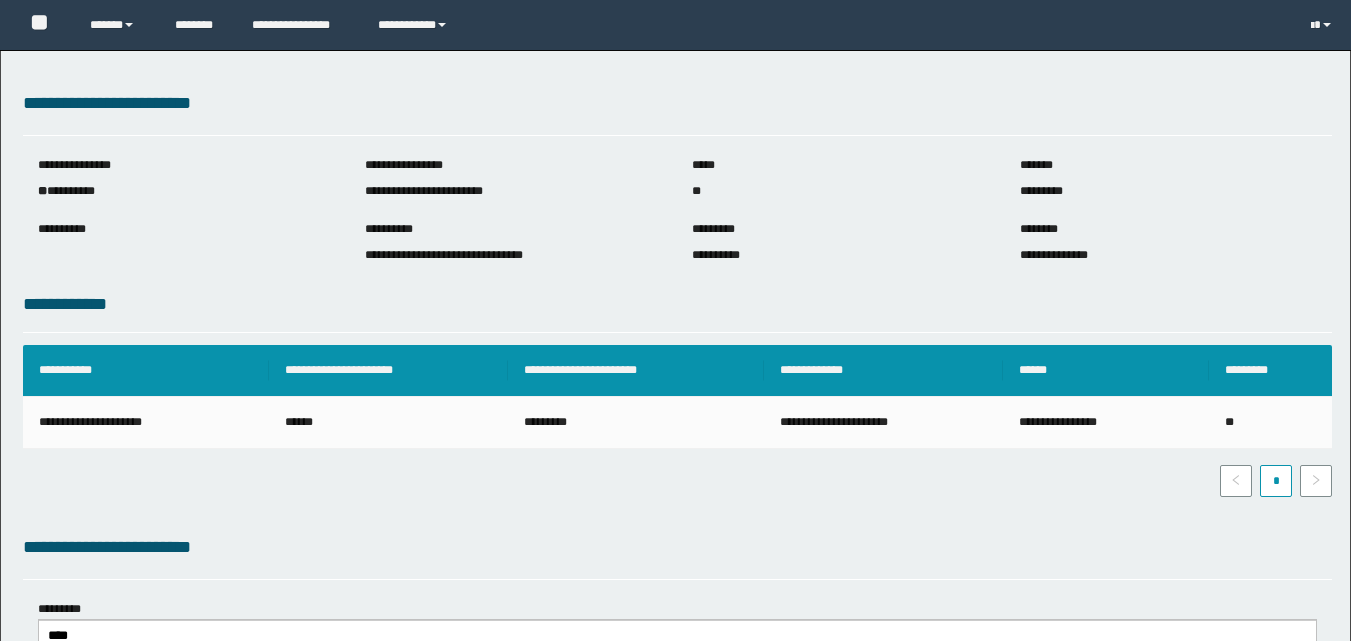 scroll, scrollTop: 0, scrollLeft: 0, axis: both 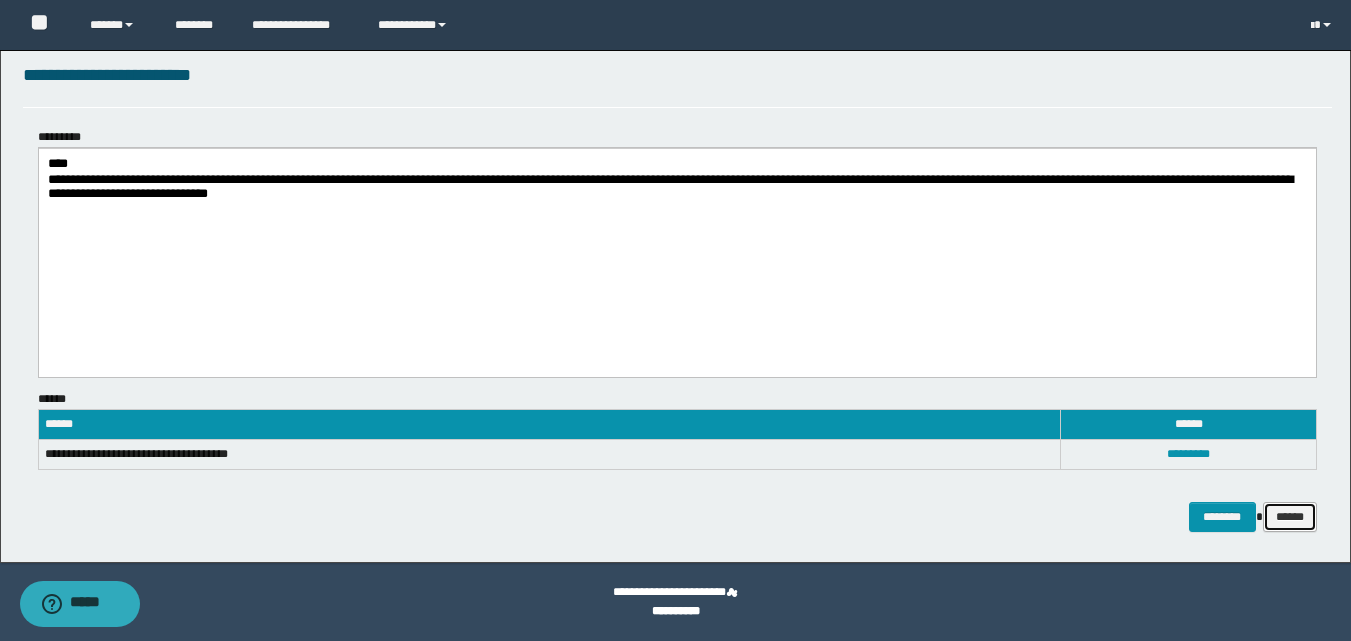 click on "******" at bounding box center [1290, 517] 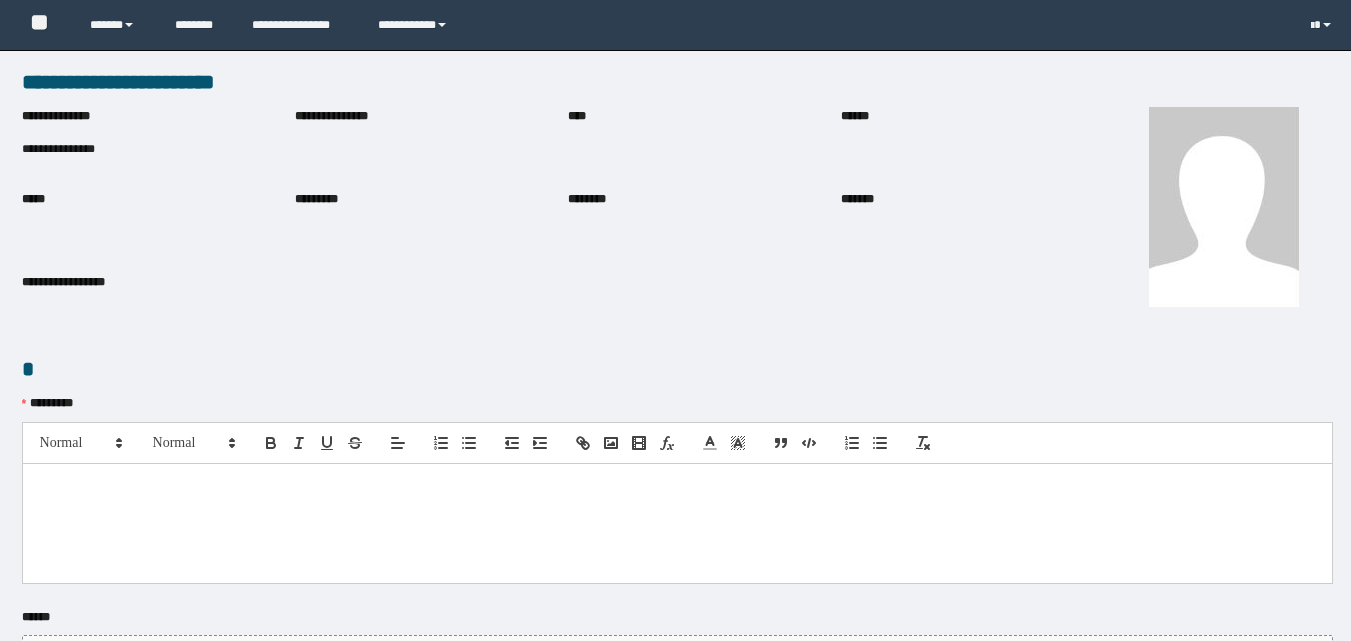 scroll, scrollTop: 0, scrollLeft: 0, axis: both 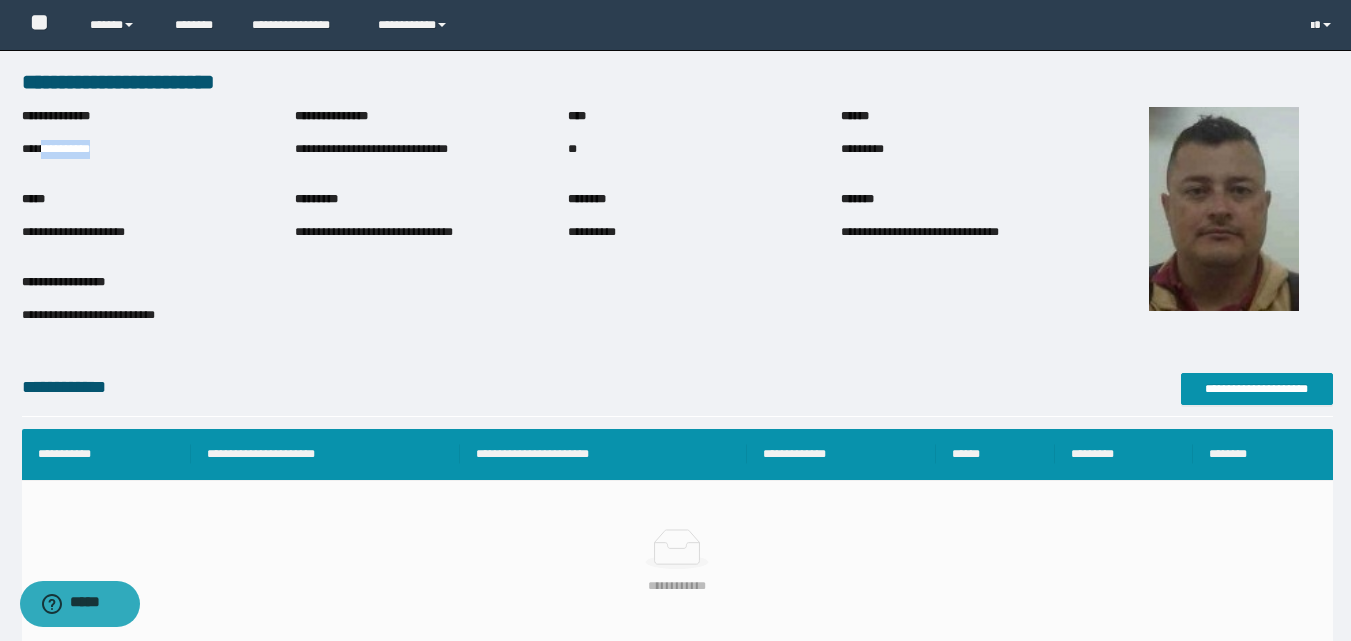 drag, startPoint x: 44, startPoint y: 151, endPoint x: 167, endPoint y: 150, distance: 123.00407 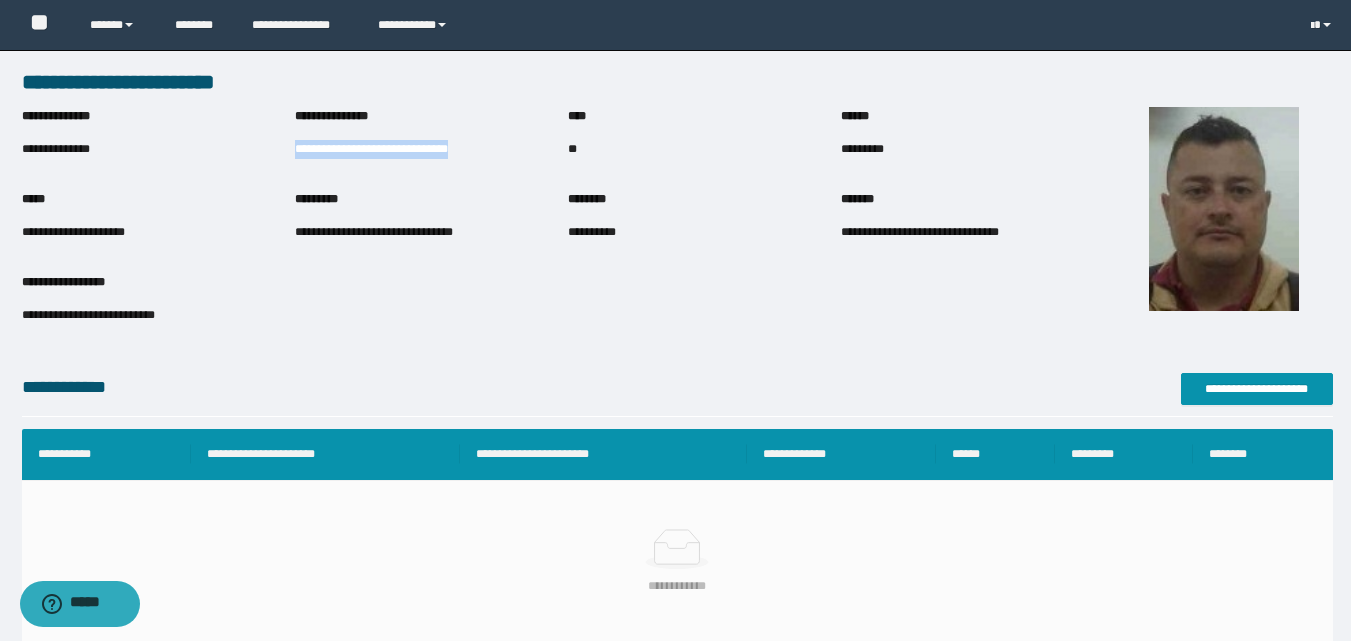 drag, startPoint x: 296, startPoint y: 154, endPoint x: 480, endPoint y: 154, distance: 184 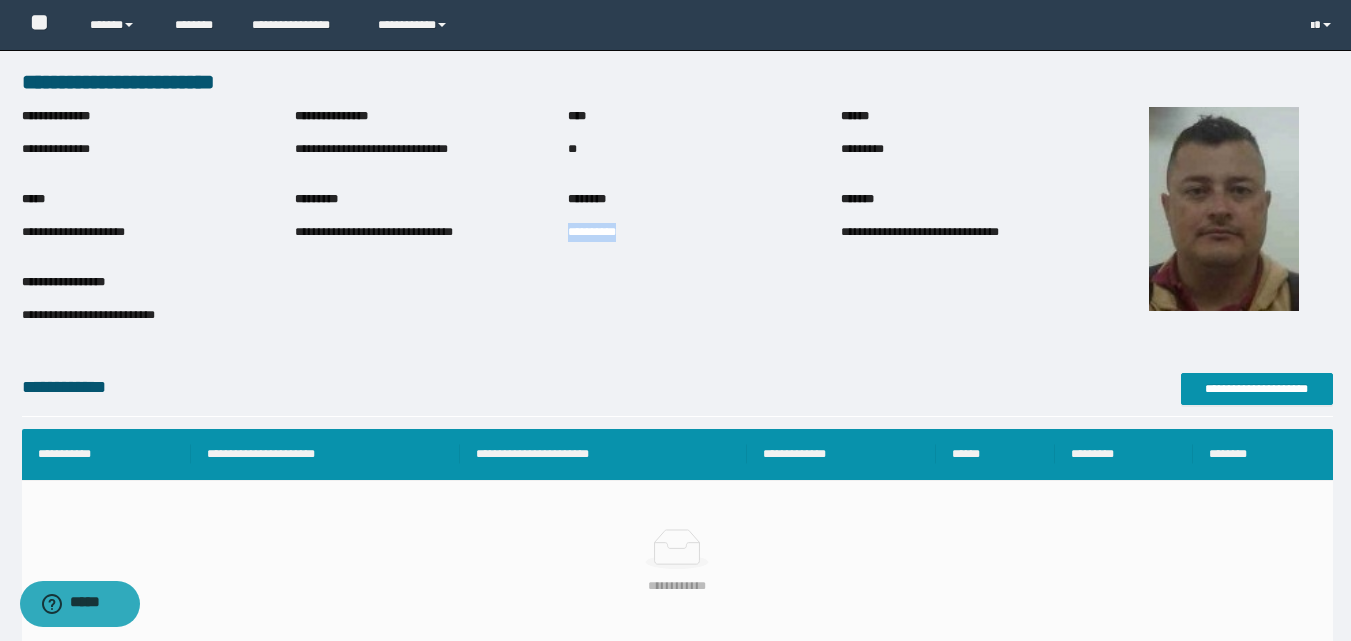 drag, startPoint x: 568, startPoint y: 229, endPoint x: 689, endPoint y: 236, distance: 121.20231 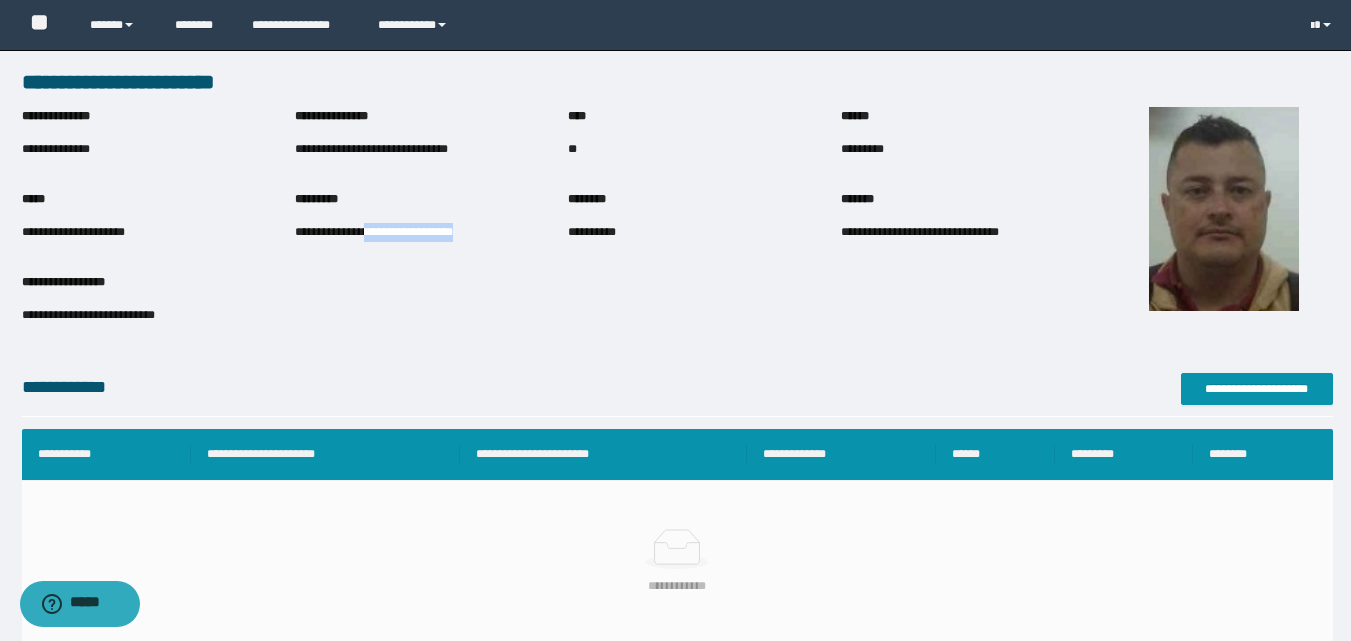 drag, startPoint x: 369, startPoint y: 232, endPoint x: 491, endPoint y: 236, distance: 122.06556 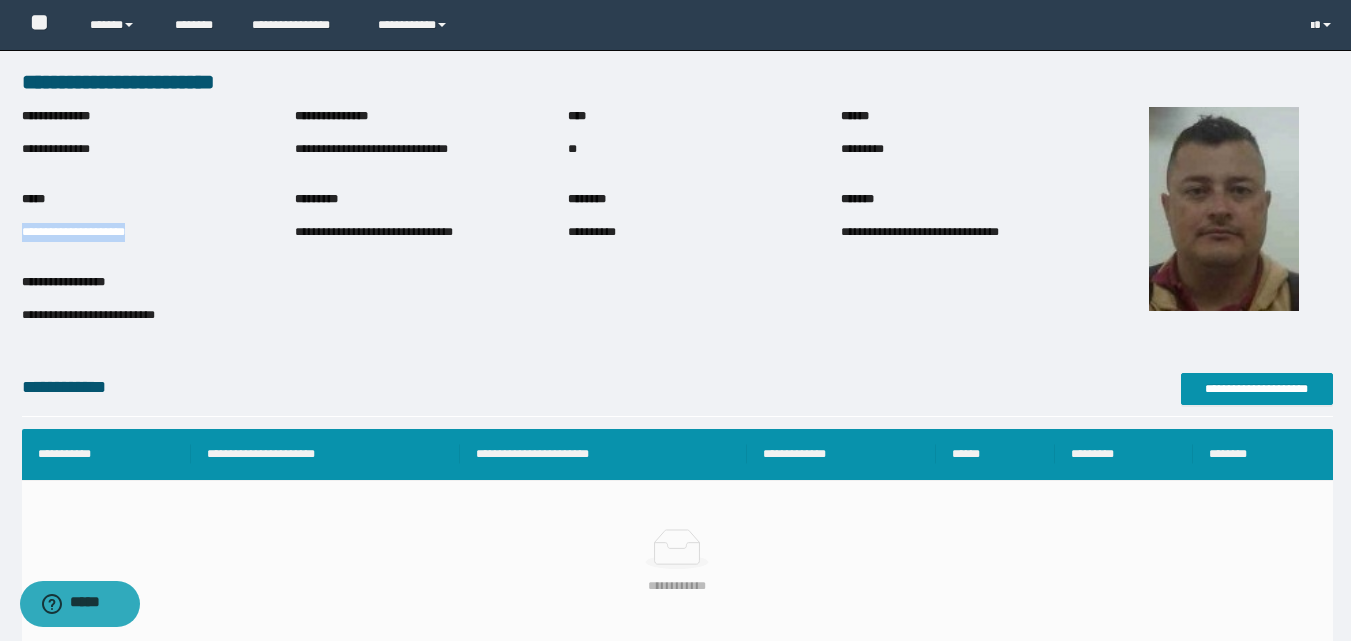 drag, startPoint x: 23, startPoint y: 231, endPoint x: 203, endPoint y: 239, distance: 180.17769 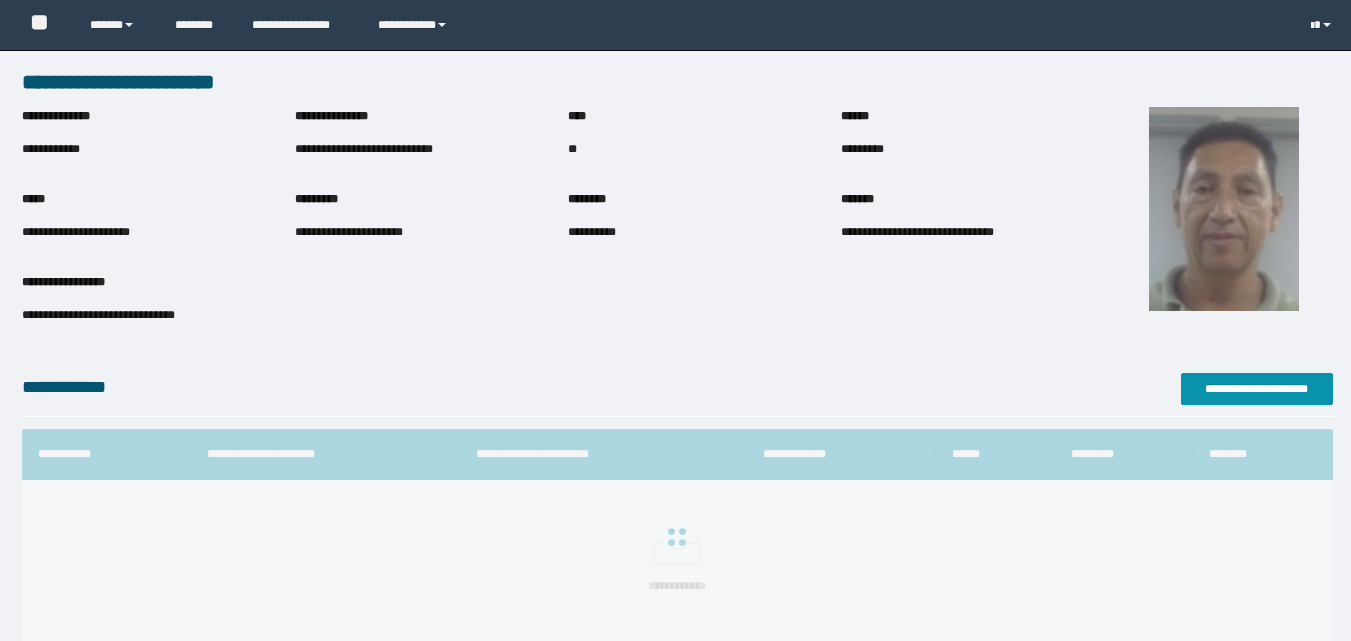 scroll, scrollTop: 0, scrollLeft: 0, axis: both 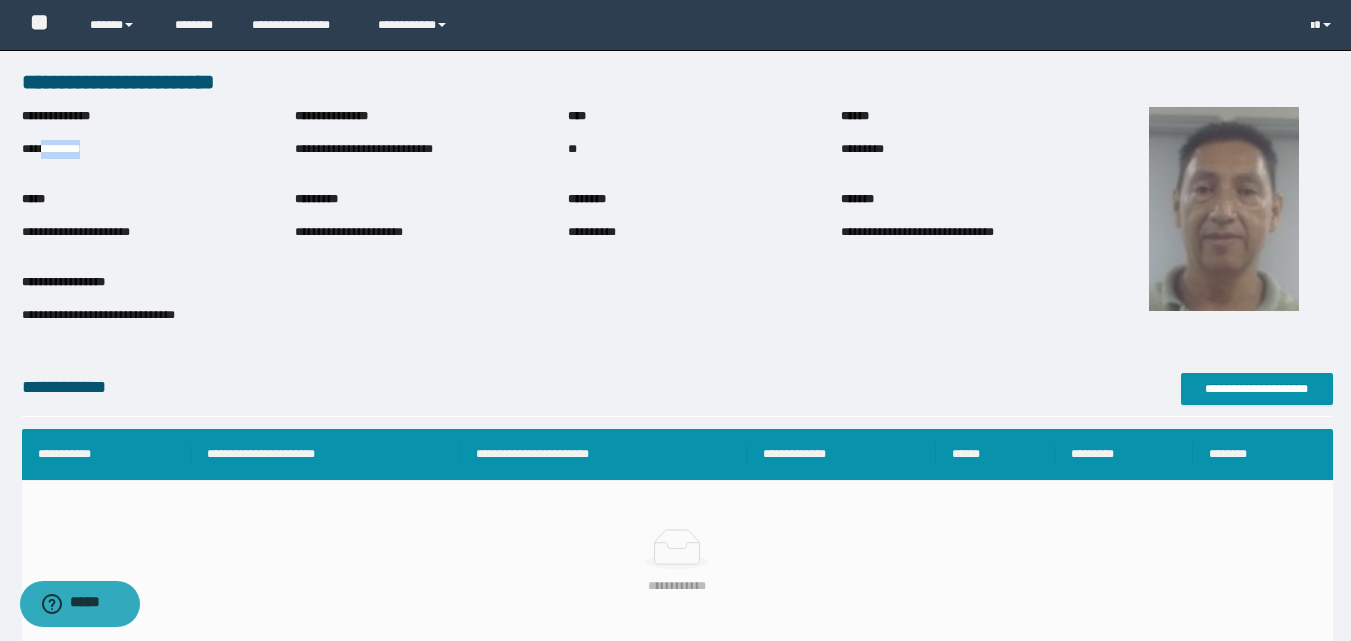 drag, startPoint x: 43, startPoint y: 148, endPoint x: 130, endPoint y: 165, distance: 88.64536 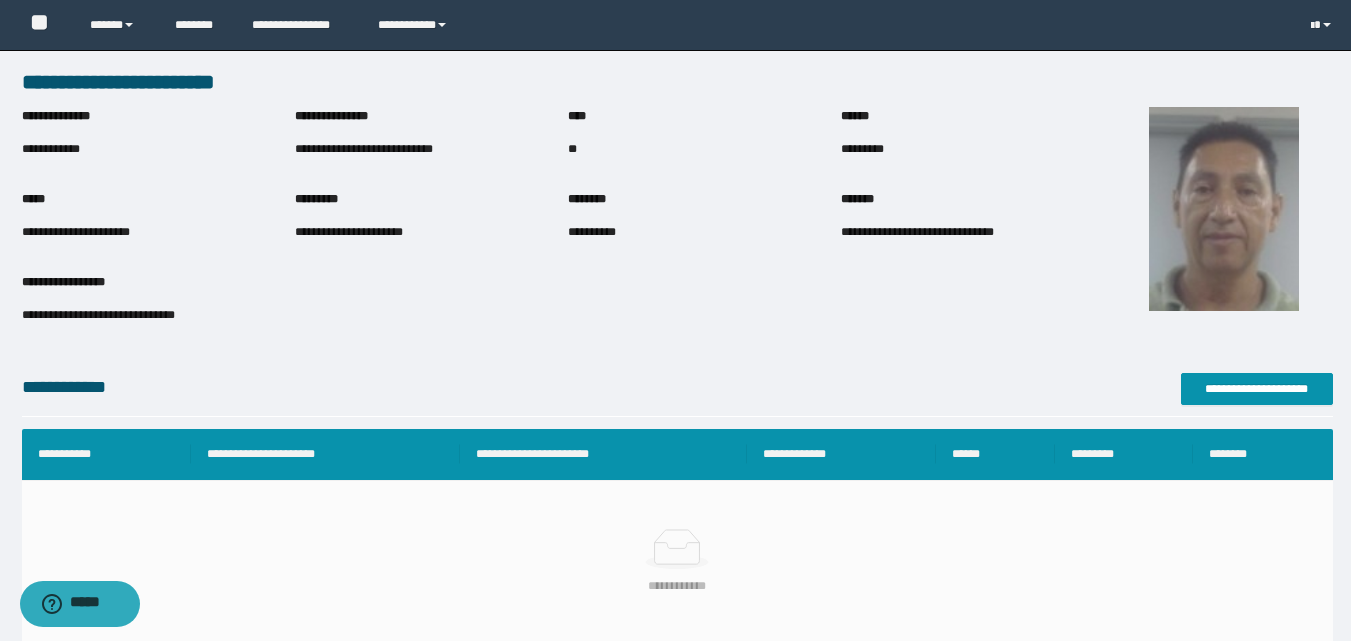 click on "**********" at bounding box center [158, 232] 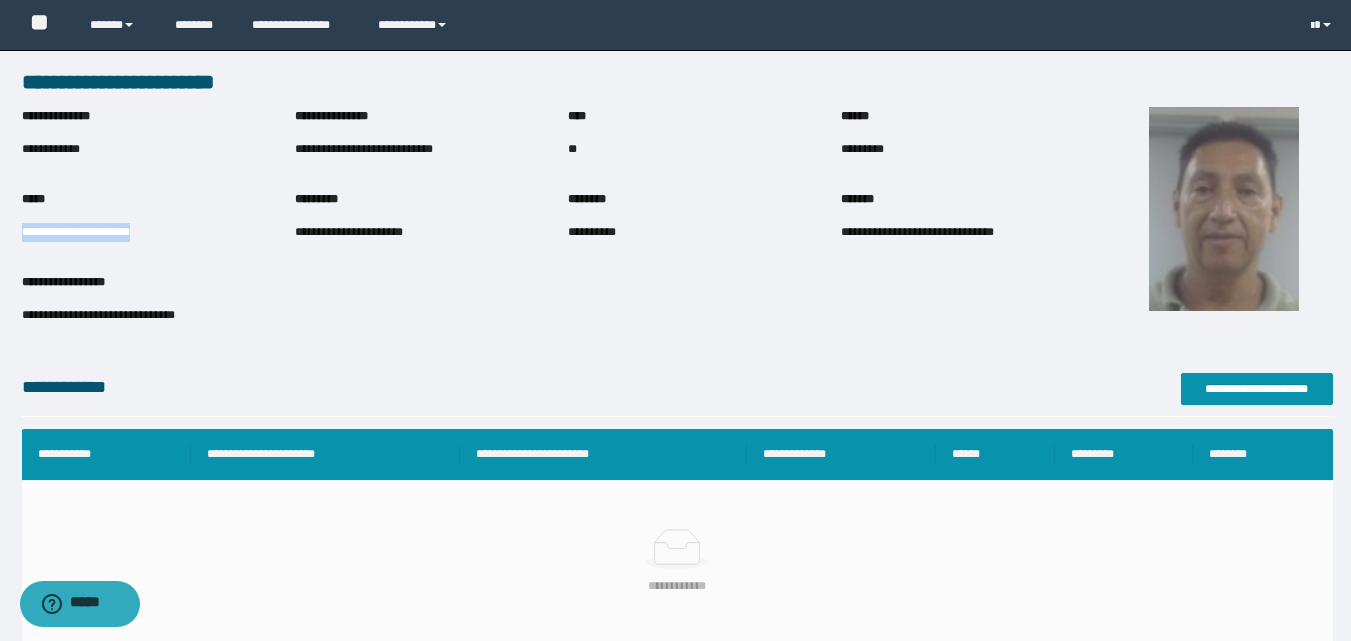 drag, startPoint x: 23, startPoint y: 233, endPoint x: 230, endPoint y: 242, distance: 207.19556 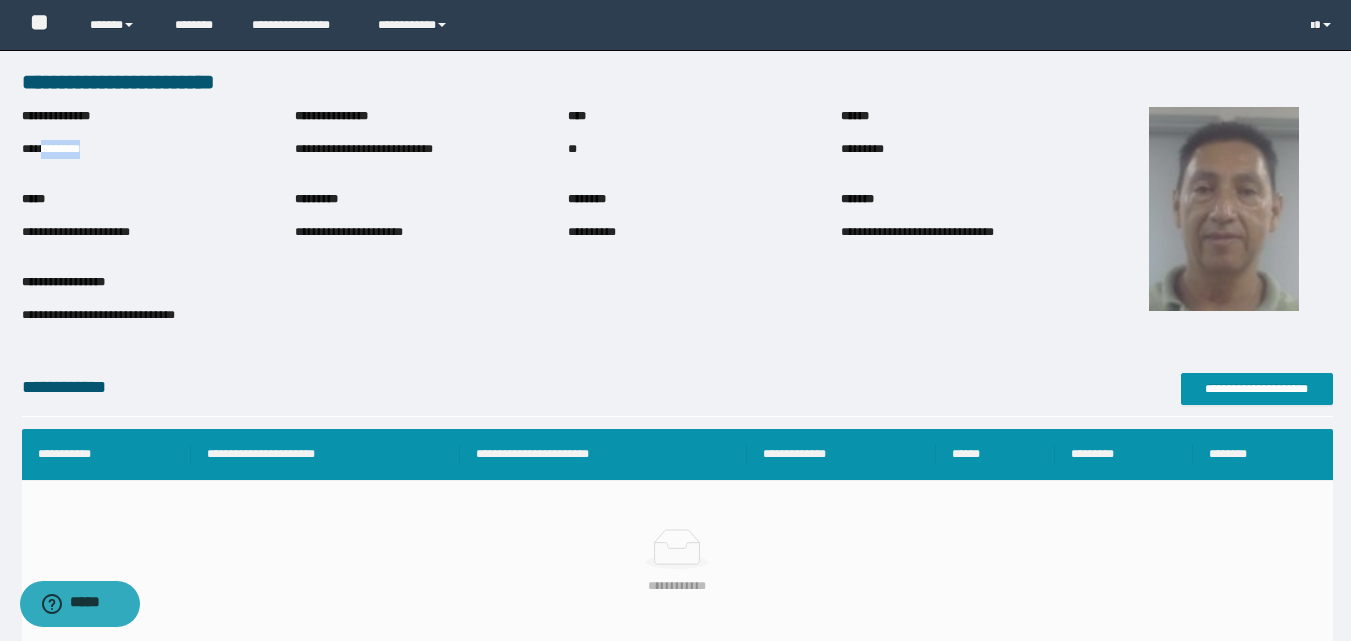 drag, startPoint x: 42, startPoint y: 147, endPoint x: 124, endPoint y: 149, distance: 82.02438 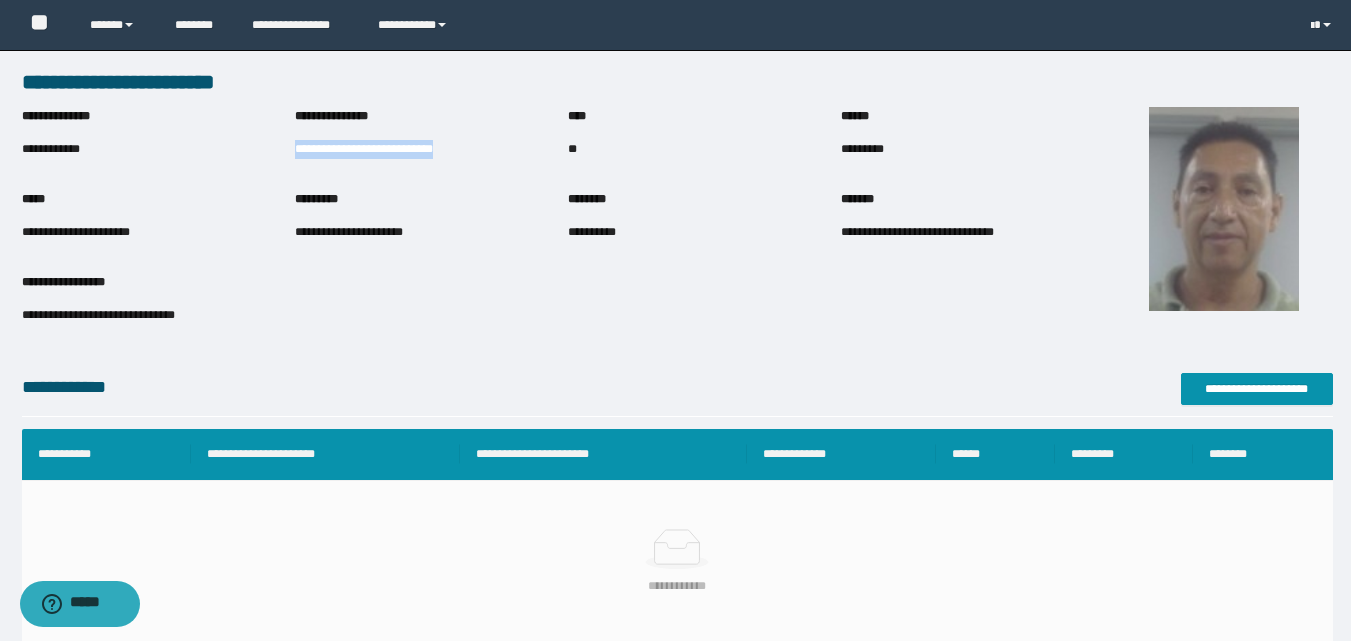 drag, startPoint x: 296, startPoint y: 148, endPoint x: 480, endPoint y: 155, distance: 184.1331 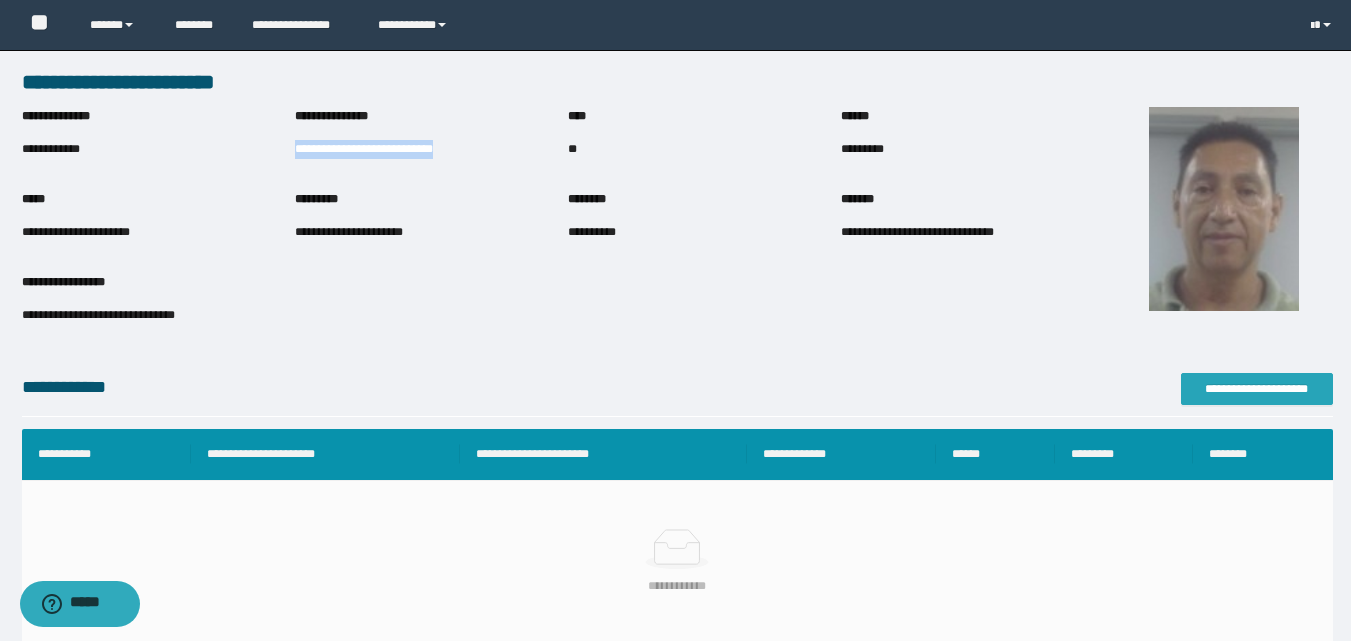 click on "**********" at bounding box center [1257, 389] 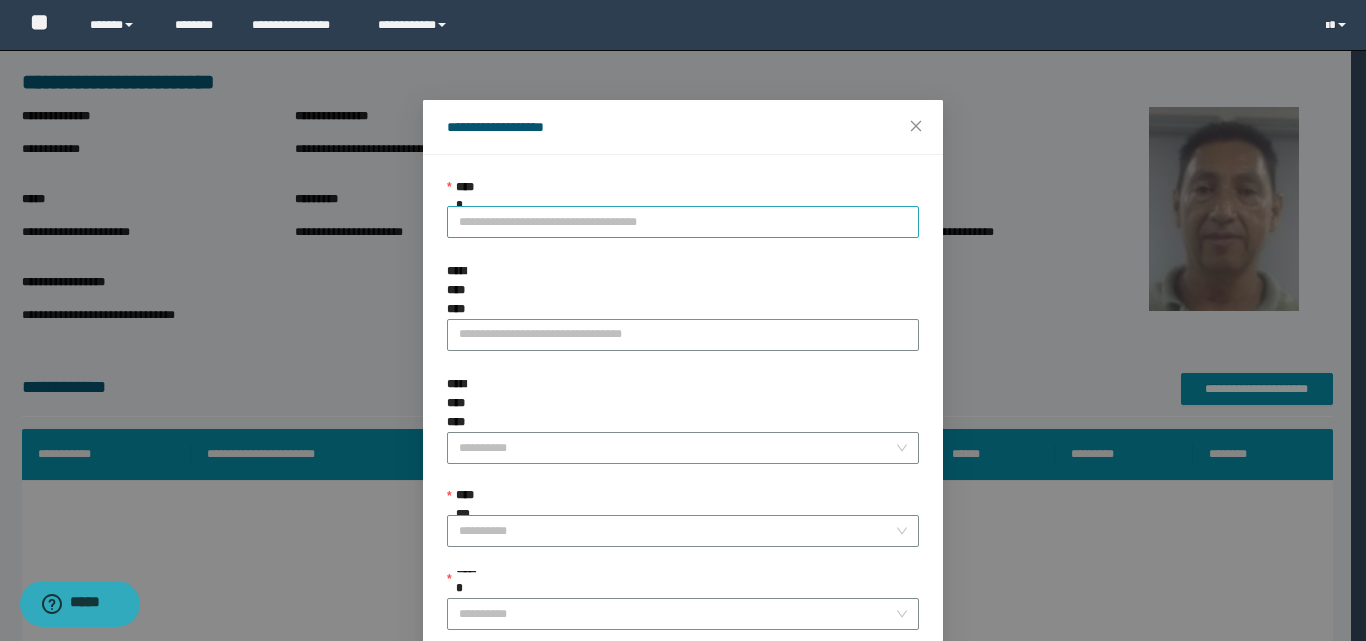 click on "**********" at bounding box center (683, 222) 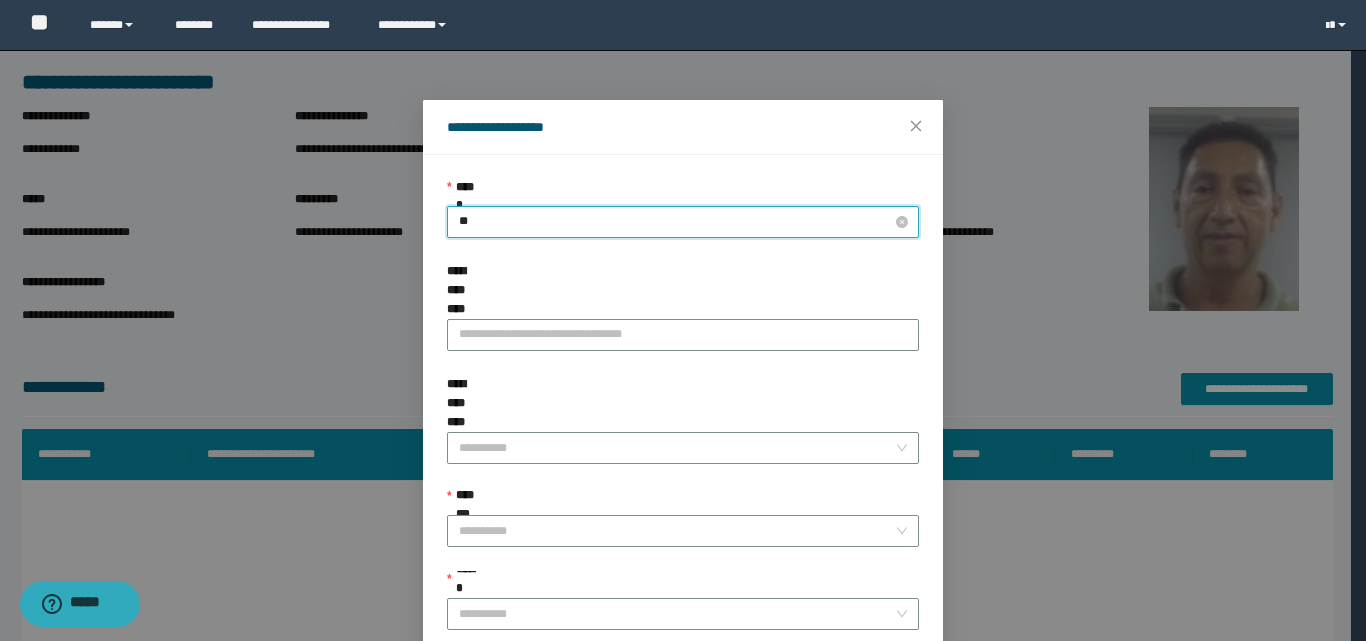 type on "***" 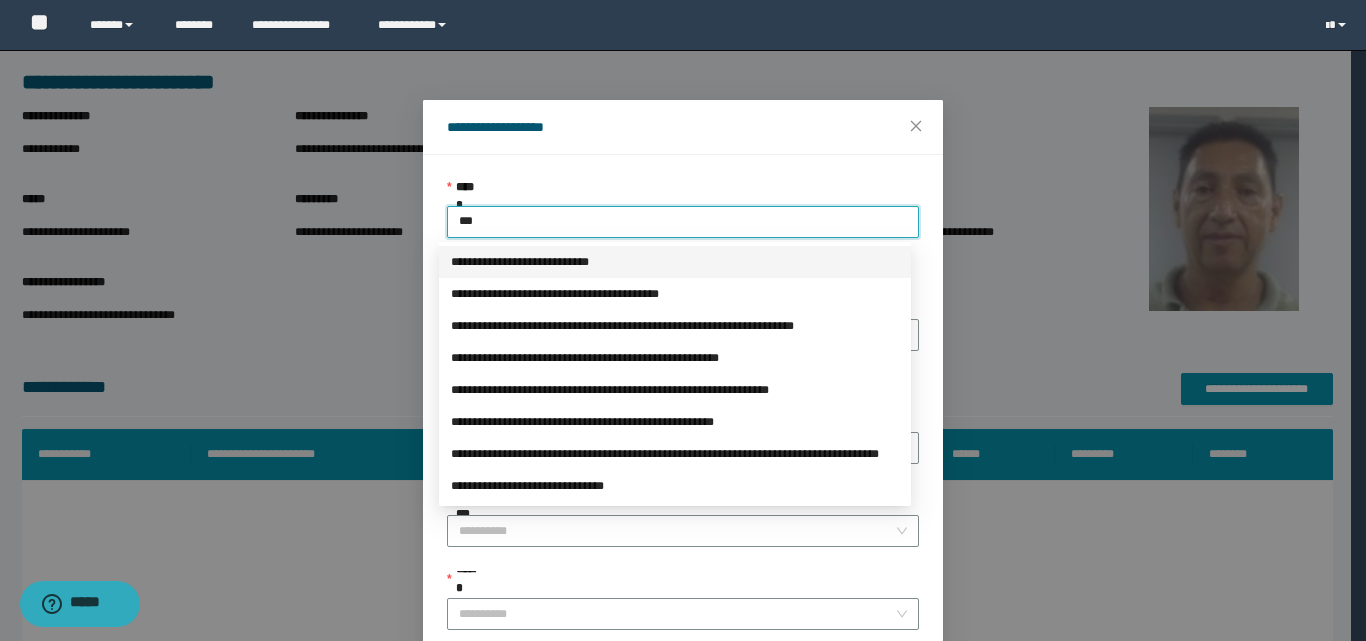 click on "**********" at bounding box center (675, 262) 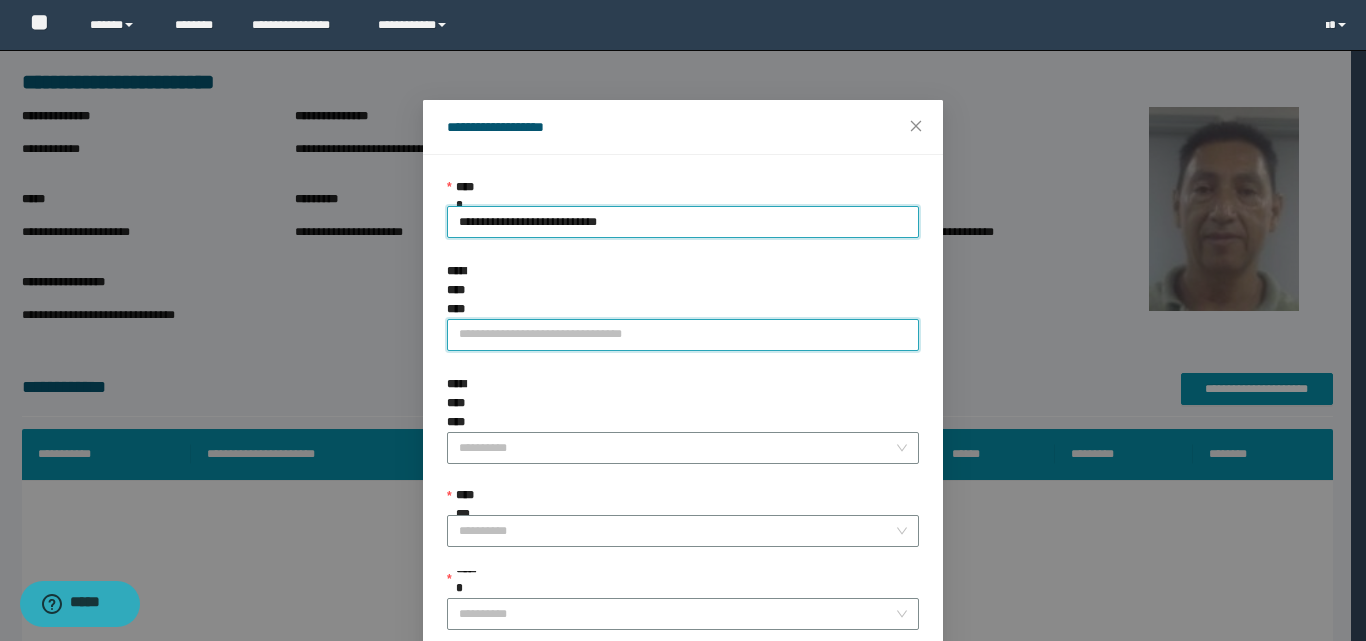 click on "**********" at bounding box center [683, 335] 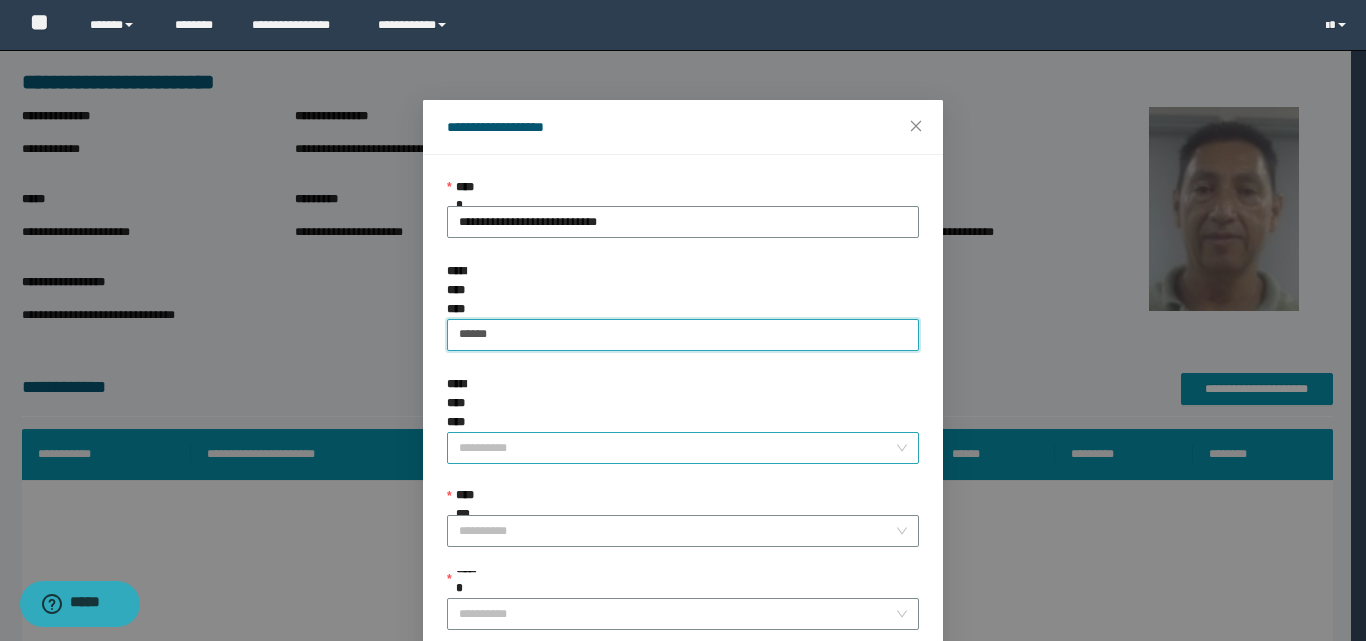 type on "******" 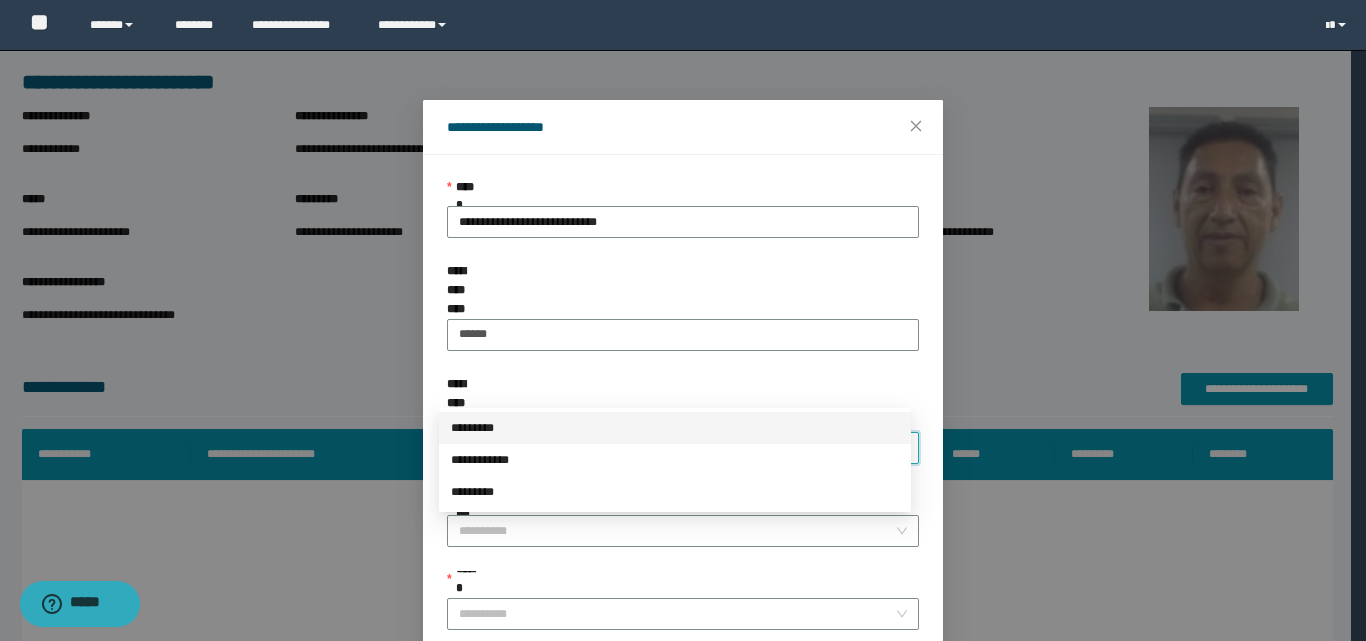 click on "**********" at bounding box center [677, 448] 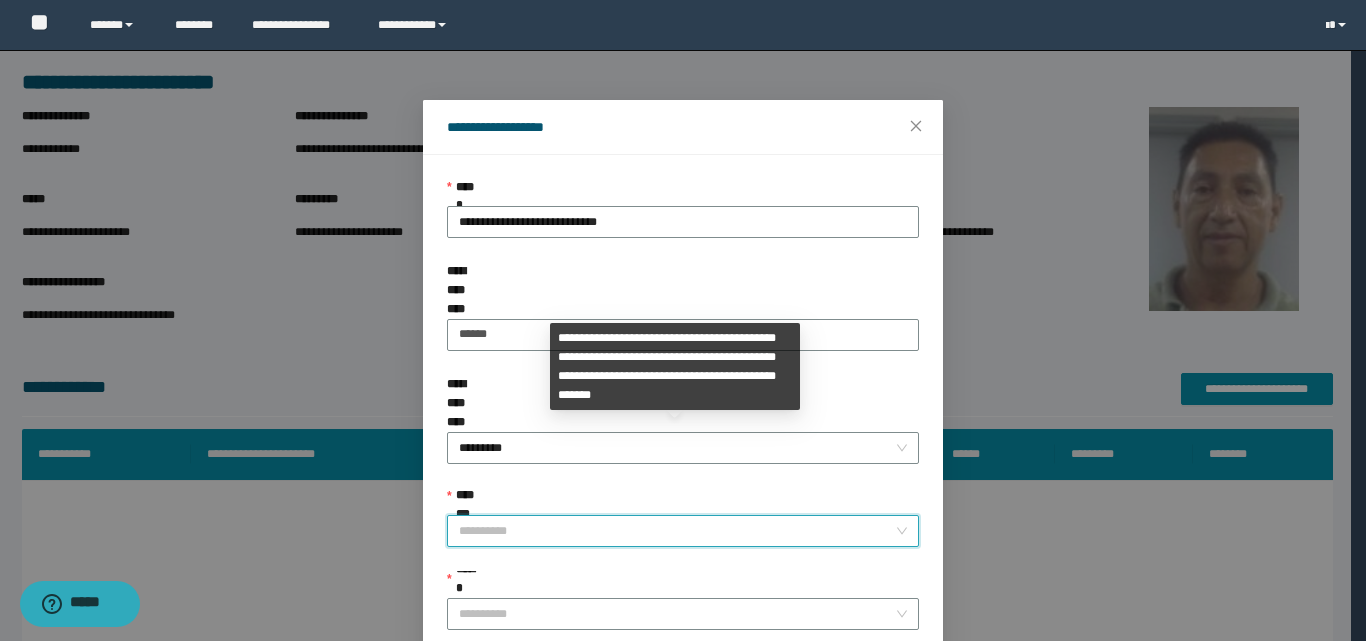 click on "**********" at bounding box center [677, 531] 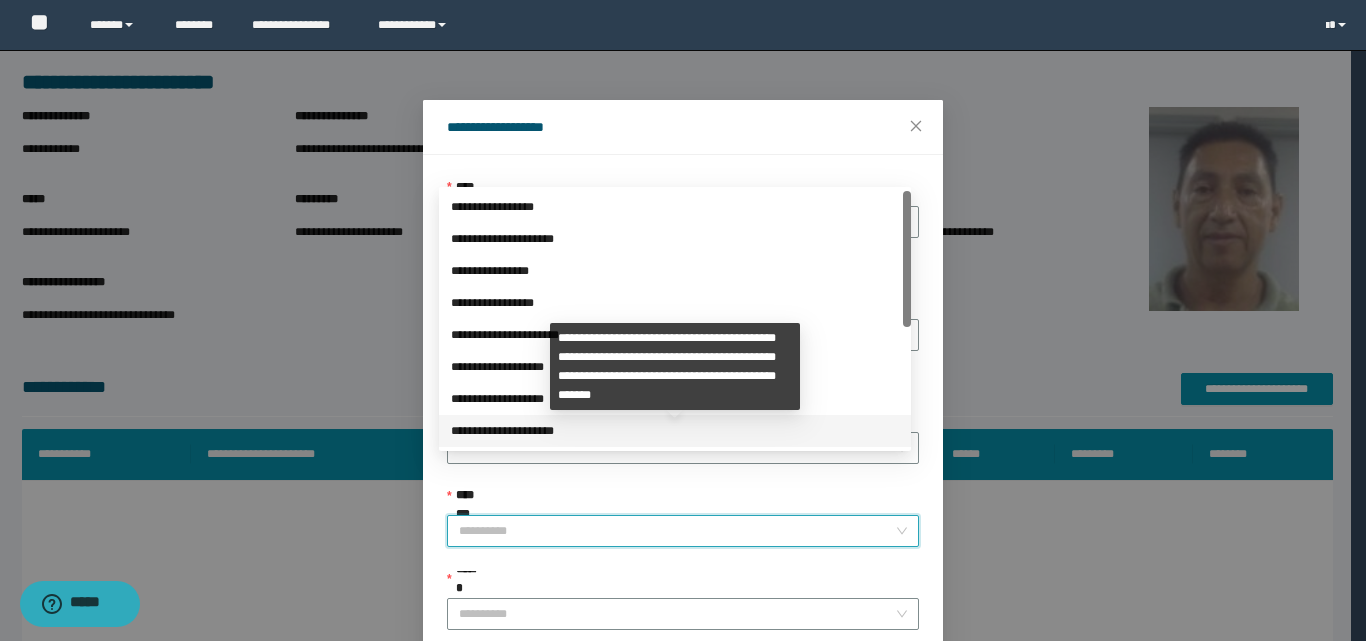 scroll, scrollTop: 224, scrollLeft: 0, axis: vertical 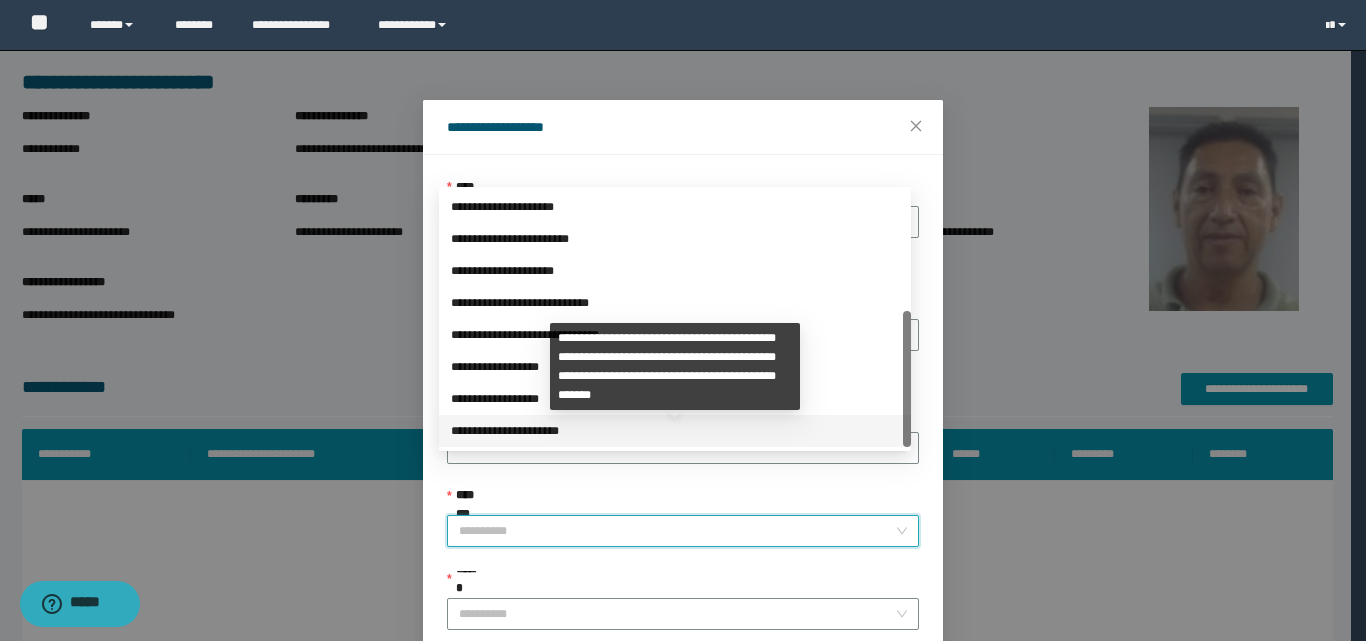 click on "**********" at bounding box center [675, 431] 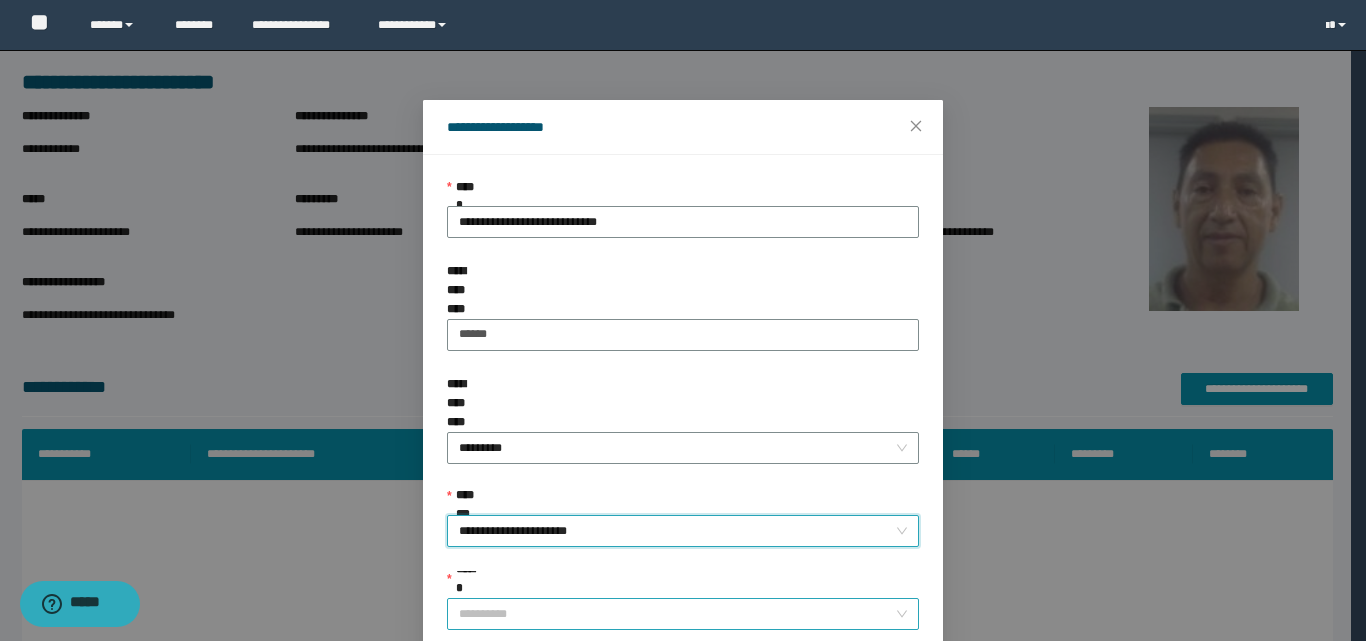 click on "******" at bounding box center [677, 614] 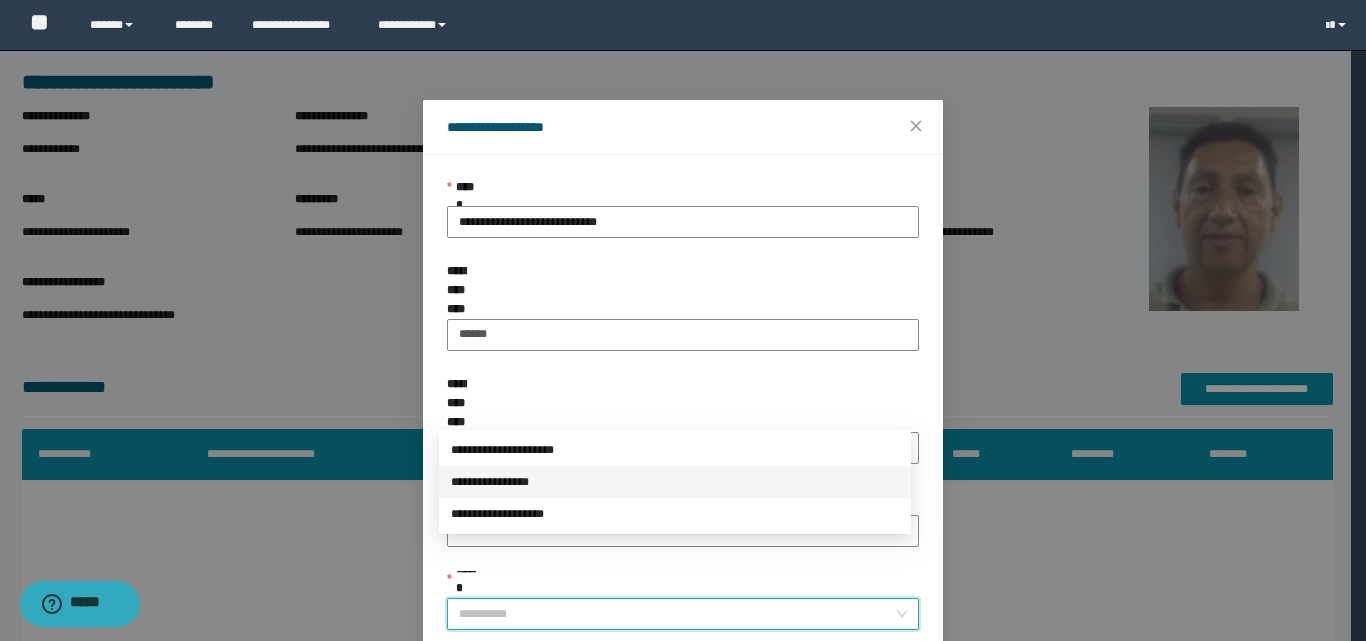 click on "**********" at bounding box center [675, 482] 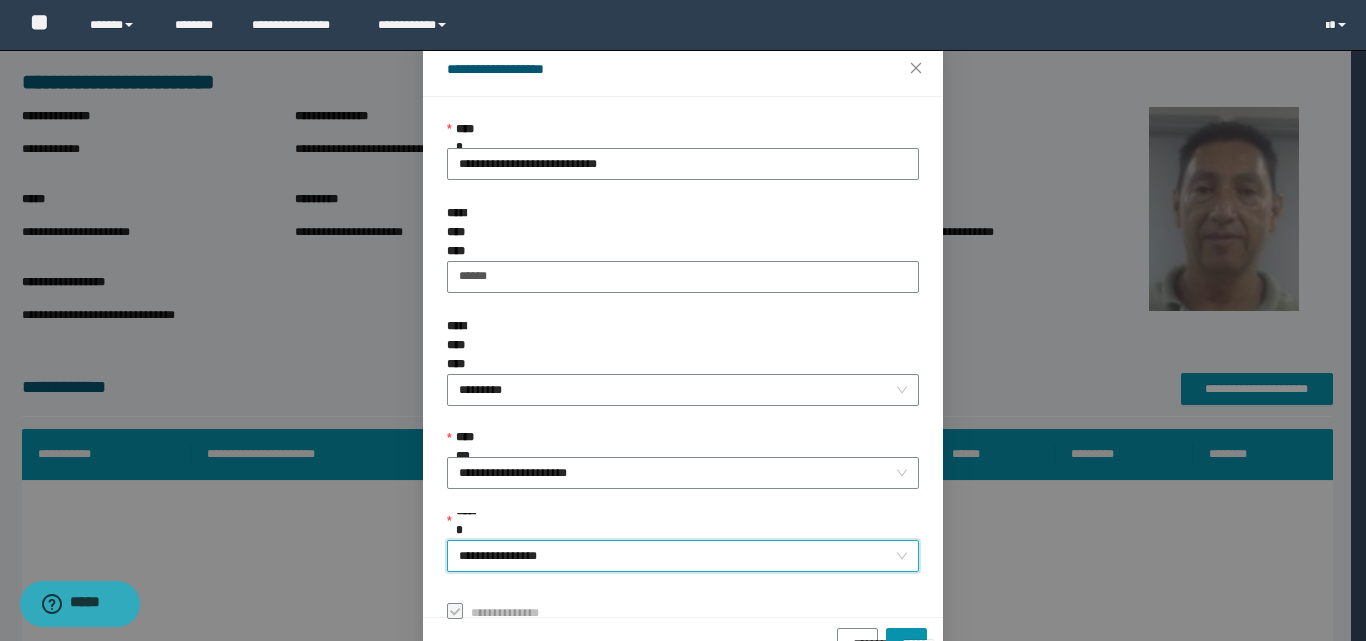 scroll, scrollTop: 111, scrollLeft: 0, axis: vertical 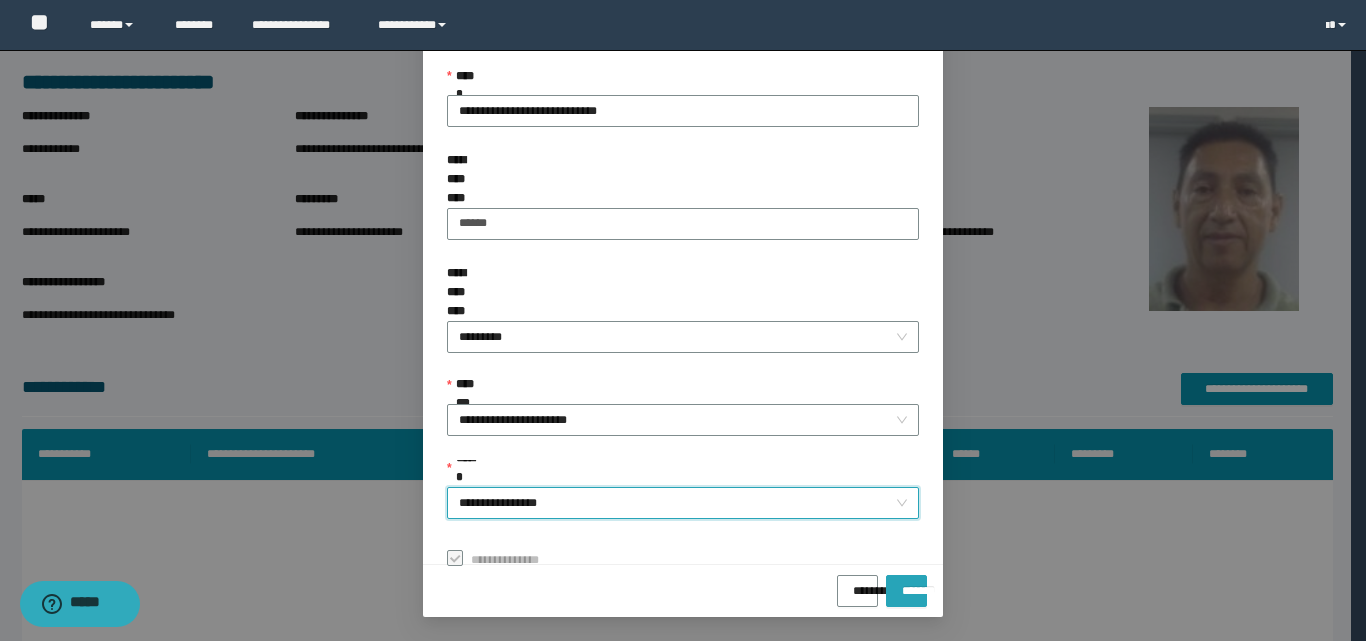 click on "*******" at bounding box center [906, 584] 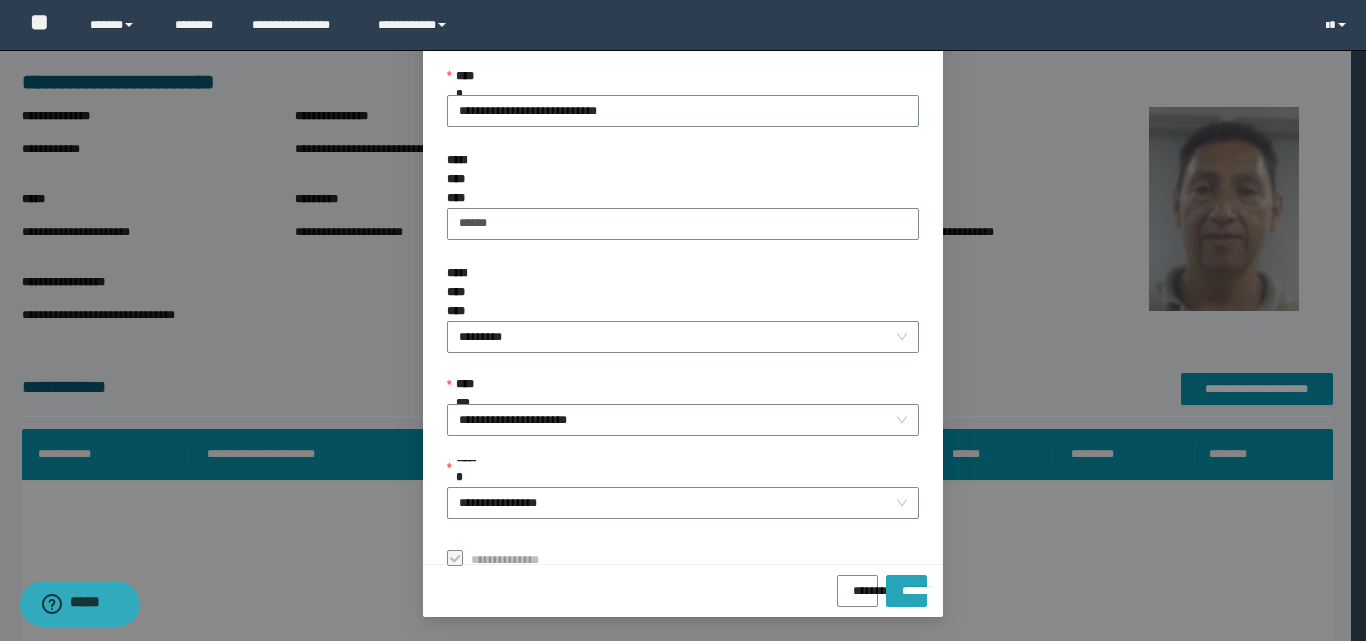 click on "*******" at bounding box center (906, 584) 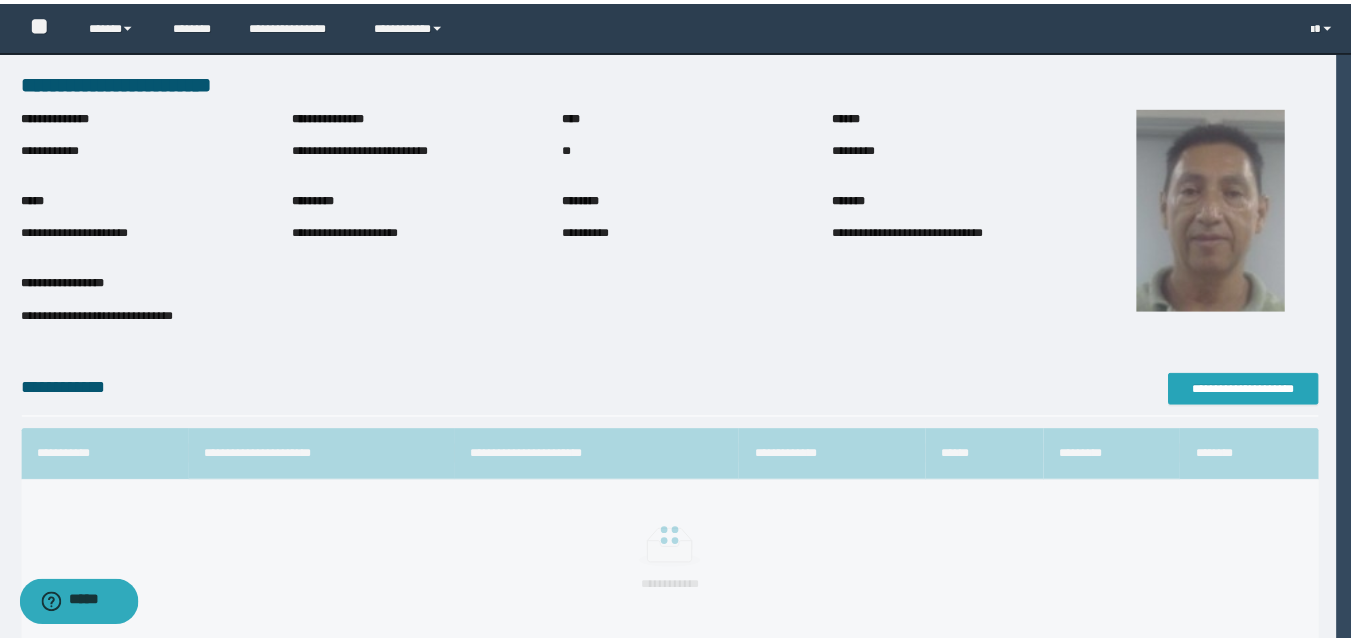 scroll, scrollTop: 0, scrollLeft: 0, axis: both 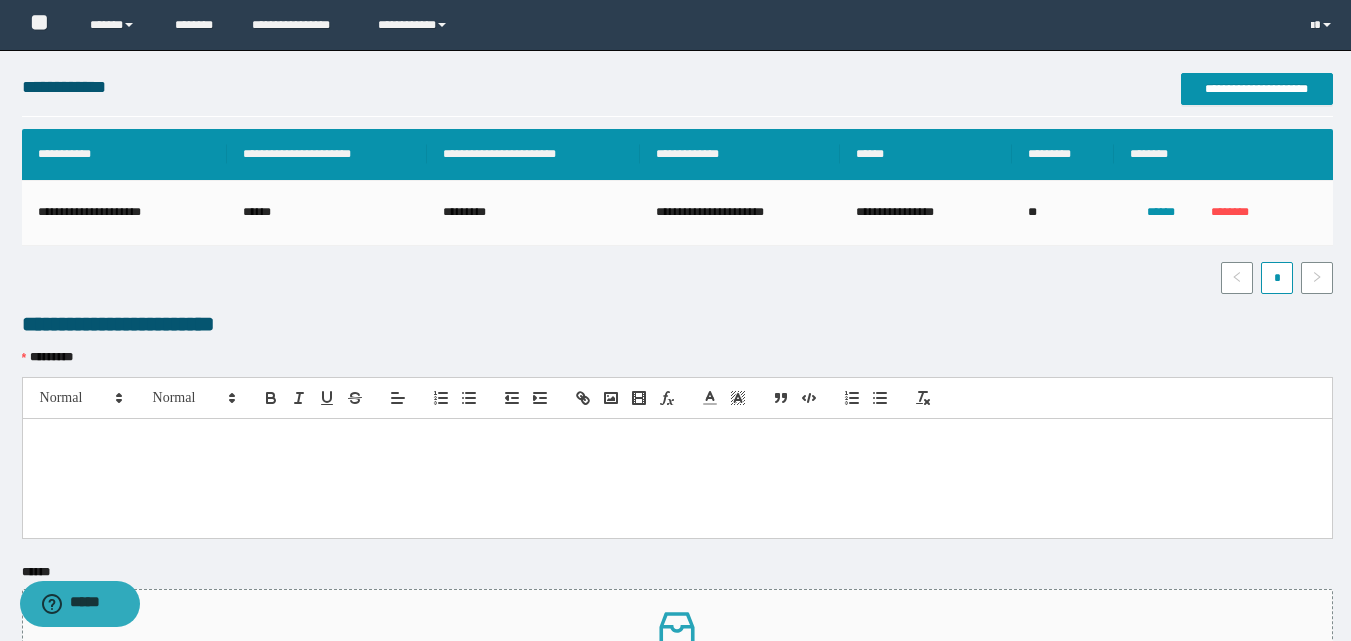 click at bounding box center (677, 478) 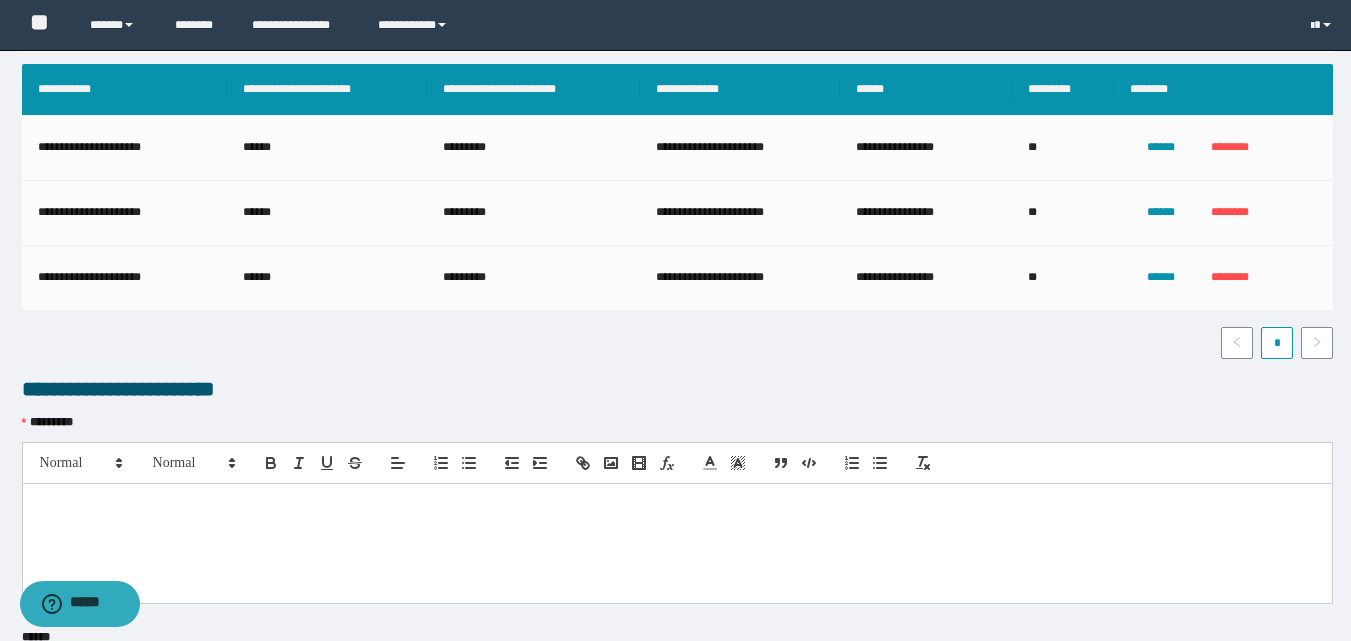scroll, scrollTop: 430, scrollLeft: 0, axis: vertical 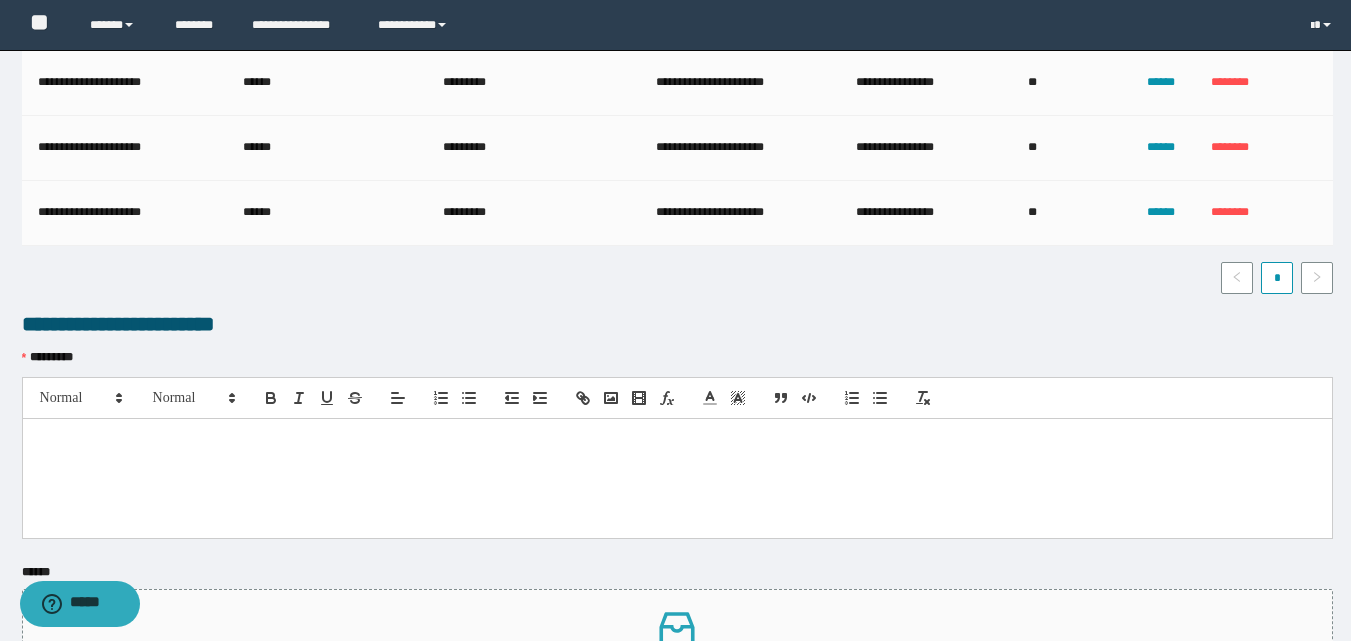 click at bounding box center (677, 440) 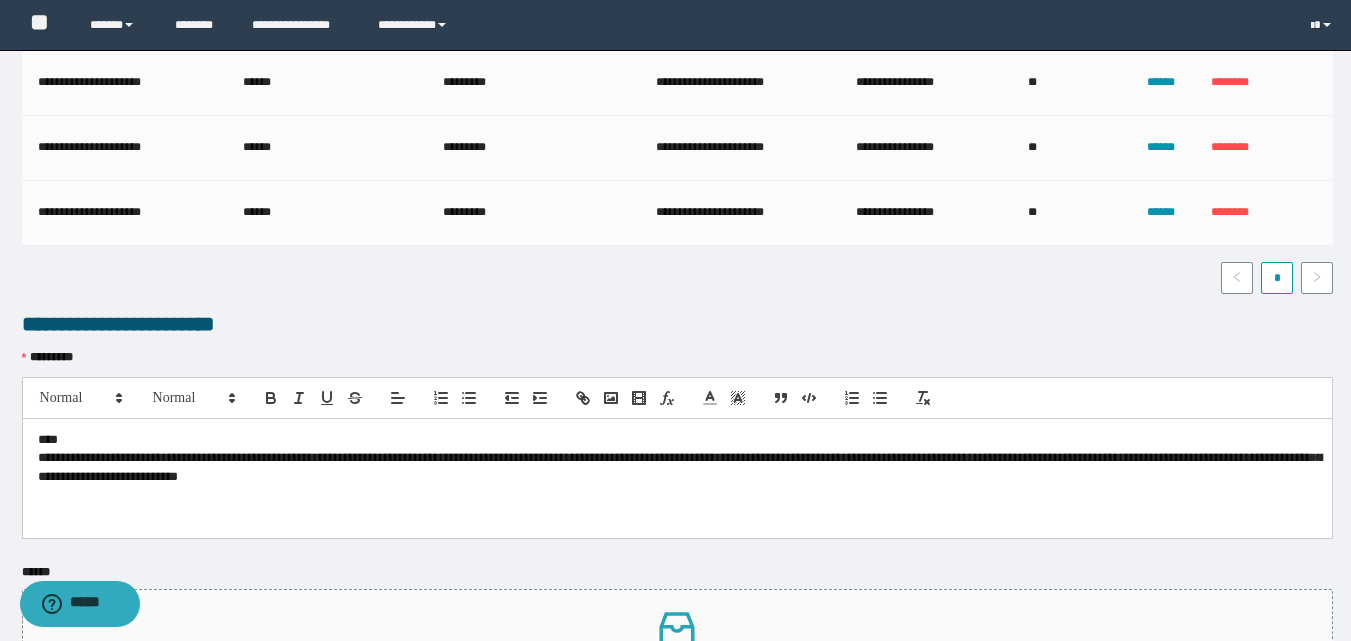 scroll, scrollTop: 0, scrollLeft: 0, axis: both 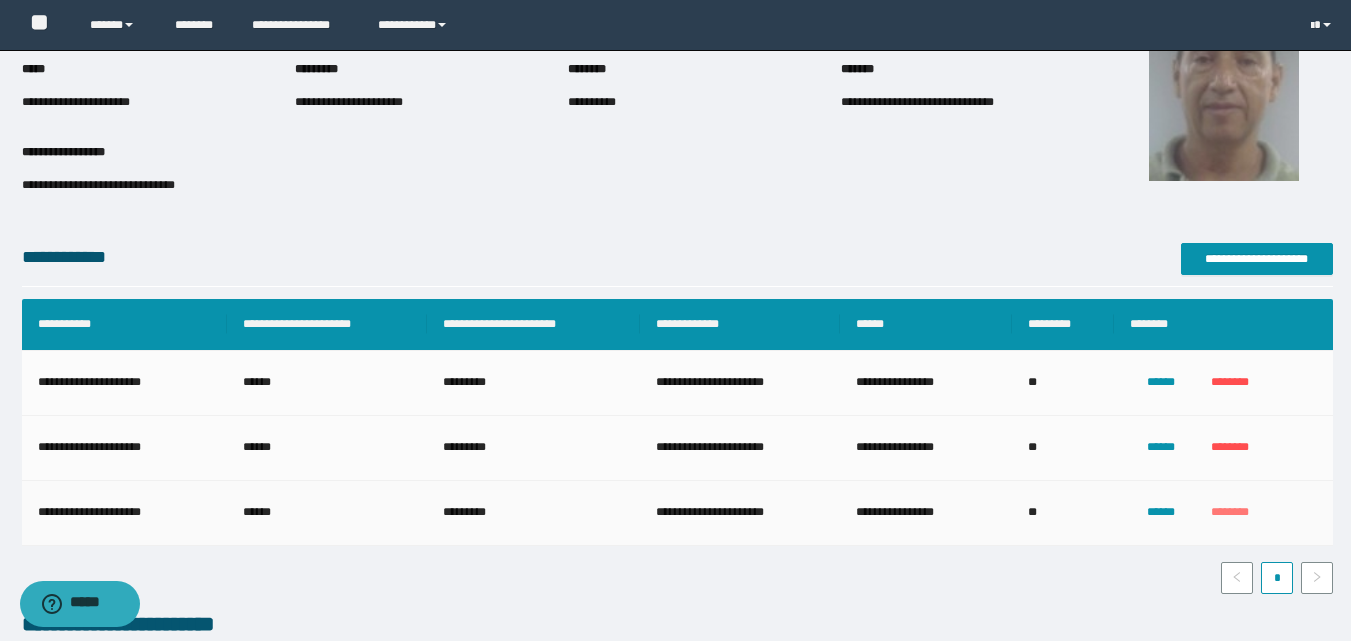 click on "********" at bounding box center [1230, 512] 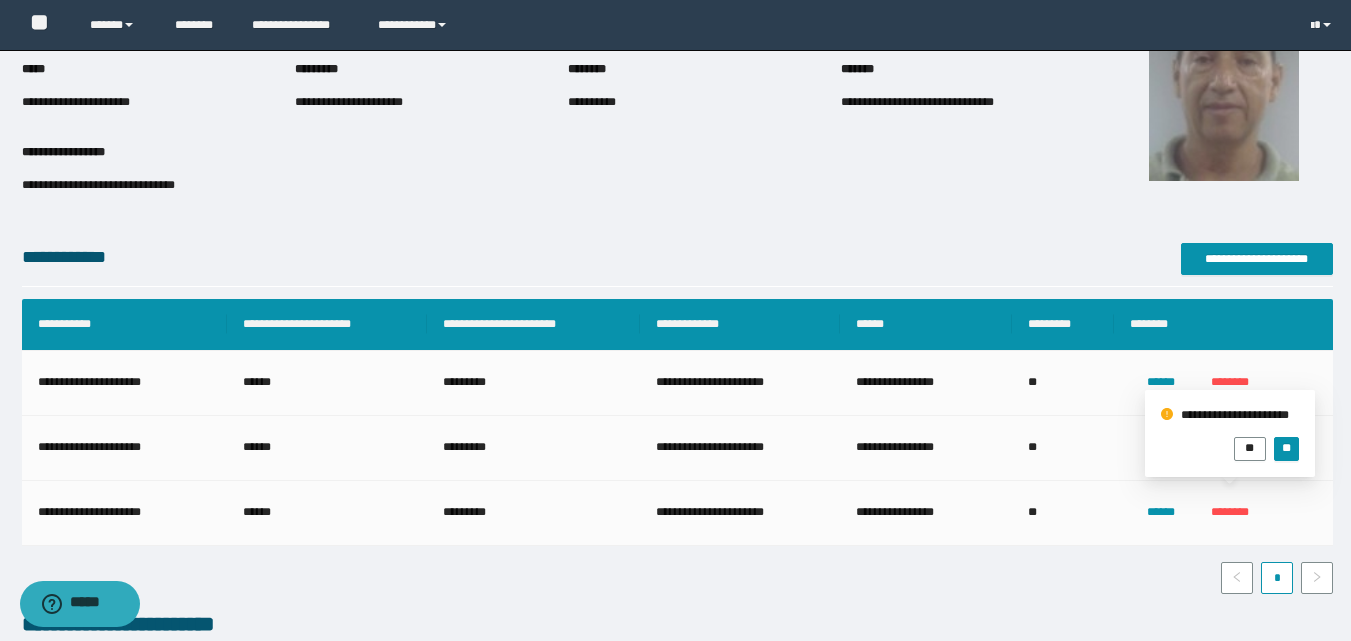 click on "**********" at bounding box center [677, 446] 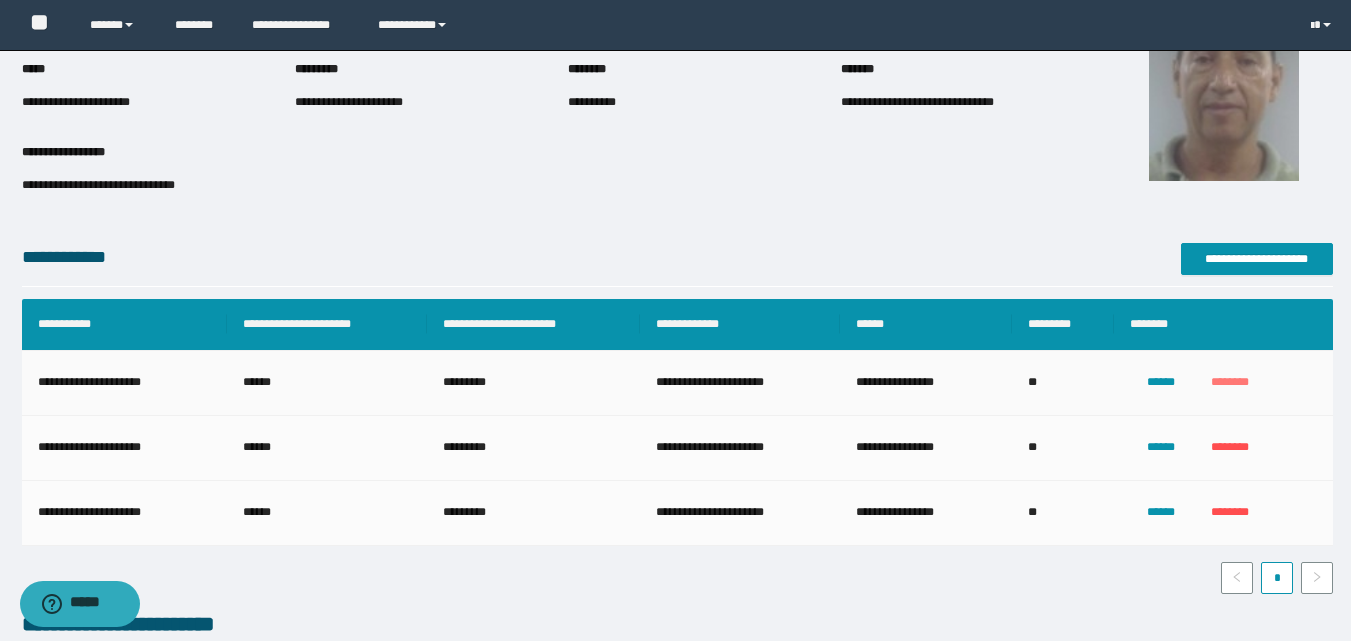 click on "********" at bounding box center (1230, 382) 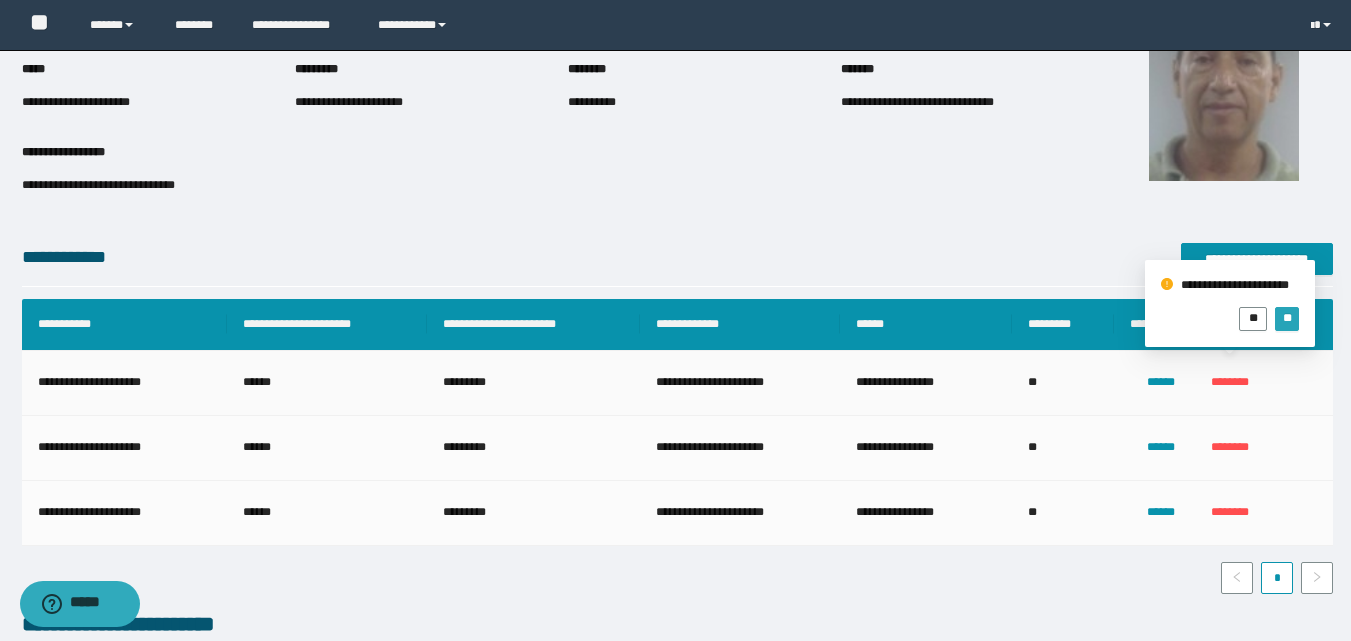 click on "**" at bounding box center (1286, 316) 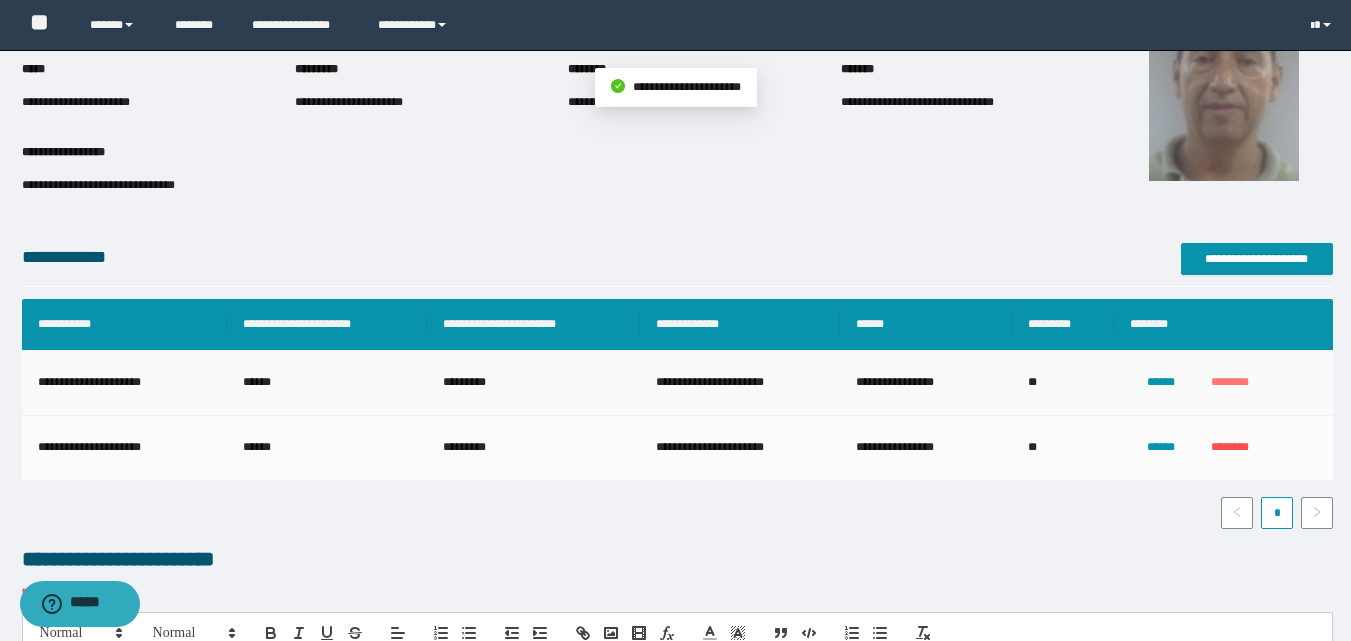 click on "********" at bounding box center (1230, 382) 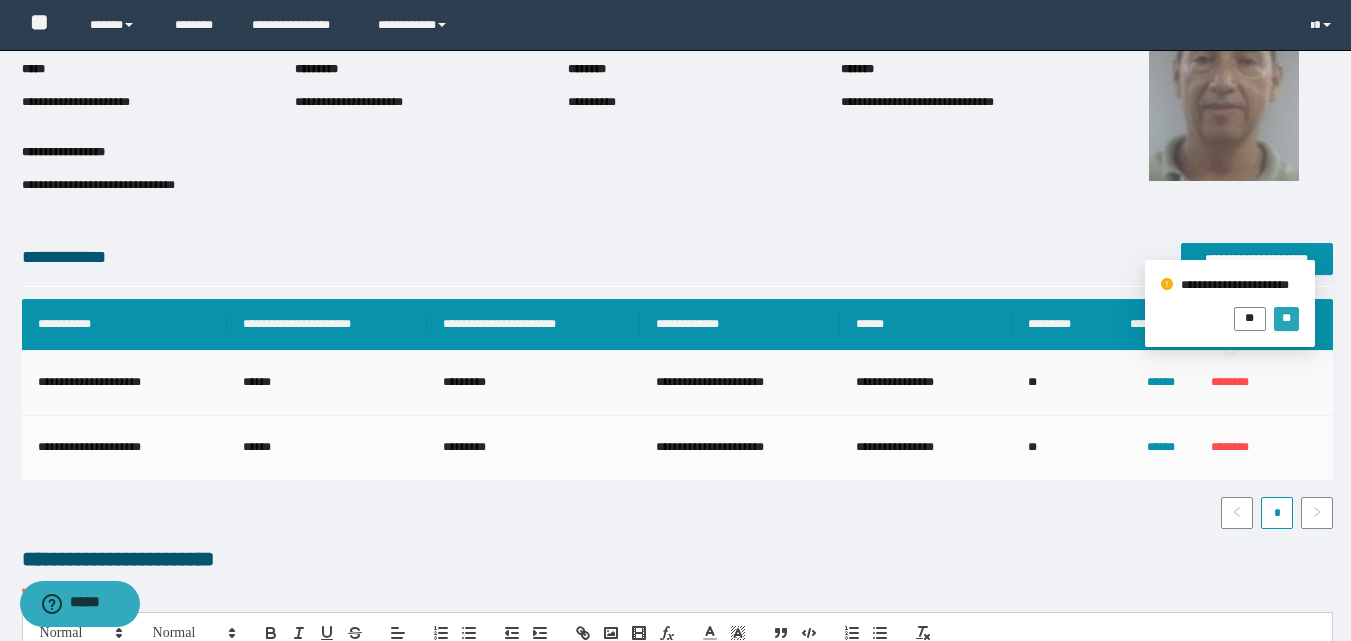 click on "**" at bounding box center (1286, 318) 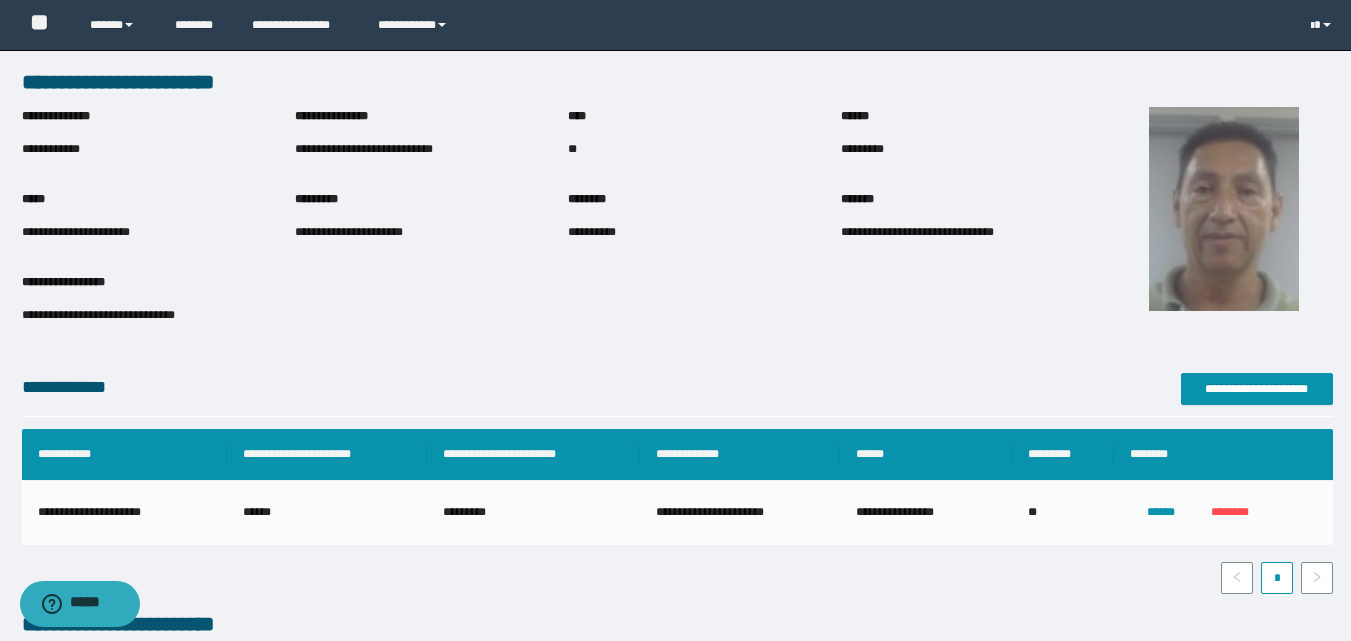 scroll, scrollTop: 500, scrollLeft: 0, axis: vertical 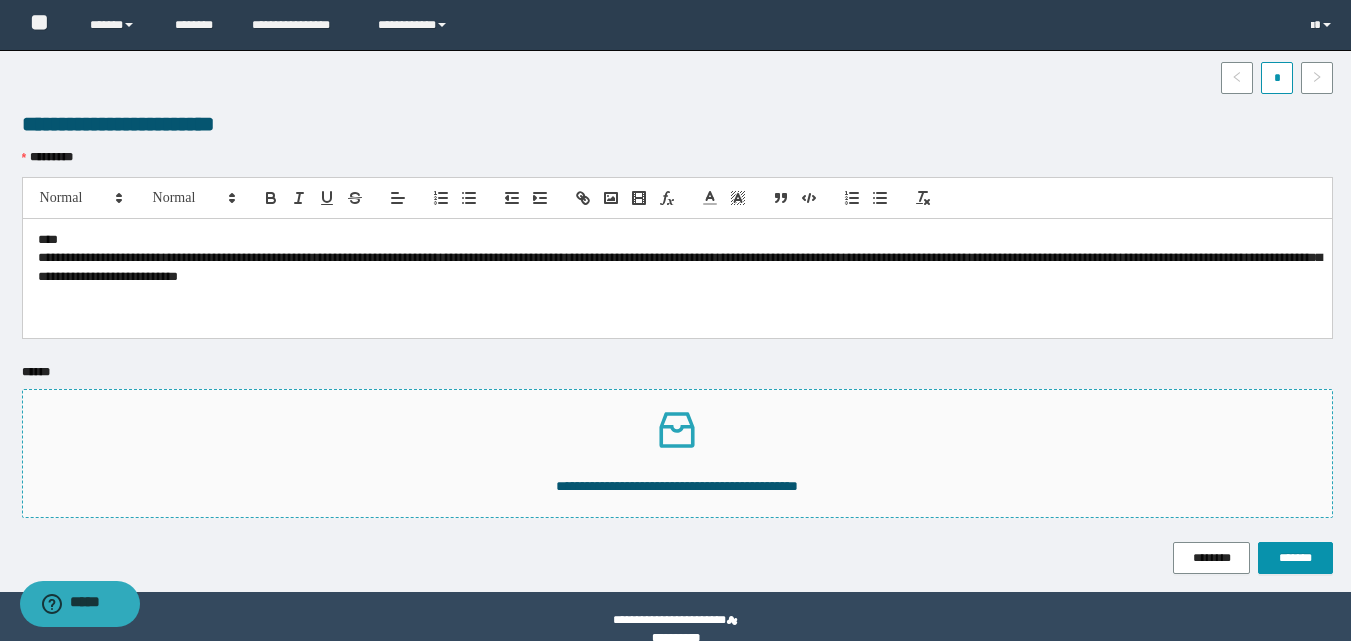 click 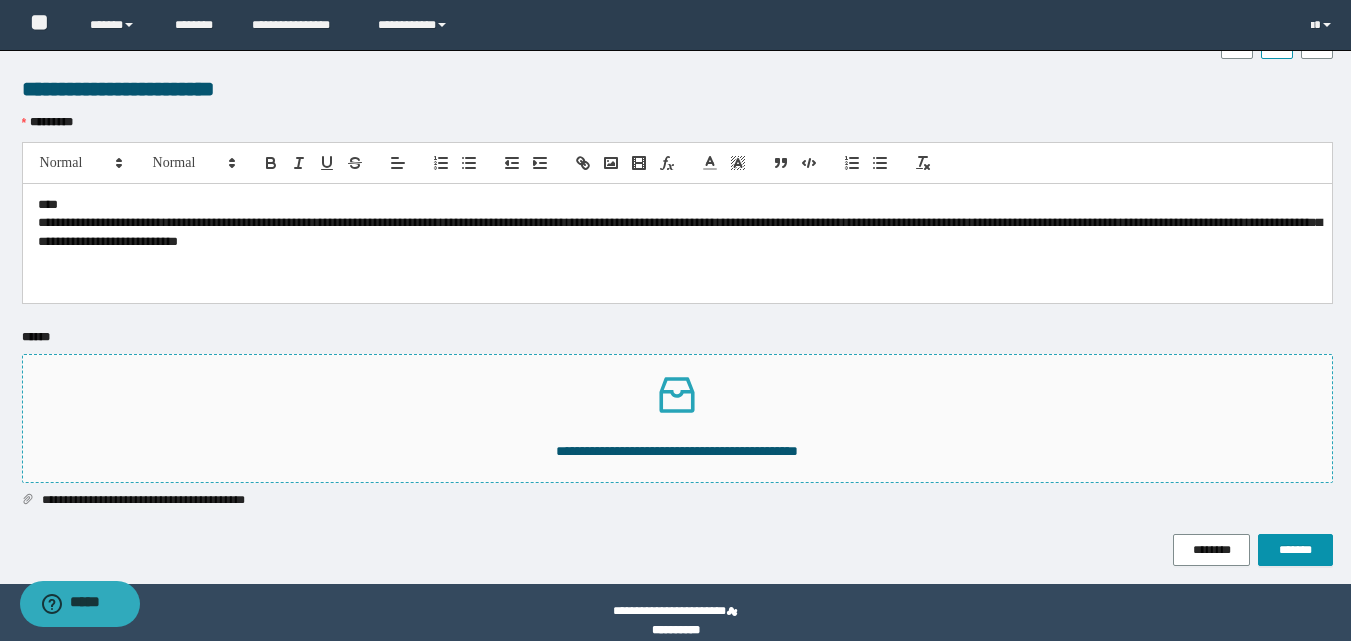 scroll, scrollTop: 554, scrollLeft: 0, axis: vertical 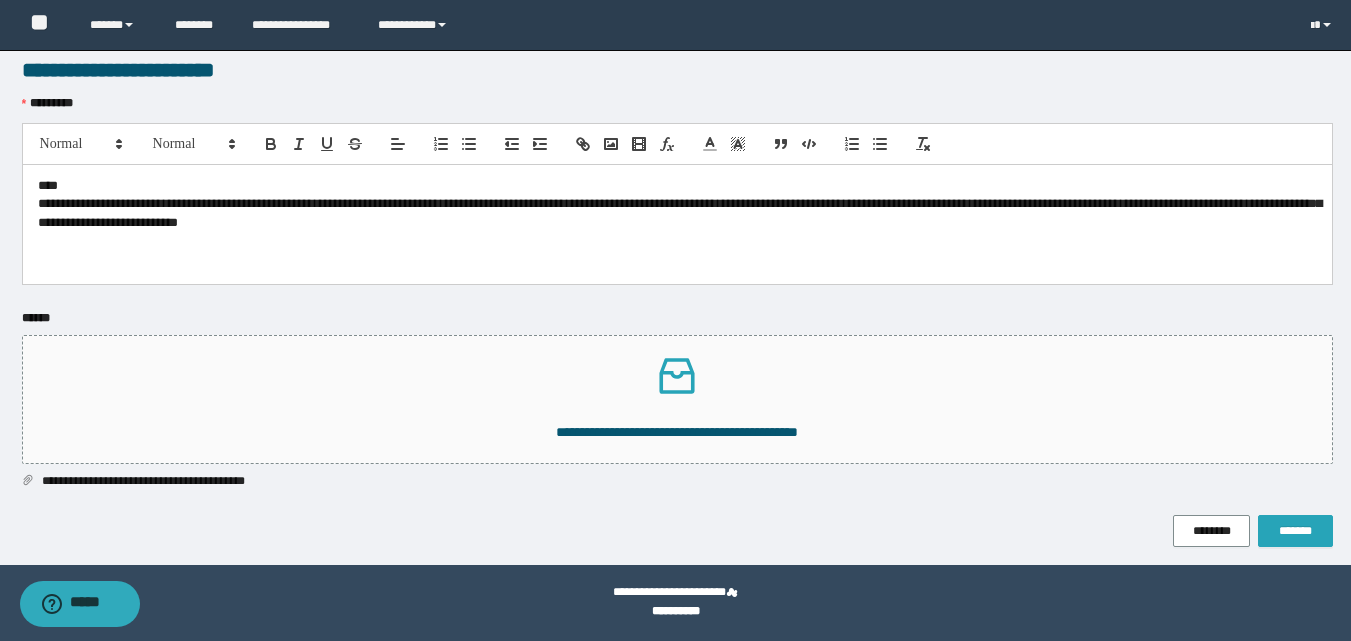 click on "*******" at bounding box center [1295, 531] 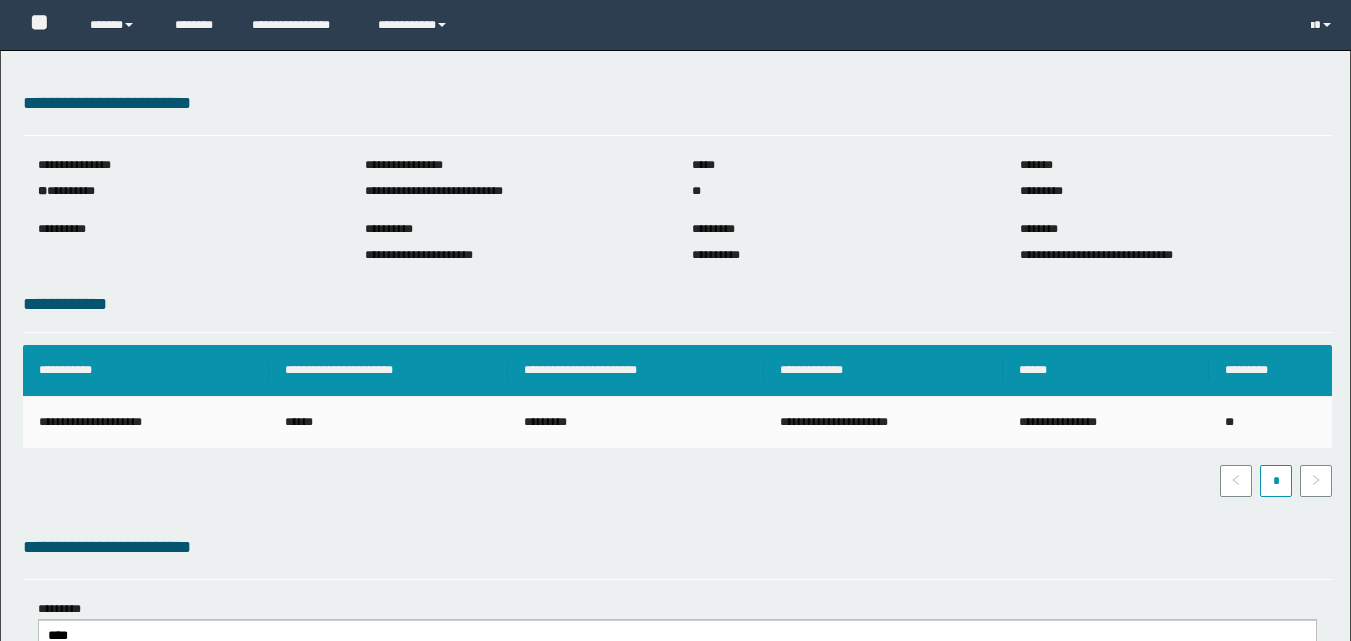 scroll, scrollTop: 0, scrollLeft: 0, axis: both 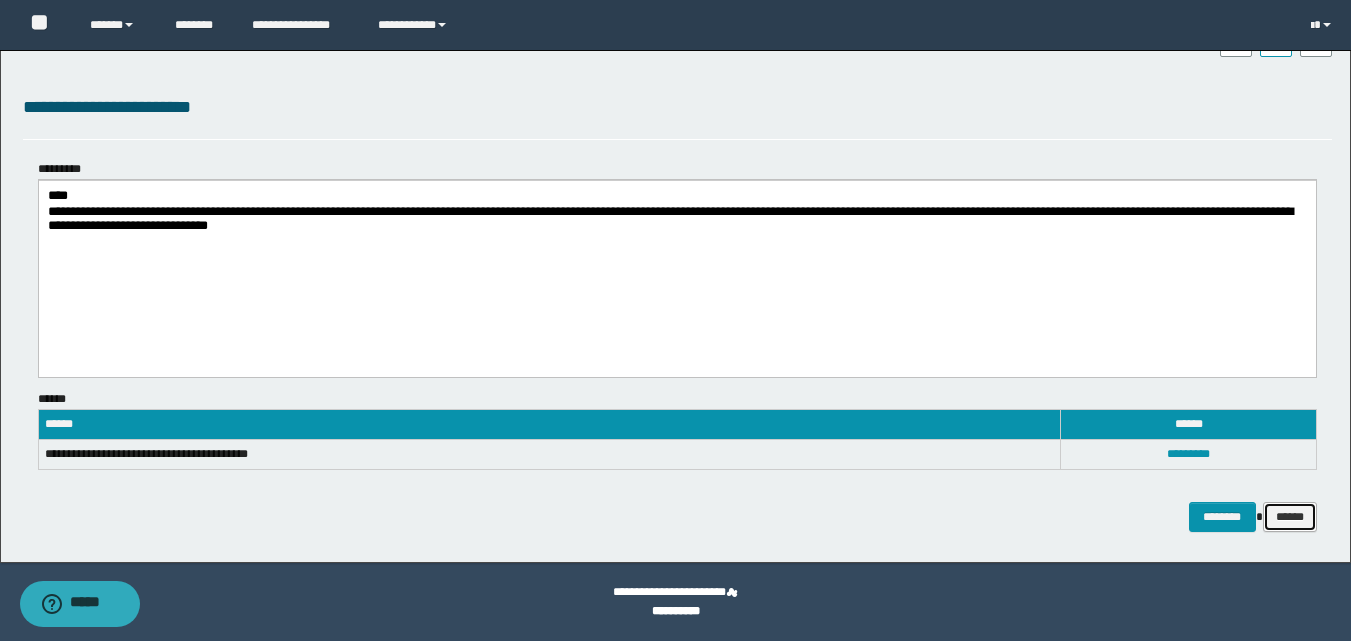 click on "******" at bounding box center [1290, 517] 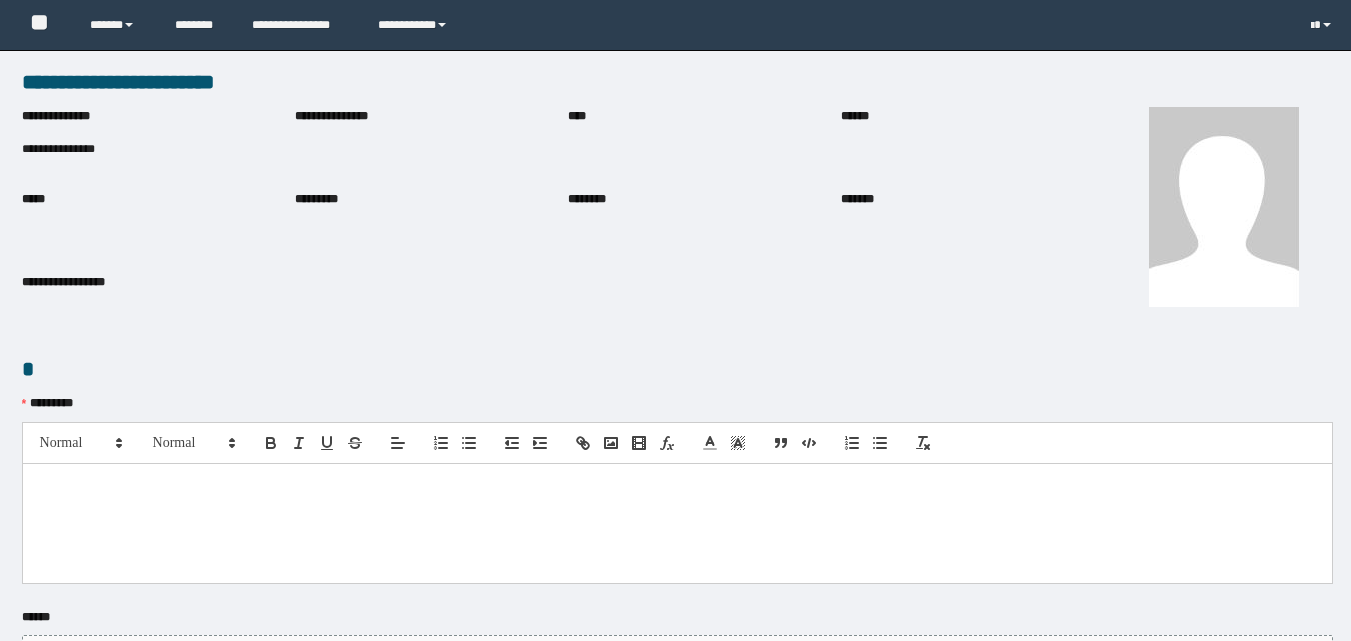 scroll, scrollTop: 0, scrollLeft: 0, axis: both 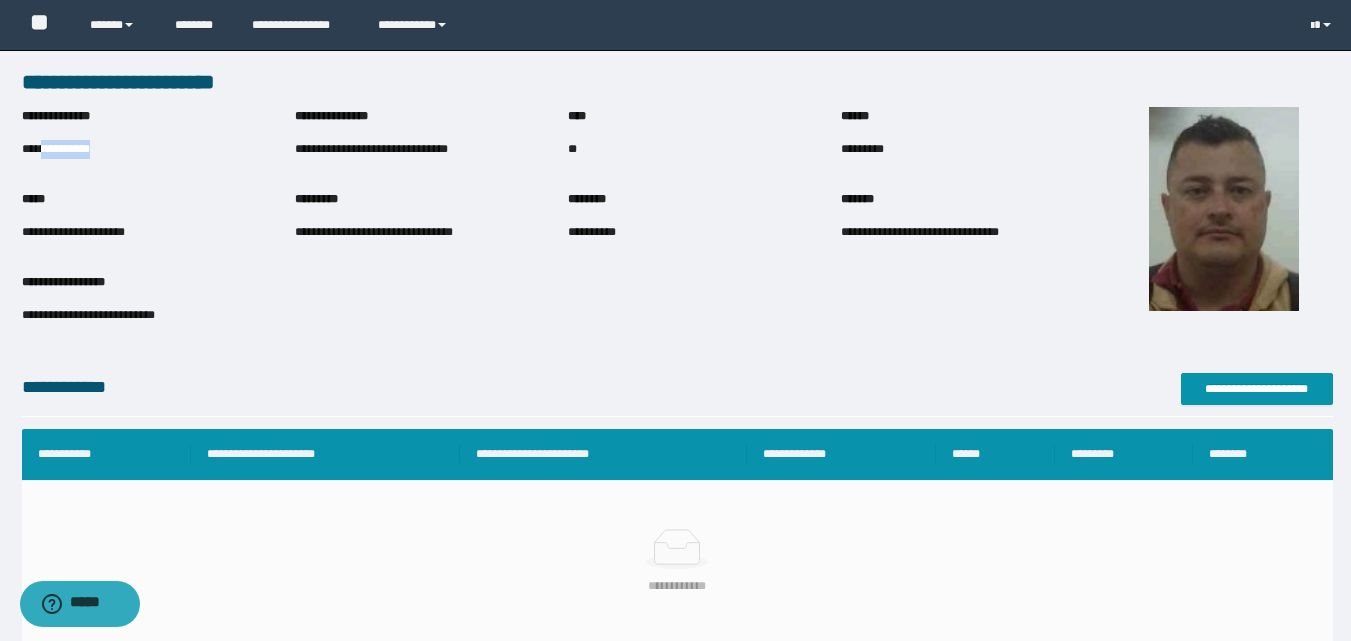 drag, startPoint x: 42, startPoint y: 150, endPoint x: 207, endPoint y: 159, distance: 165.24527 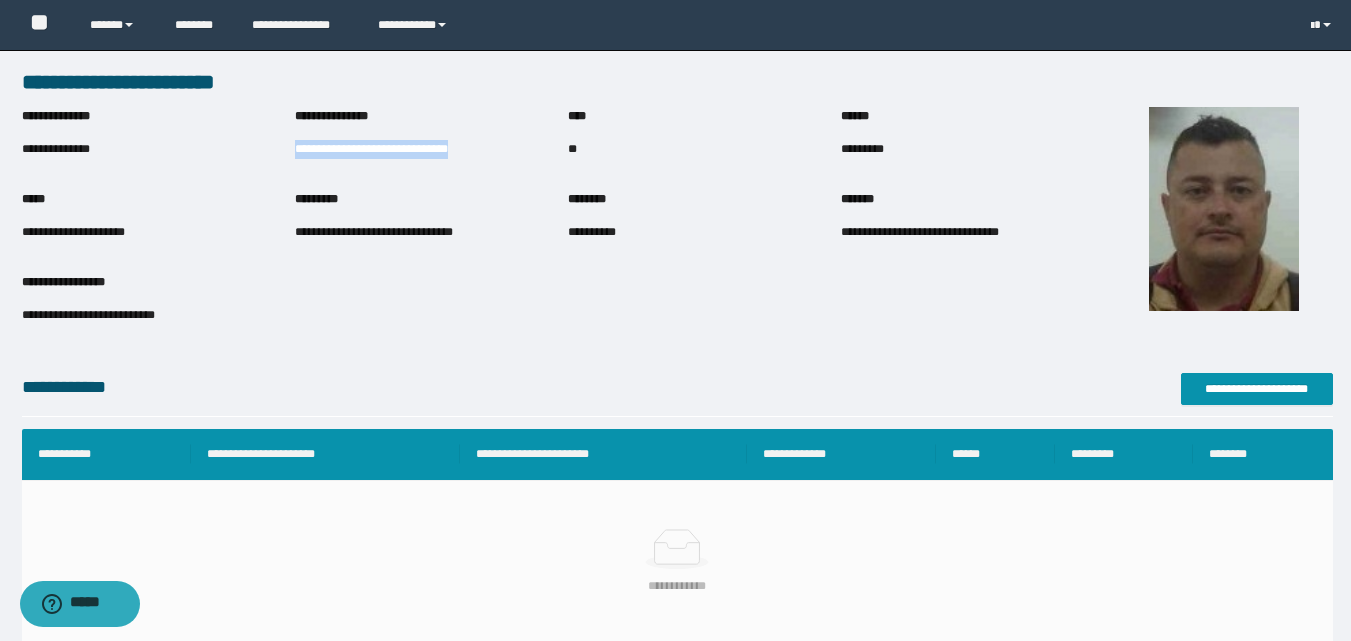 drag, startPoint x: 297, startPoint y: 151, endPoint x: 548, endPoint y: 156, distance: 251.04979 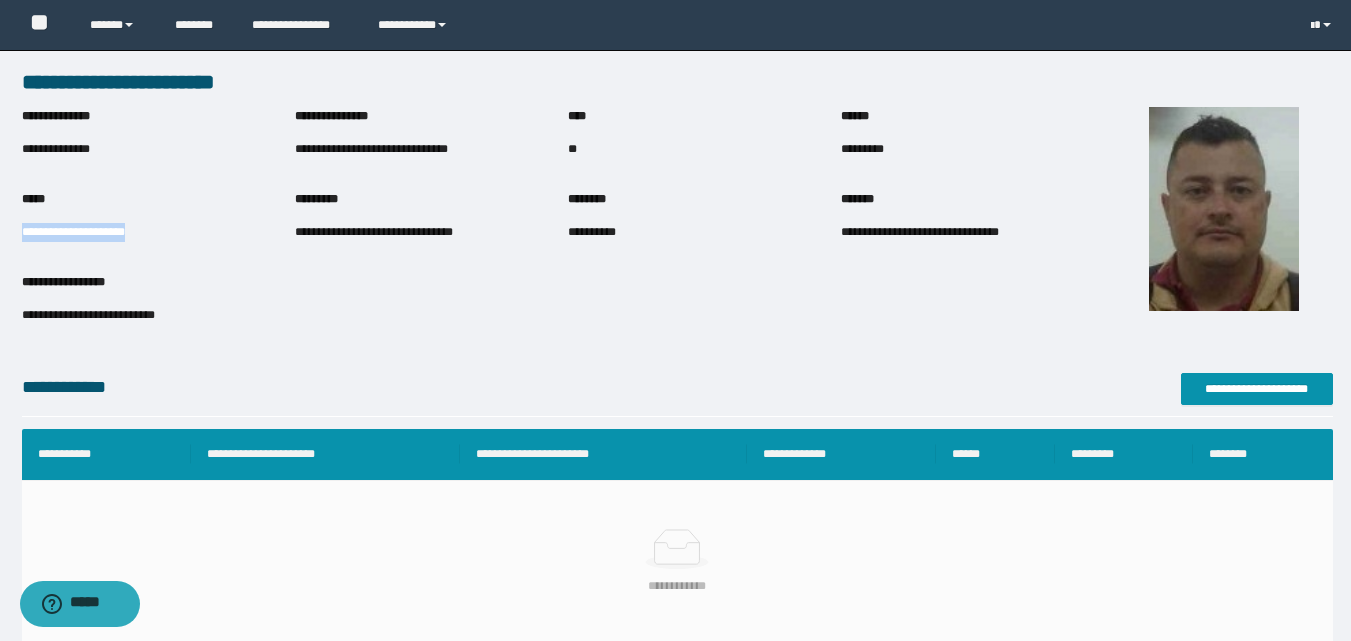 drag, startPoint x: 22, startPoint y: 231, endPoint x: 187, endPoint y: 231, distance: 165 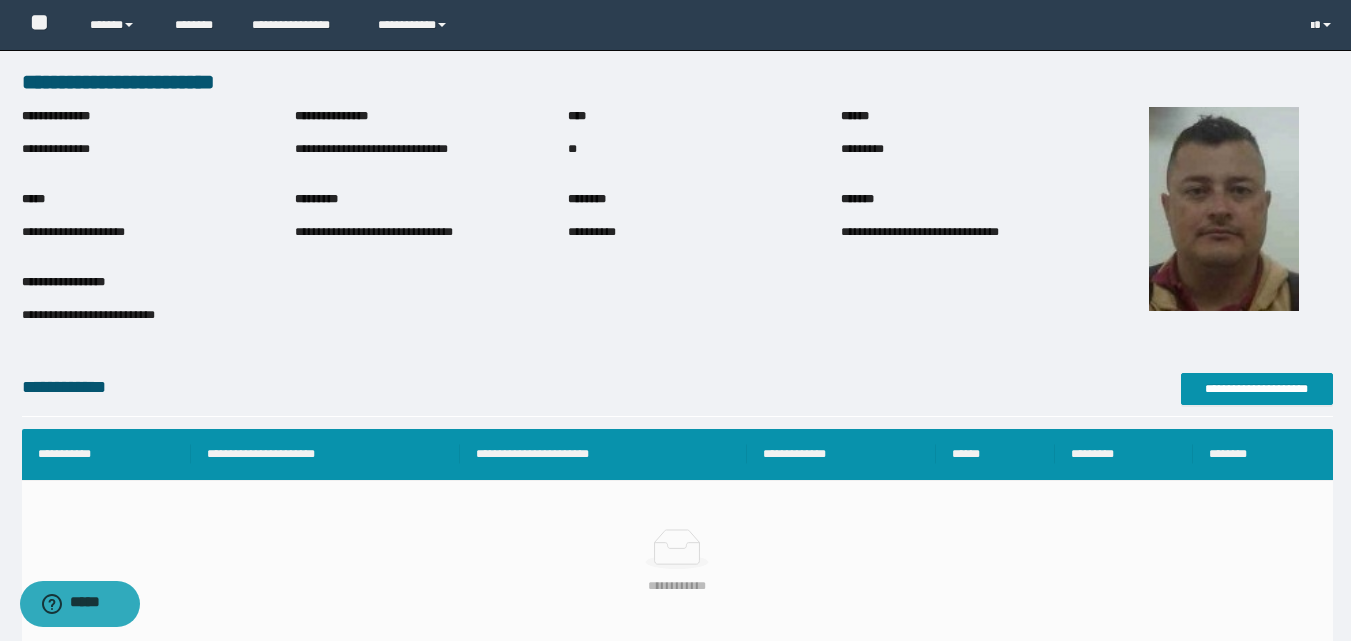 click on "**********" at bounding box center [374, 232] 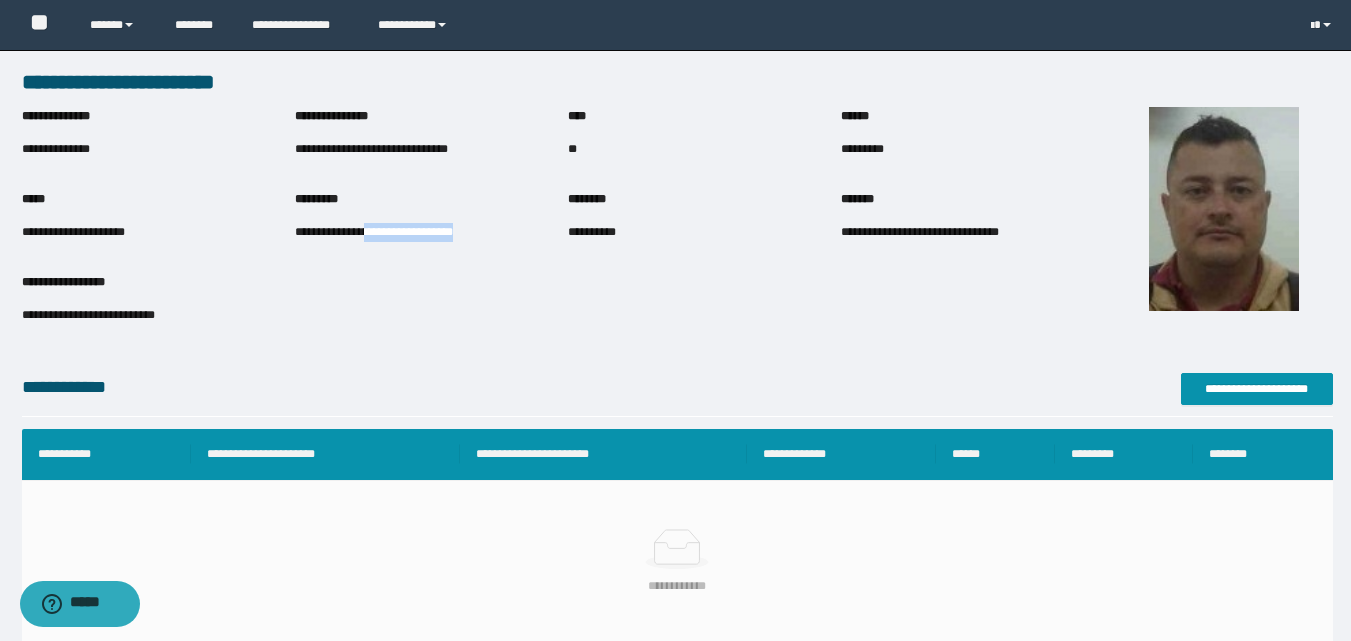 drag, startPoint x: 368, startPoint y: 230, endPoint x: 500, endPoint y: 230, distance: 132 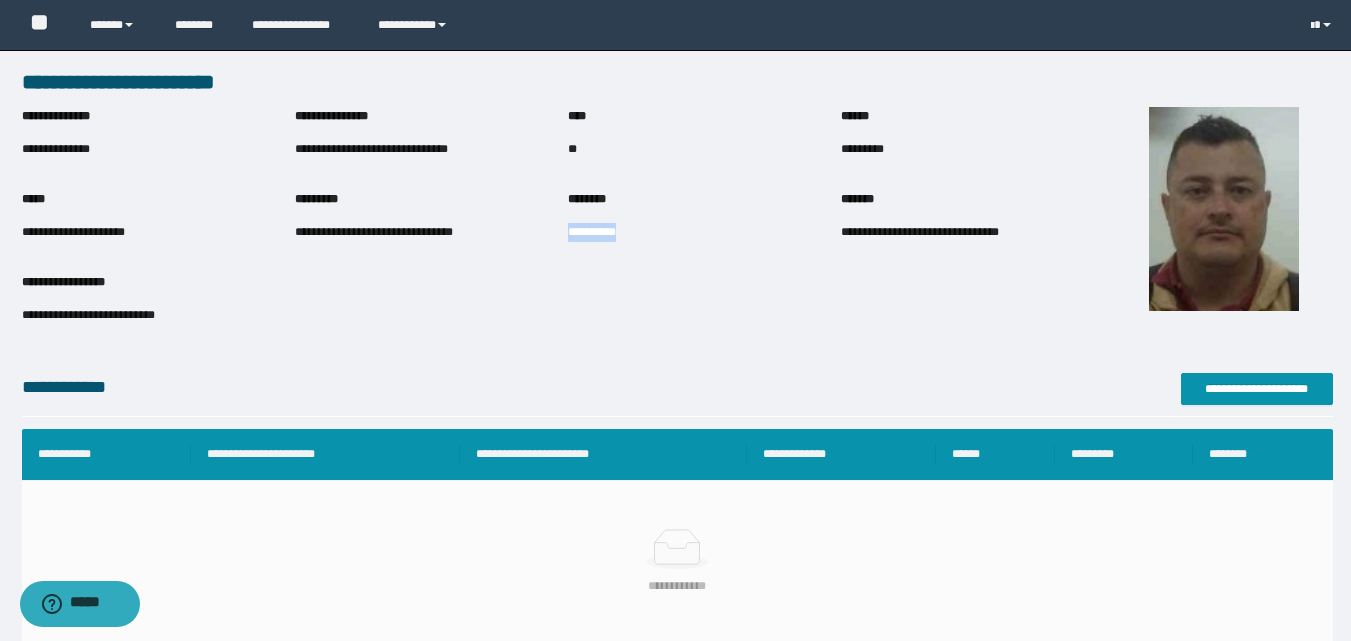 drag, startPoint x: 569, startPoint y: 239, endPoint x: 690, endPoint y: 239, distance: 121 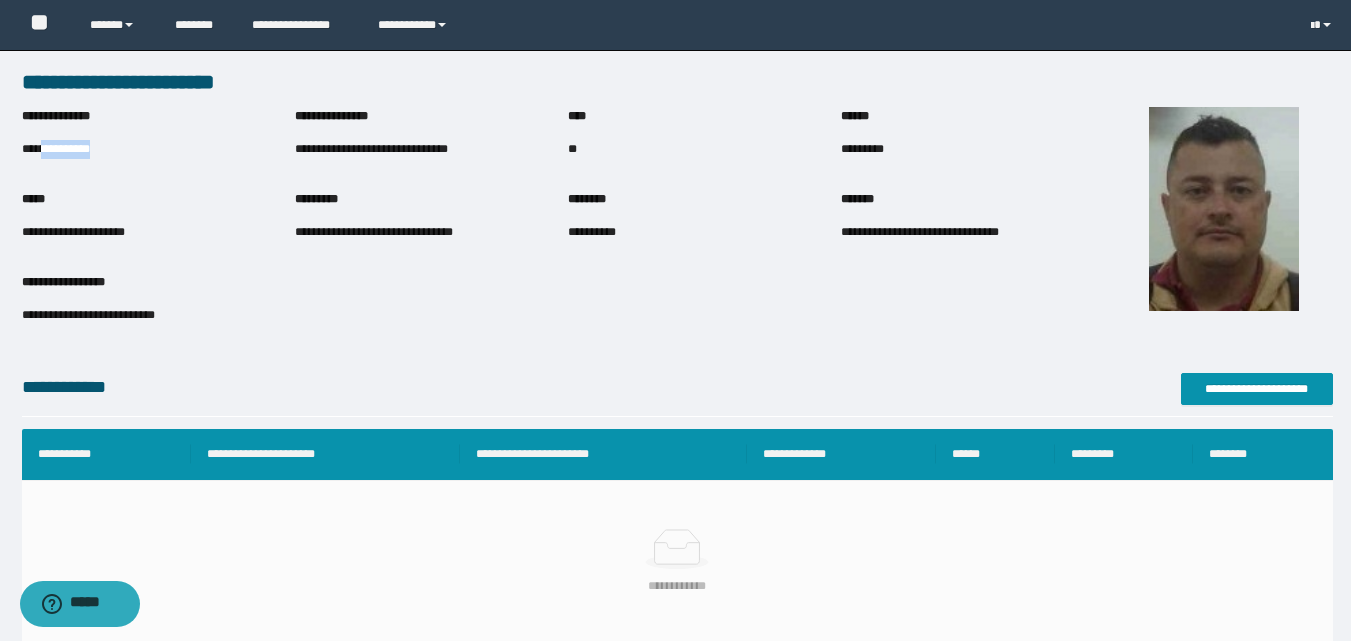 drag, startPoint x: 44, startPoint y: 143, endPoint x: 163, endPoint y: 142, distance: 119.0042 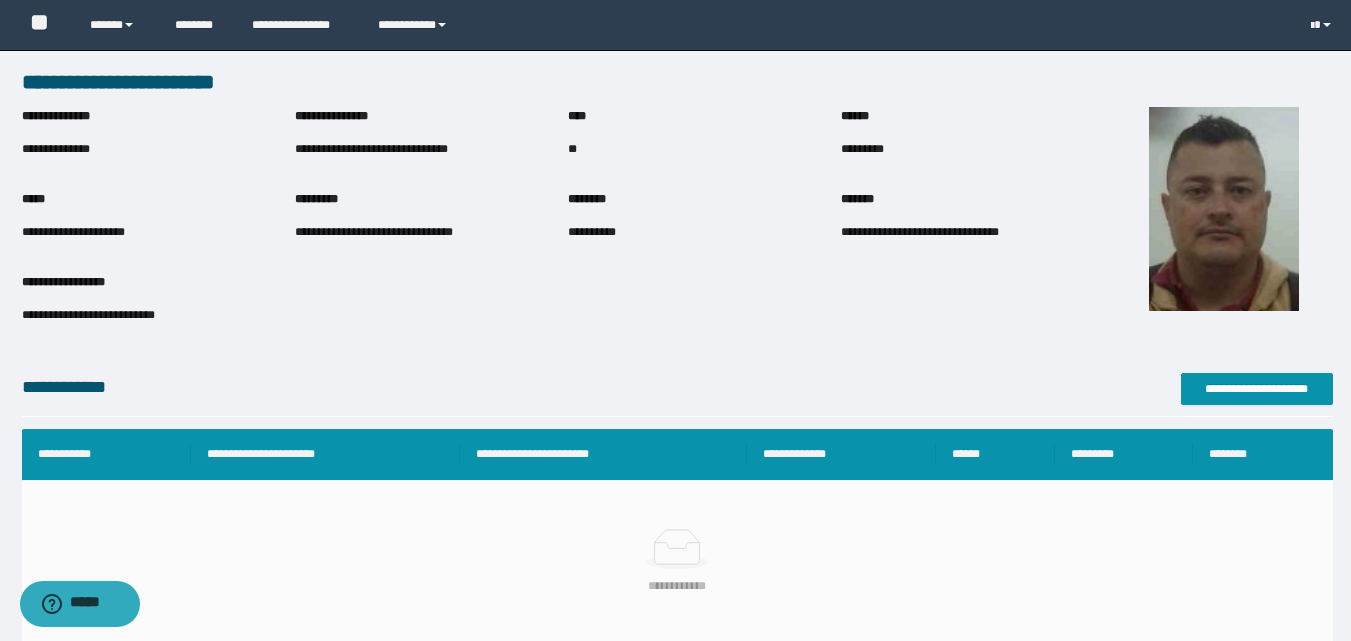 click on "**********" at bounding box center [431, 148] 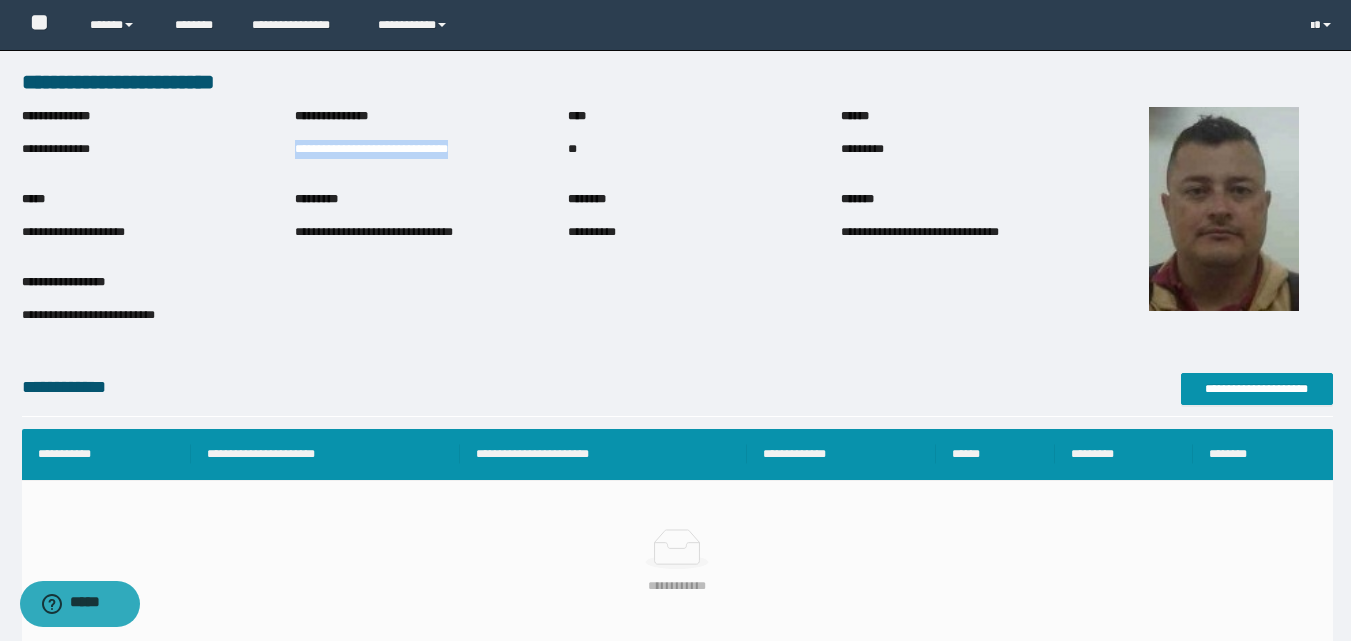 drag, startPoint x: 296, startPoint y: 149, endPoint x: 487, endPoint y: 157, distance: 191.16747 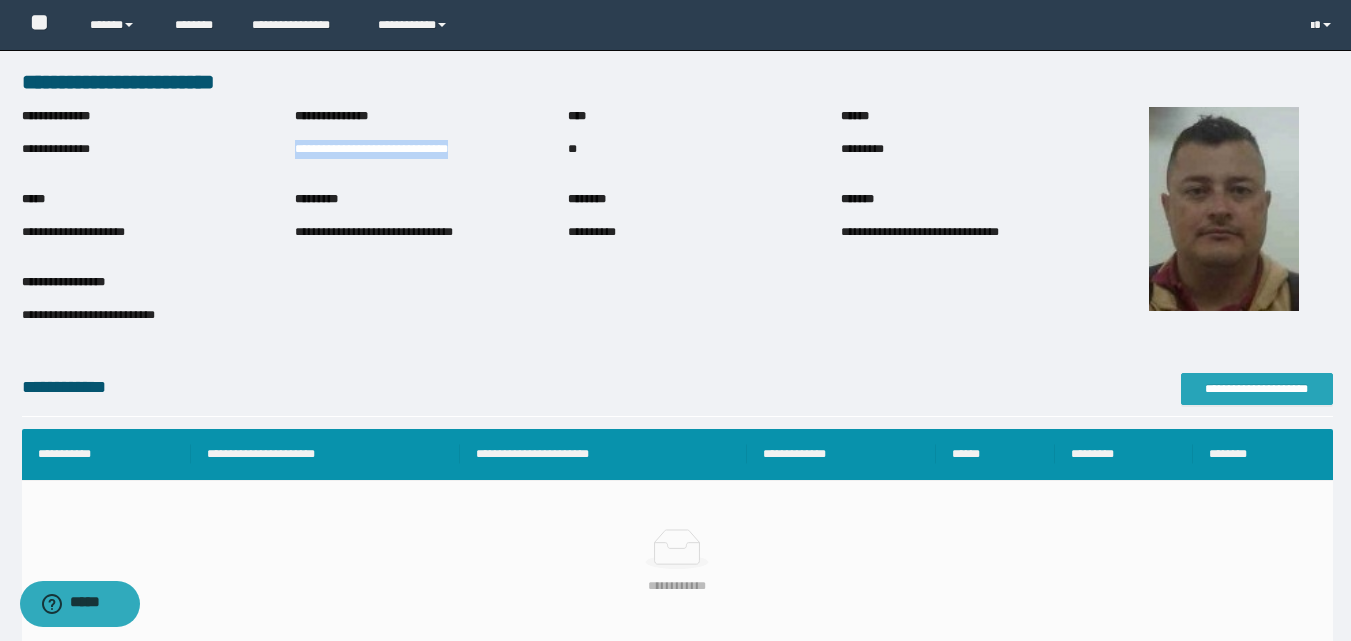 click on "**********" at bounding box center [1257, 389] 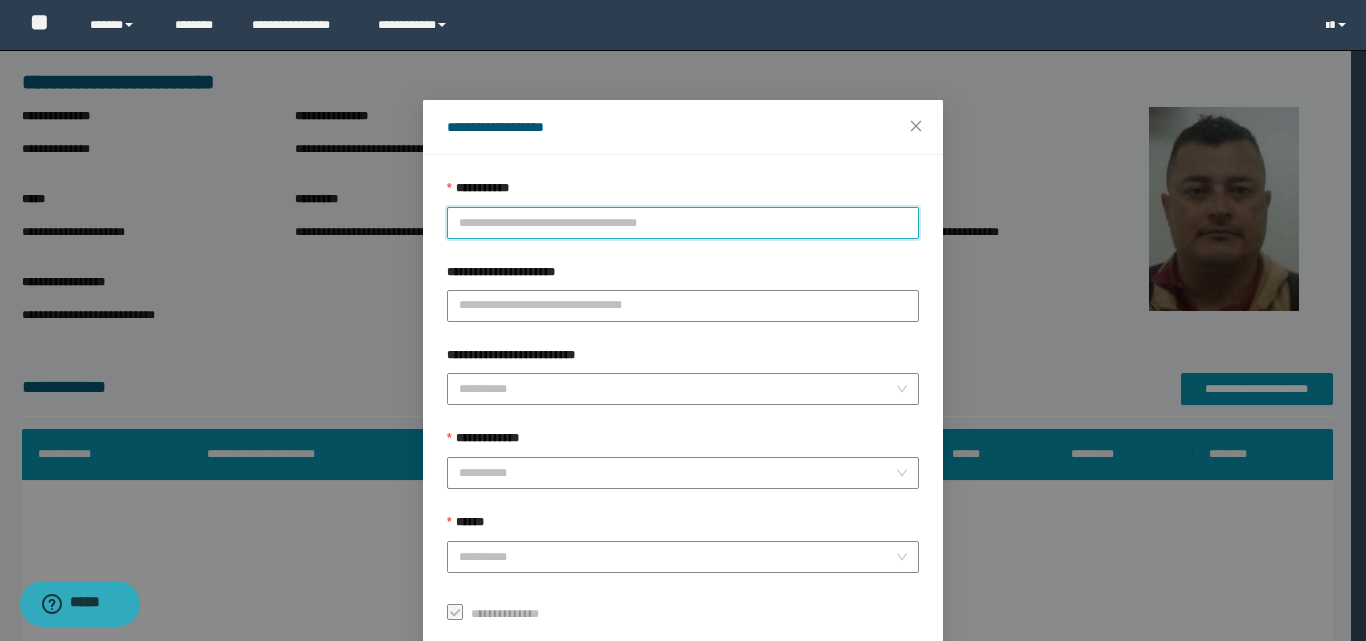 click on "**********" at bounding box center [683, 223] 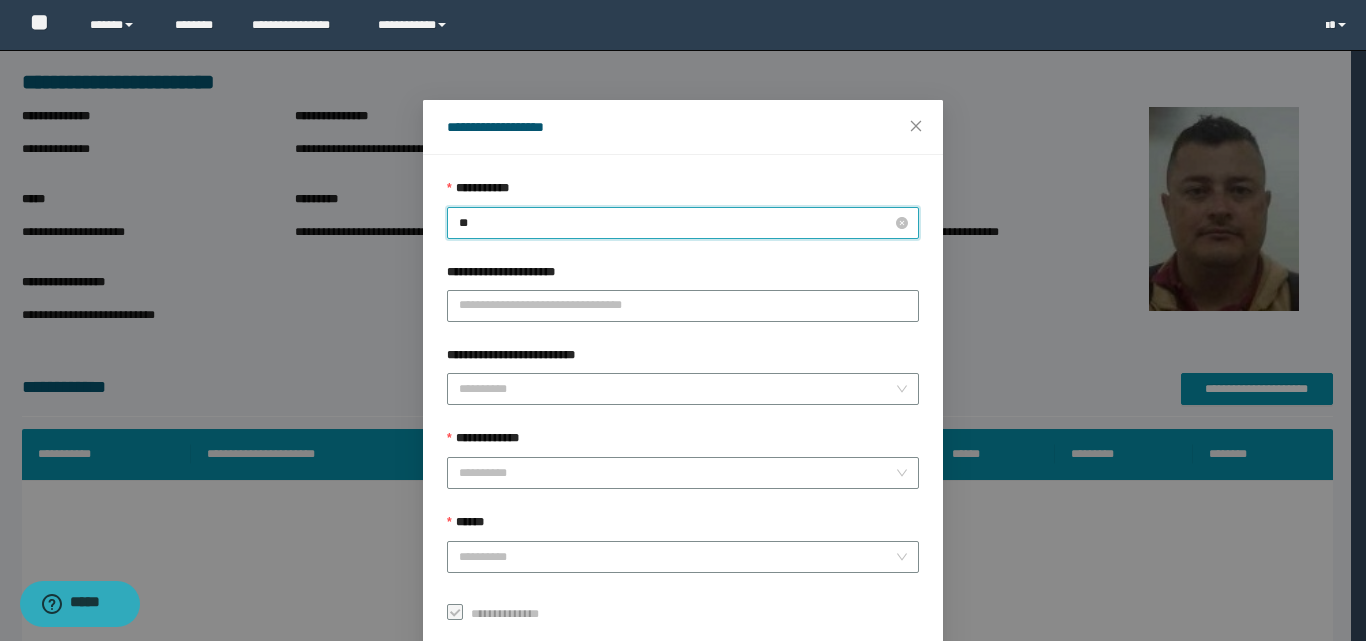 type on "***" 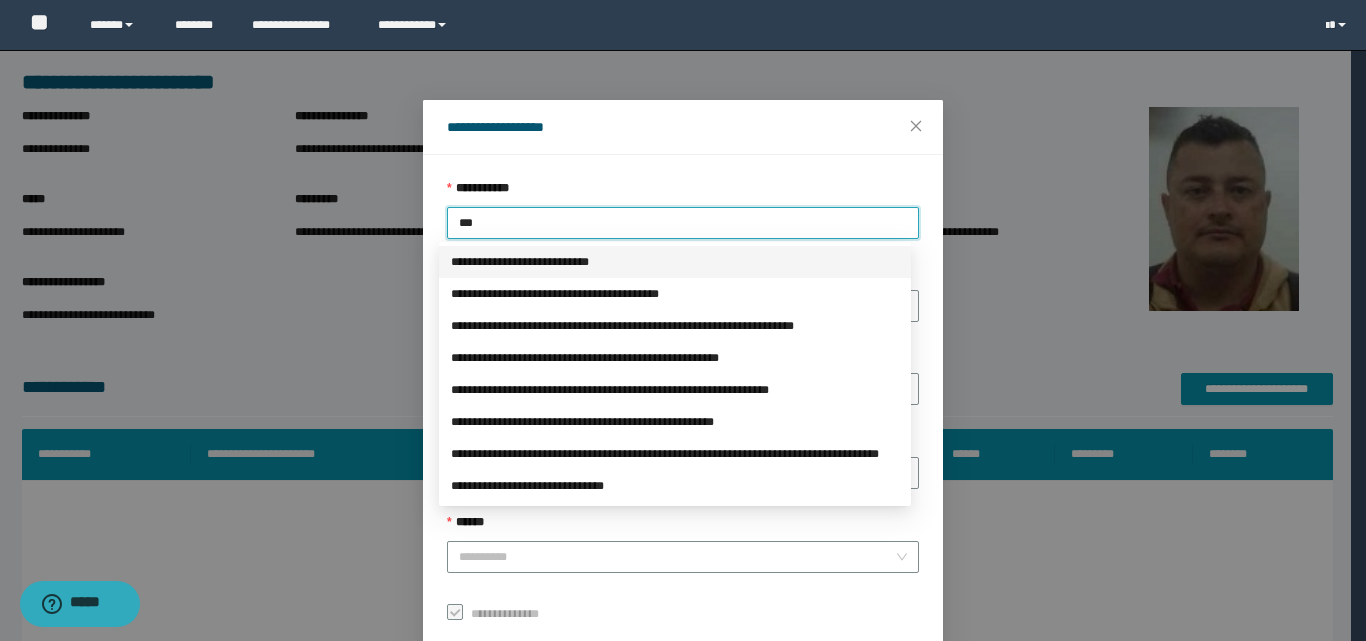 click on "**********" at bounding box center [675, 262] 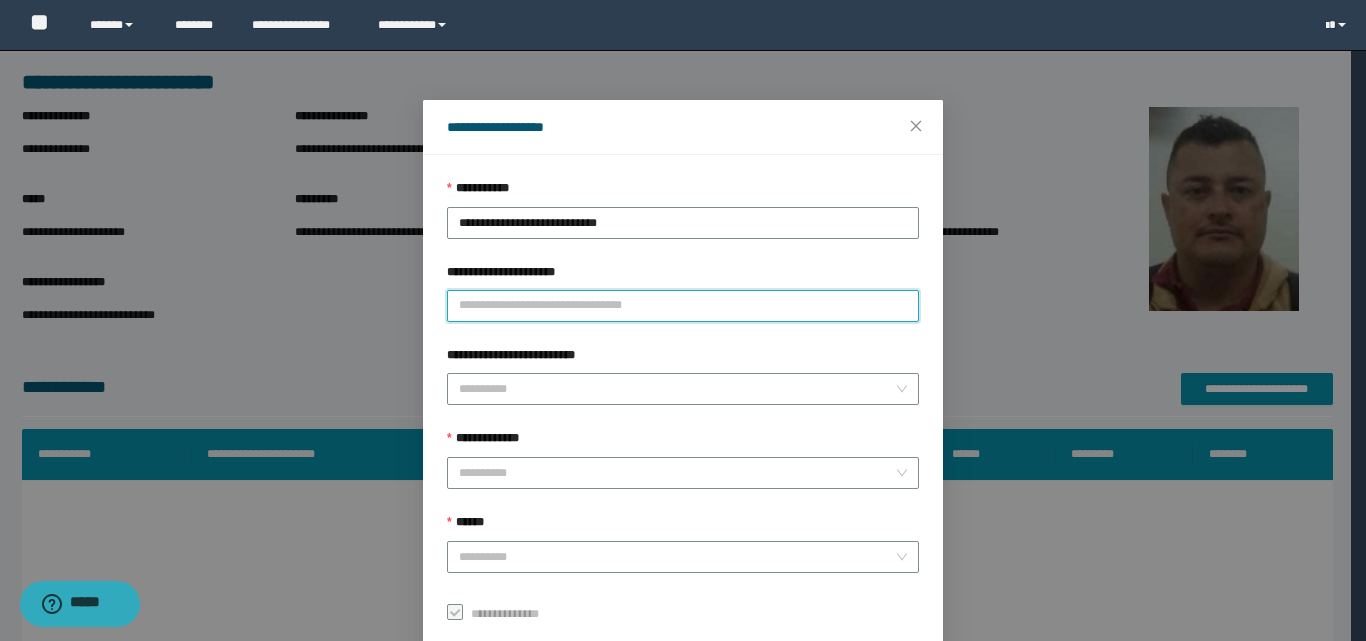 click on "**********" at bounding box center [683, 306] 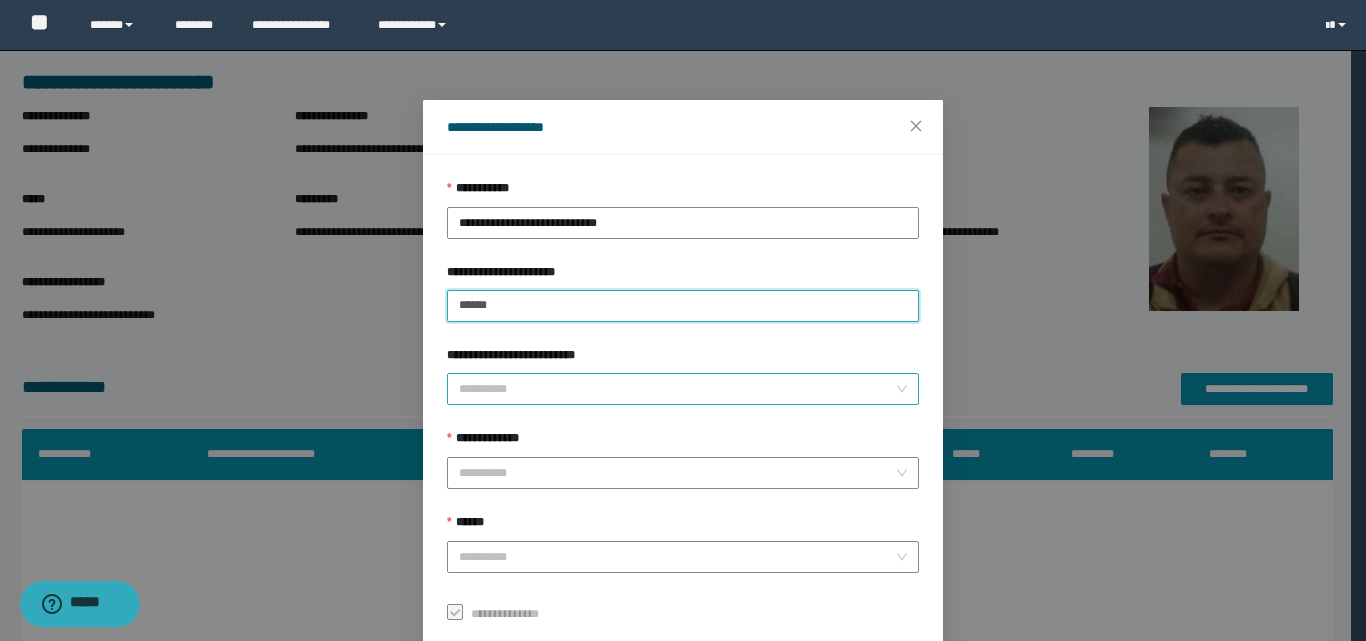 type on "******" 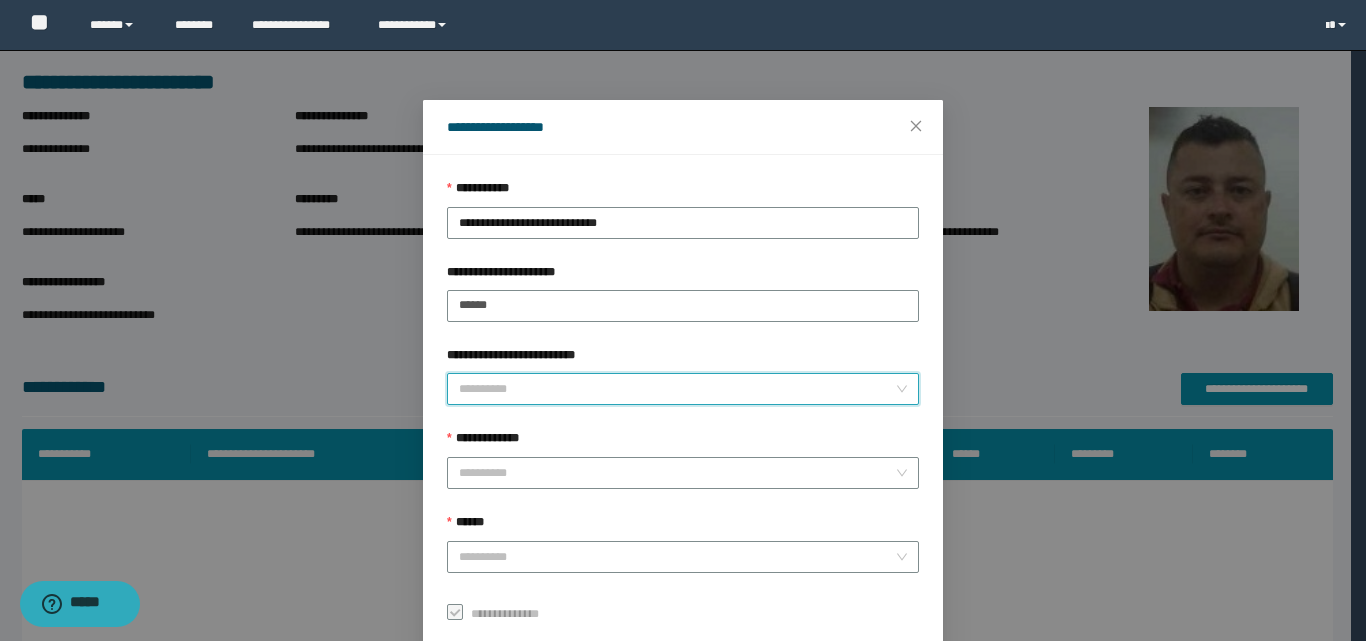click on "**********" at bounding box center (677, 389) 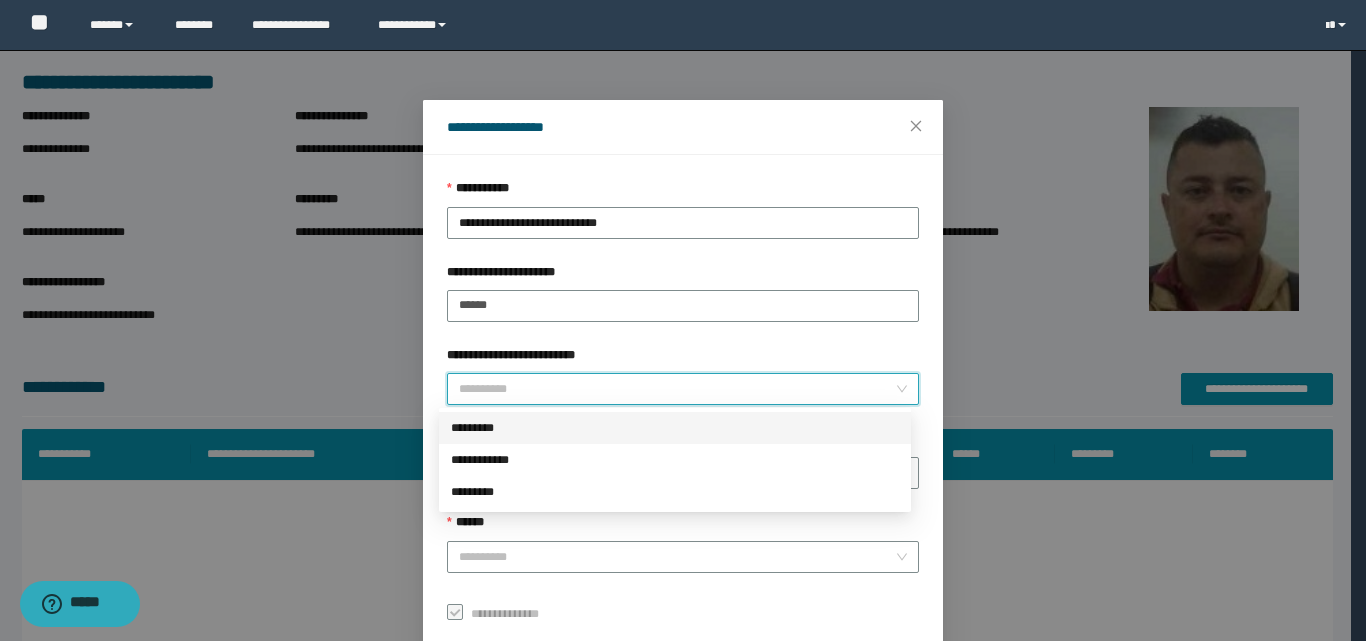 click on "*********" at bounding box center (675, 428) 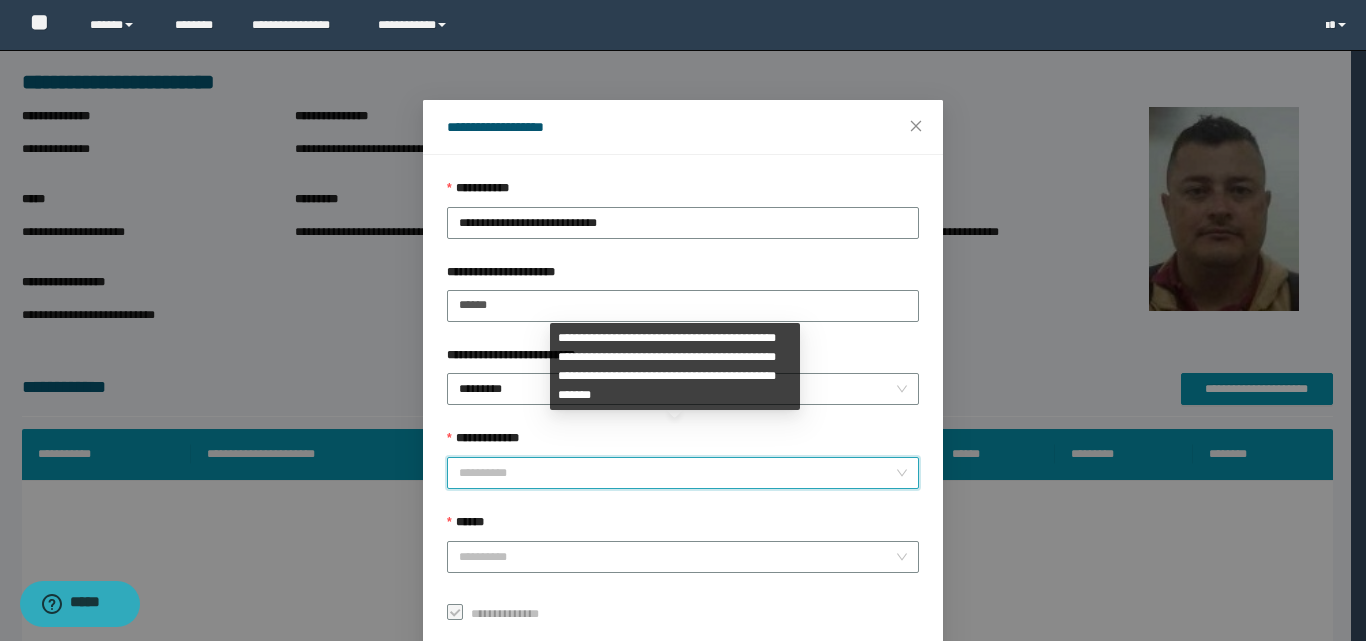 click on "**********" at bounding box center [677, 473] 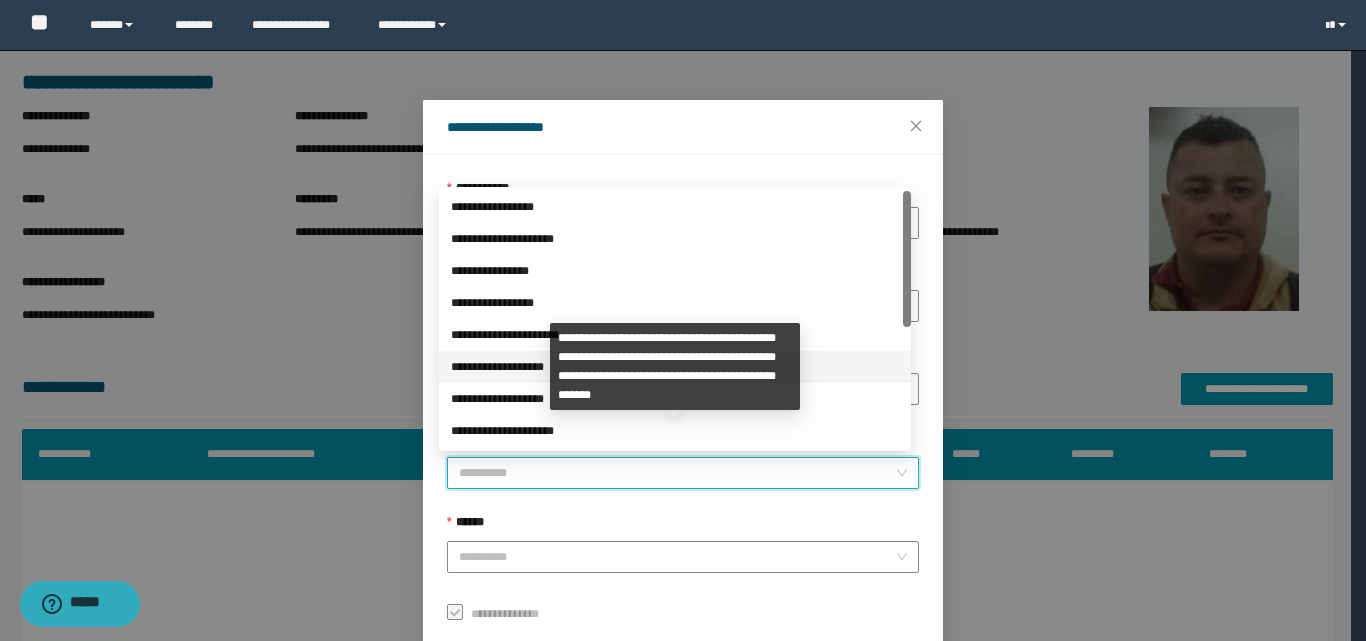 scroll, scrollTop: 224, scrollLeft: 0, axis: vertical 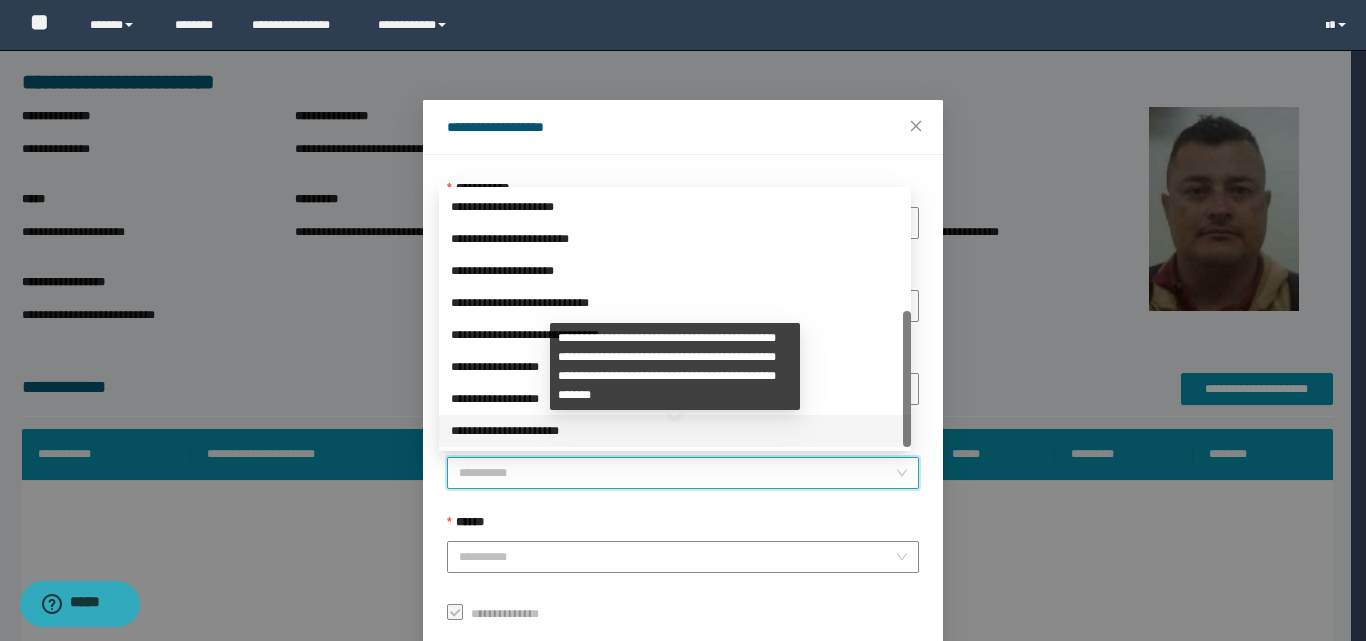 click on "**********" at bounding box center (675, 431) 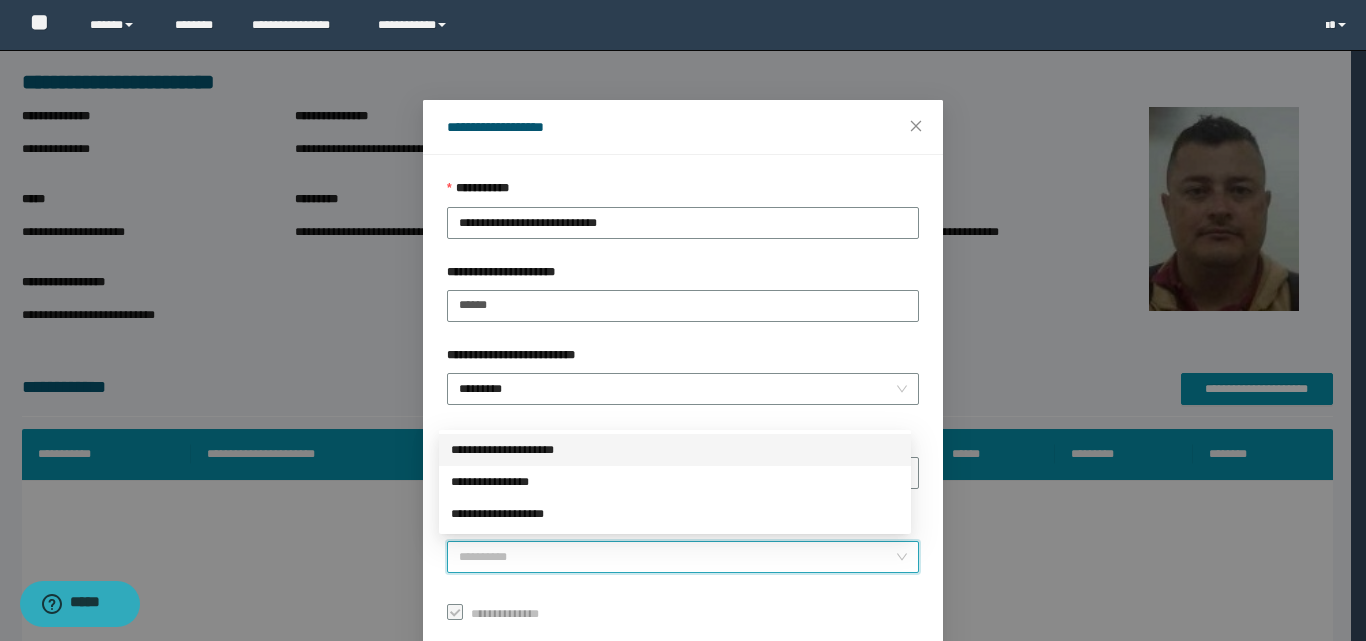 click on "******" at bounding box center [677, 557] 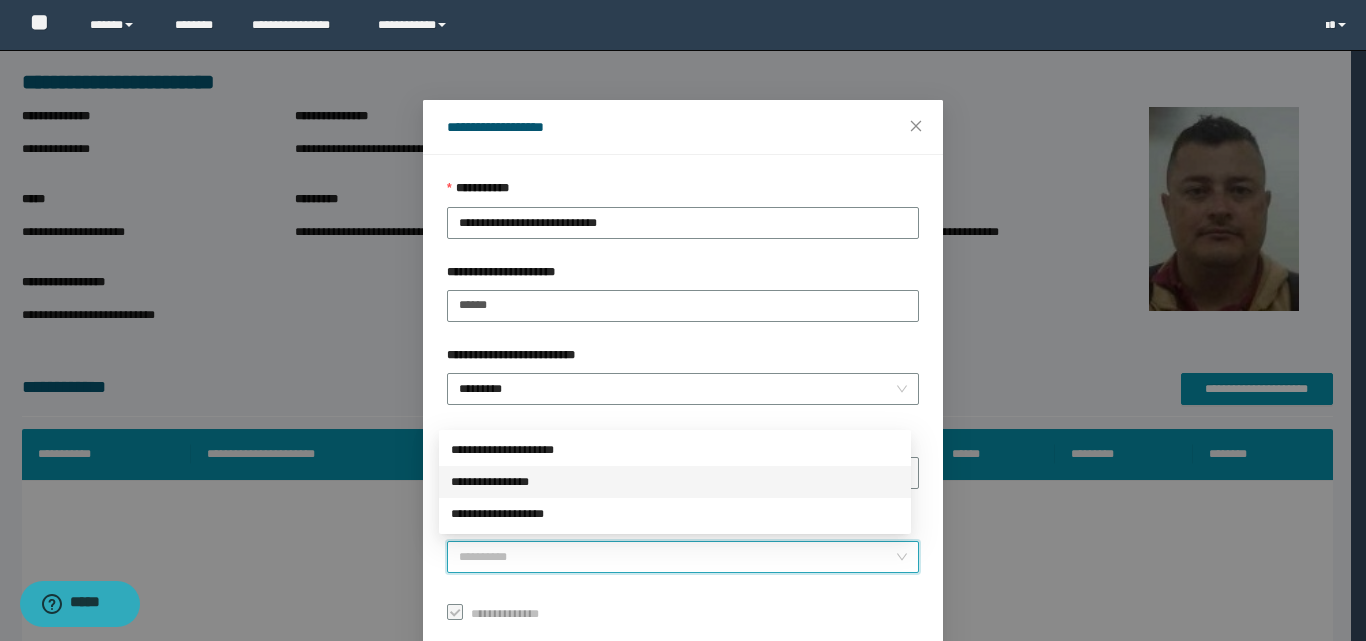 click on "**********" at bounding box center [675, 482] 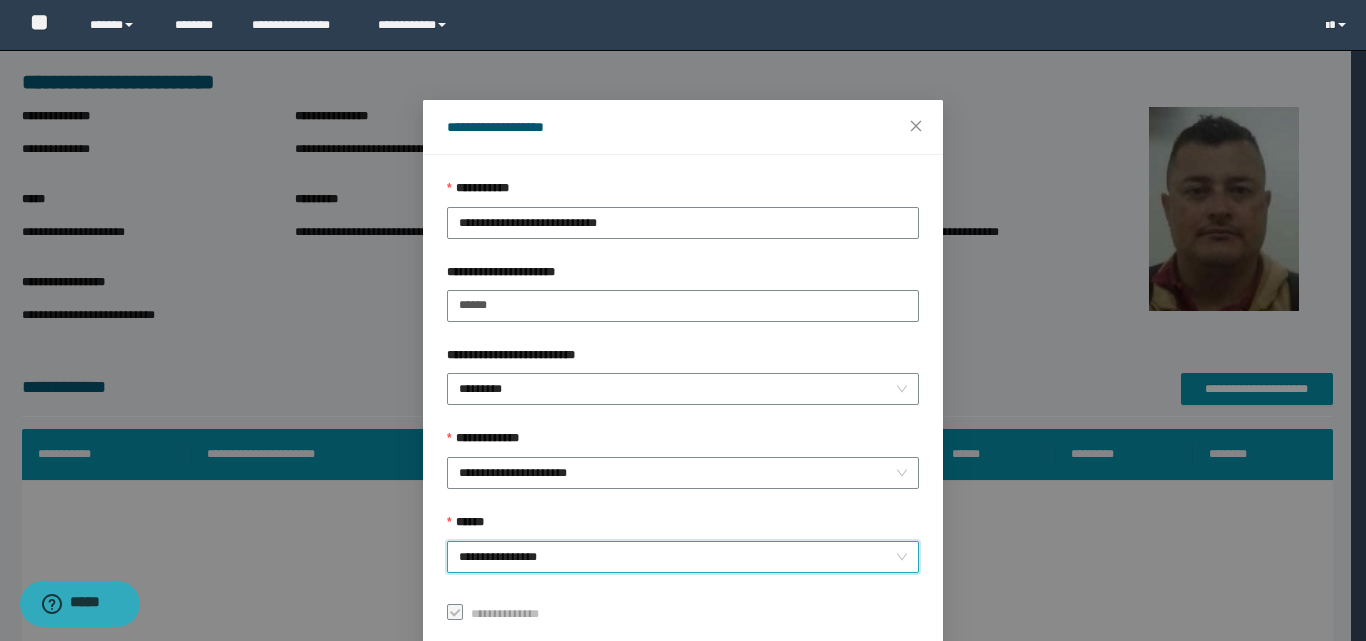 scroll, scrollTop: 111, scrollLeft: 0, axis: vertical 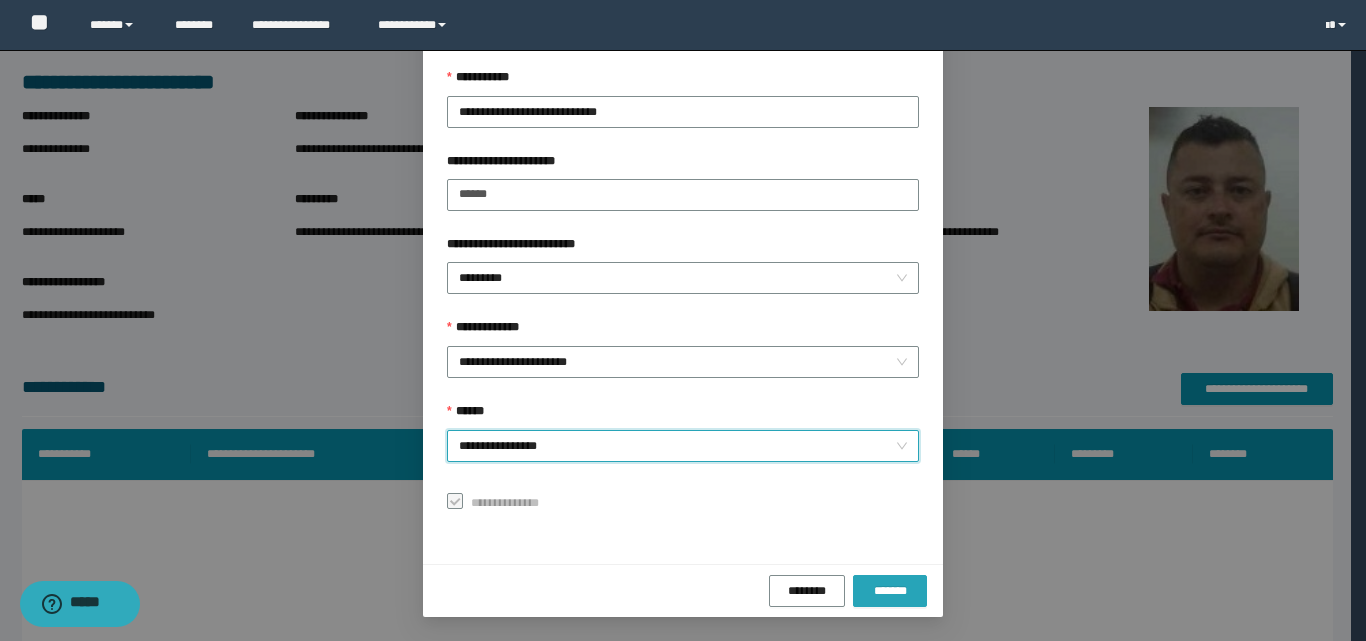 click on "*******" at bounding box center [890, 591] 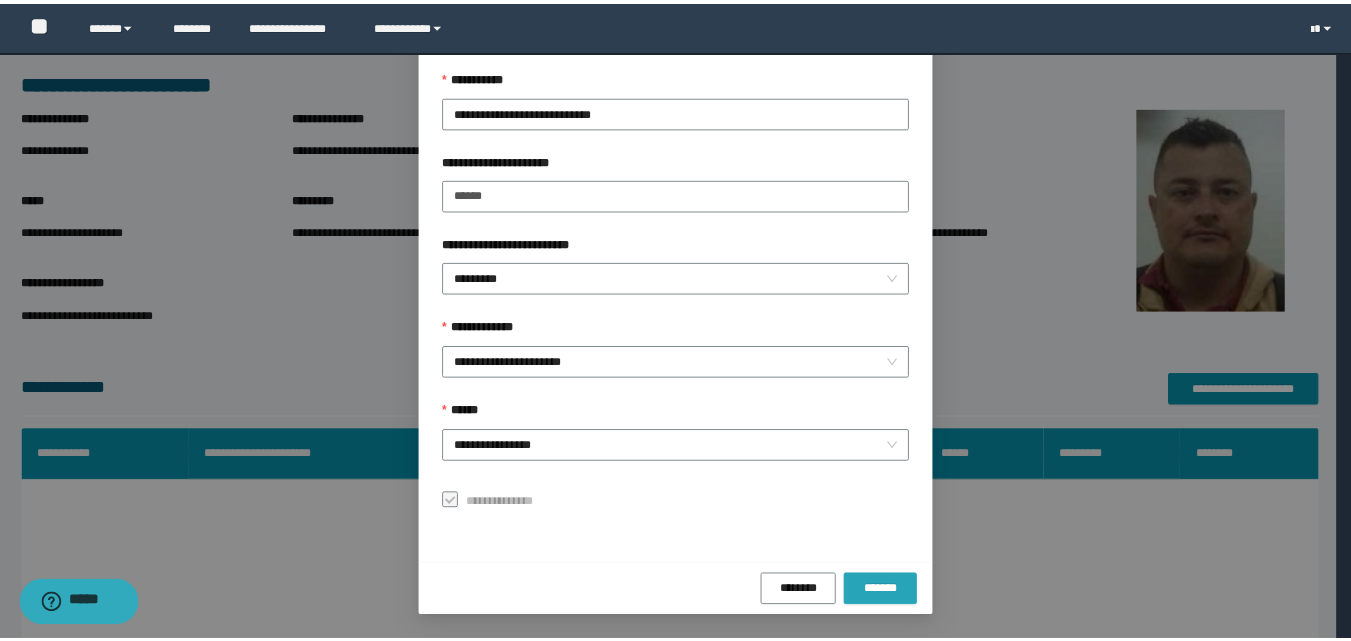 scroll, scrollTop: 64, scrollLeft: 0, axis: vertical 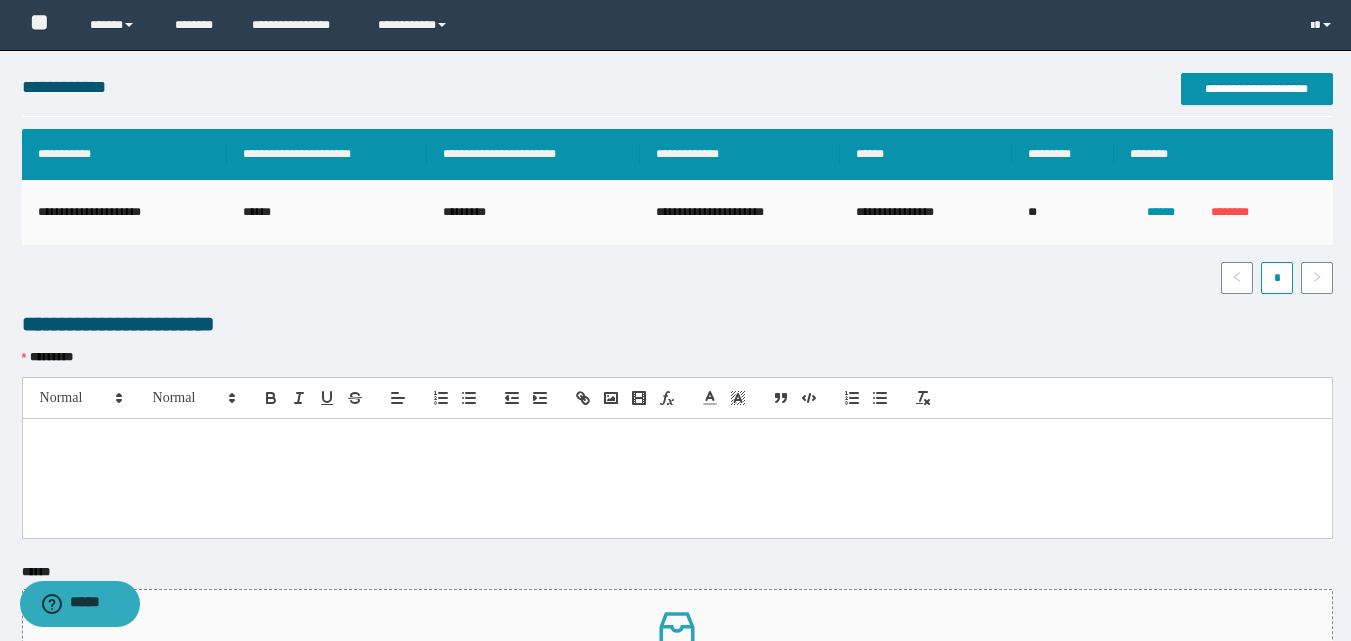 click at bounding box center (677, 440) 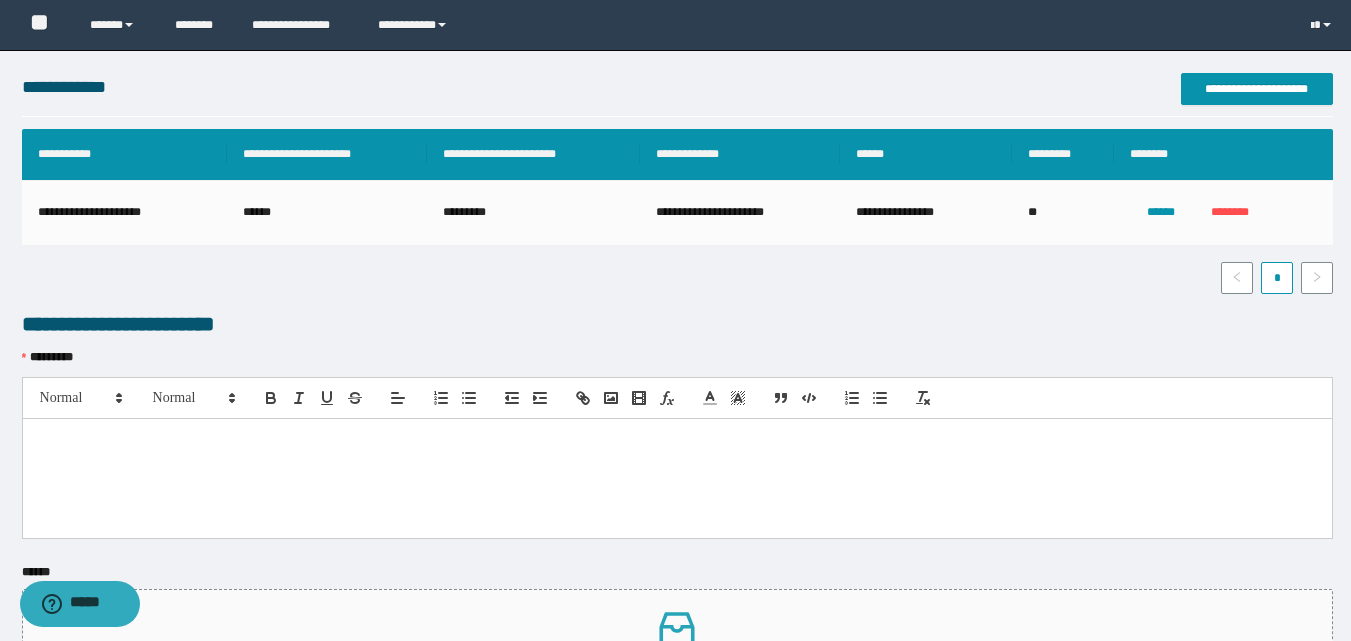 click at bounding box center [677, 440] 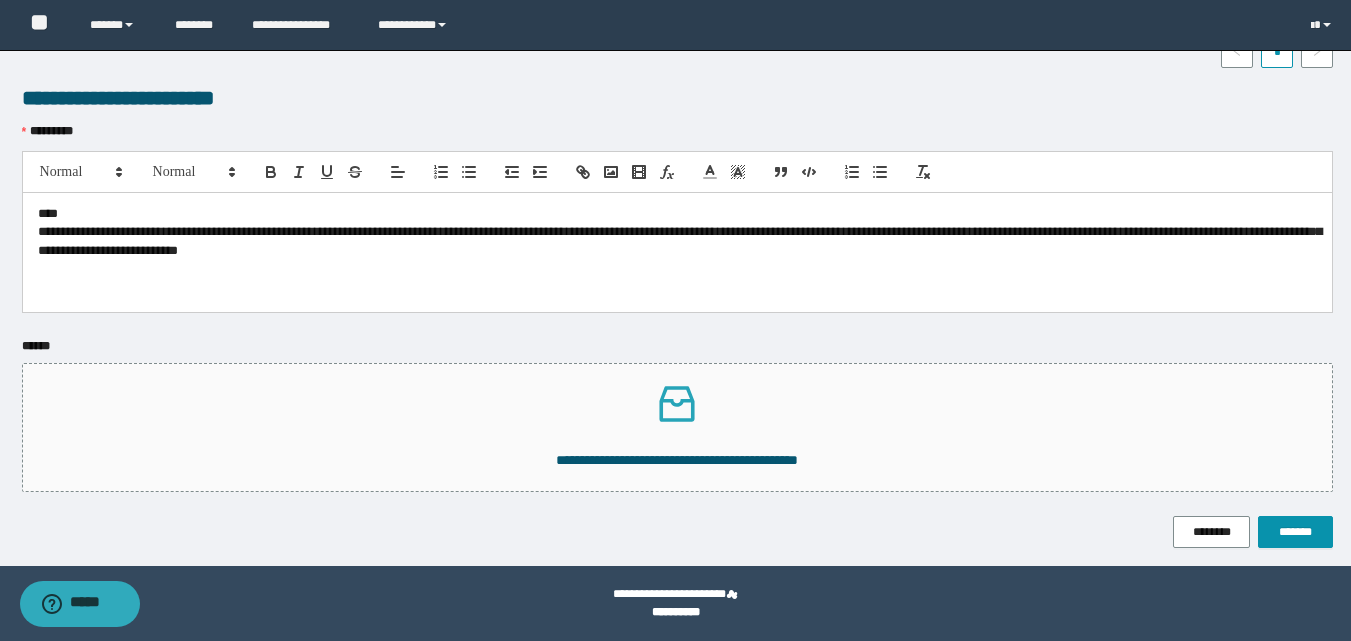 scroll, scrollTop: 527, scrollLeft: 0, axis: vertical 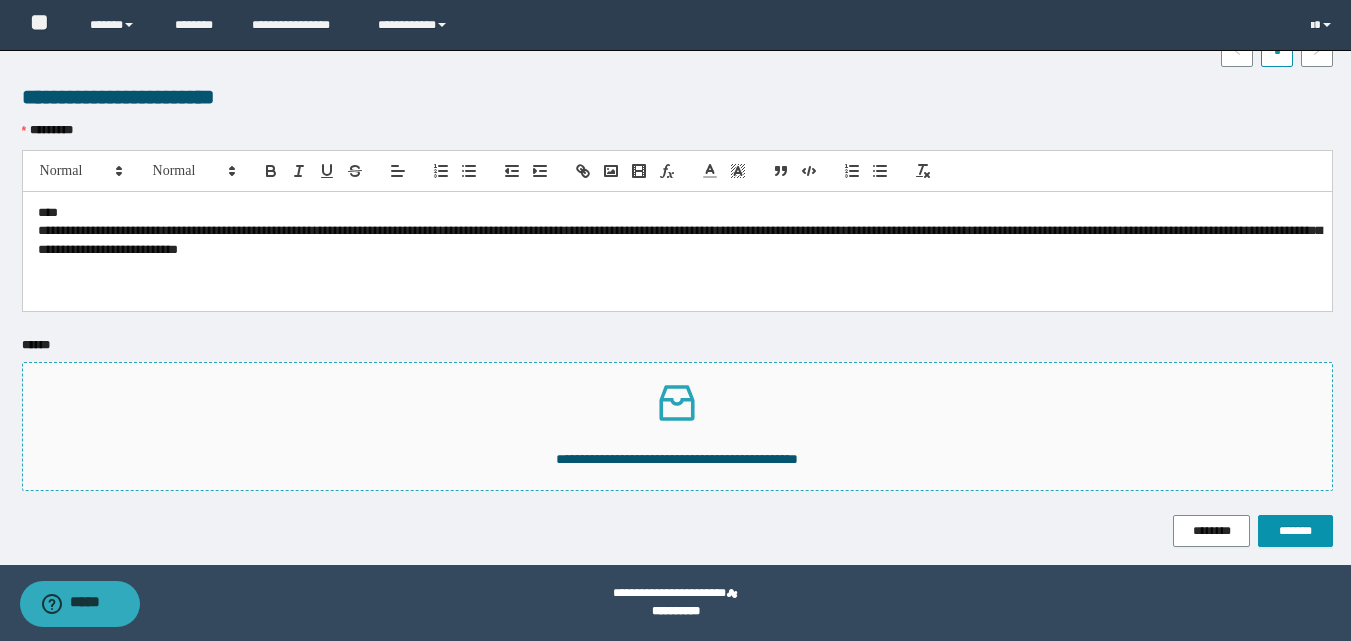 click 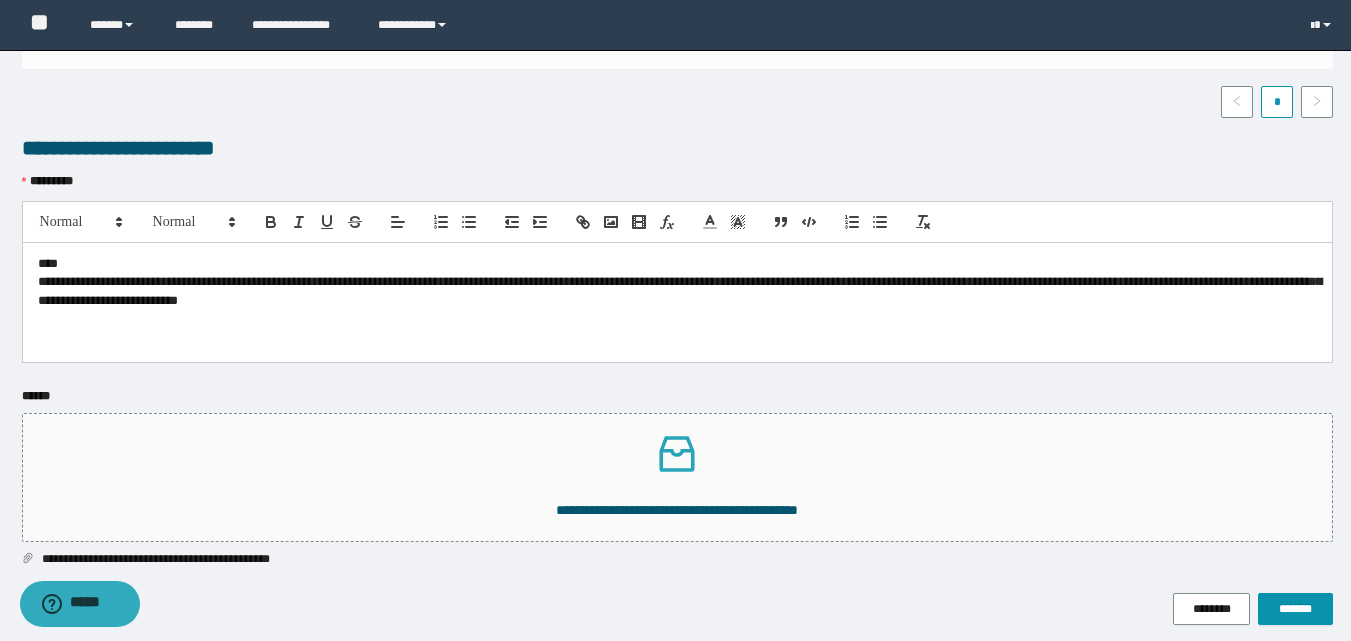 scroll, scrollTop: 554, scrollLeft: 0, axis: vertical 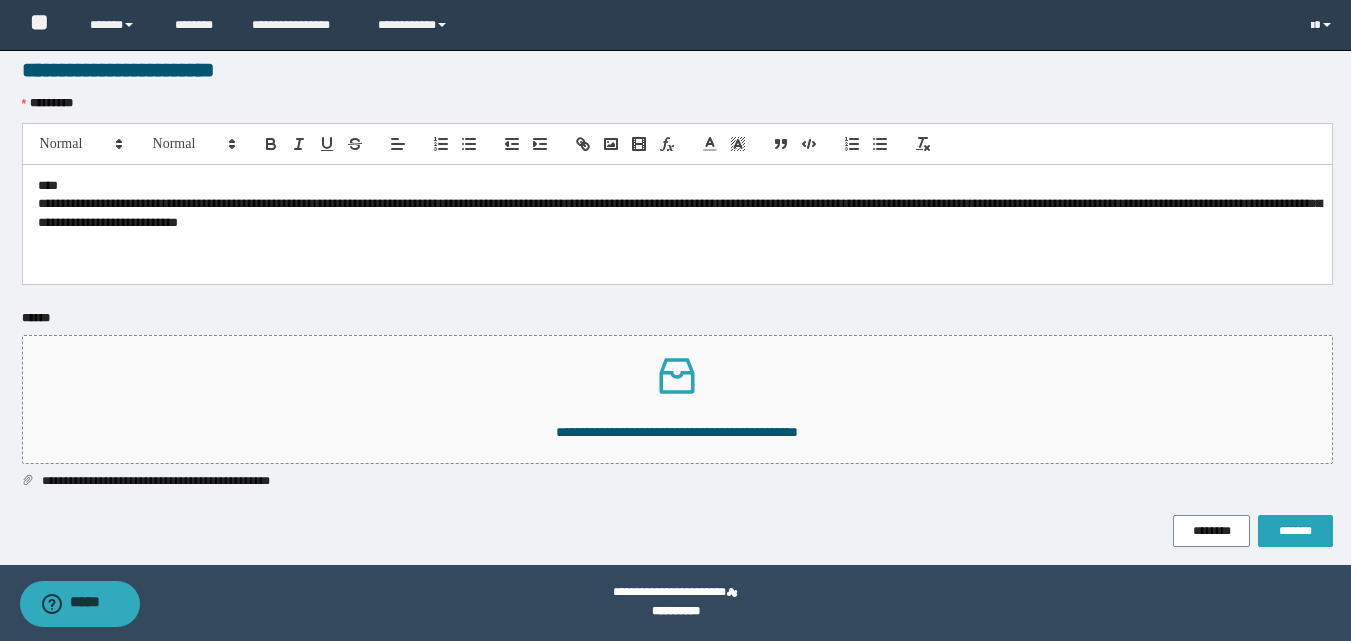 click on "*******" at bounding box center [1295, 531] 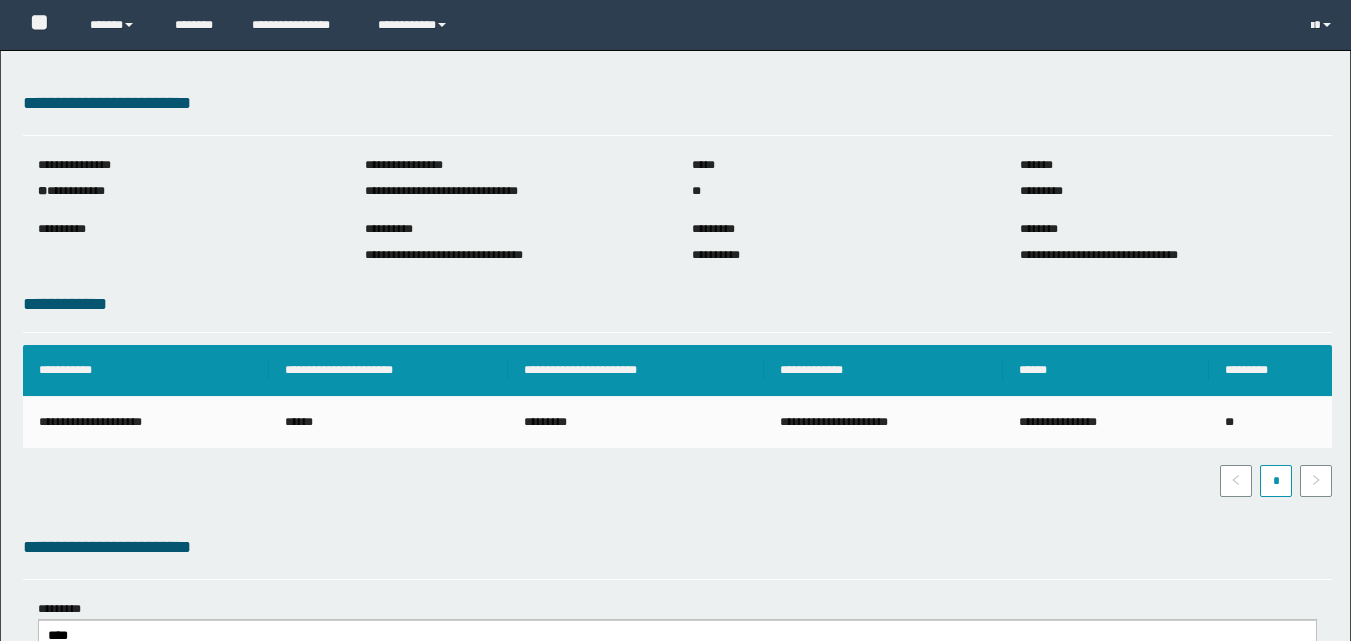 scroll, scrollTop: 0, scrollLeft: 0, axis: both 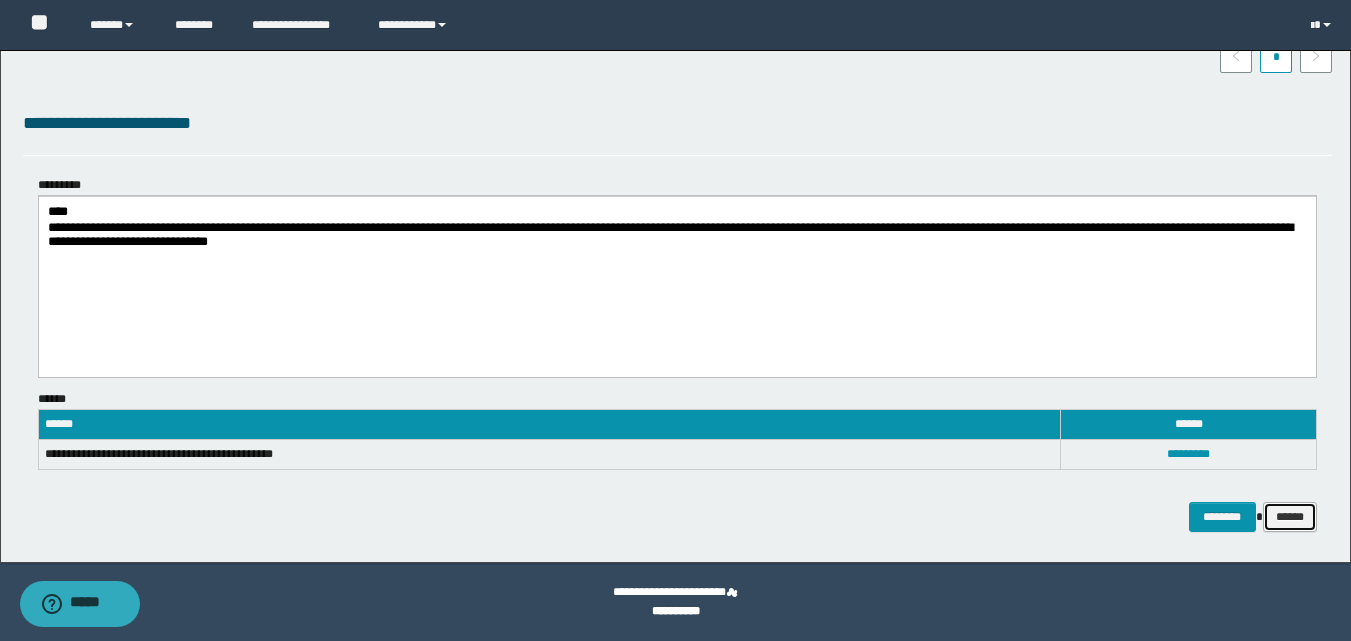 click on "******" at bounding box center [1290, 517] 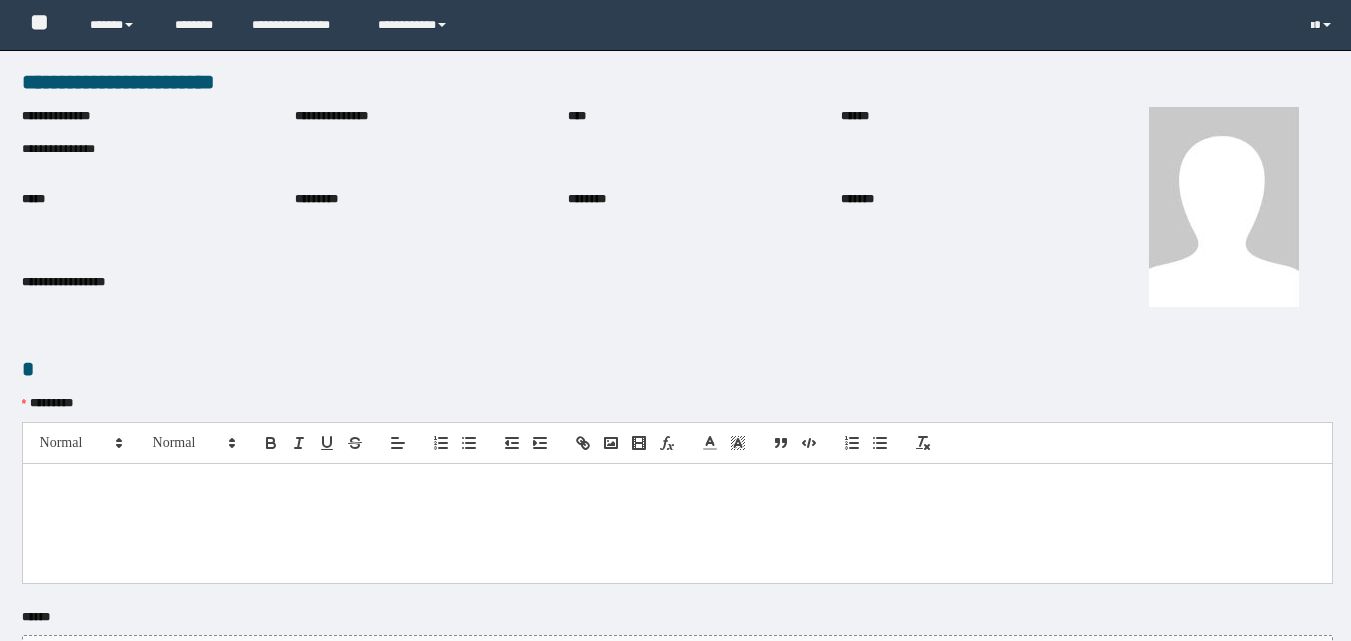 scroll, scrollTop: 0, scrollLeft: 0, axis: both 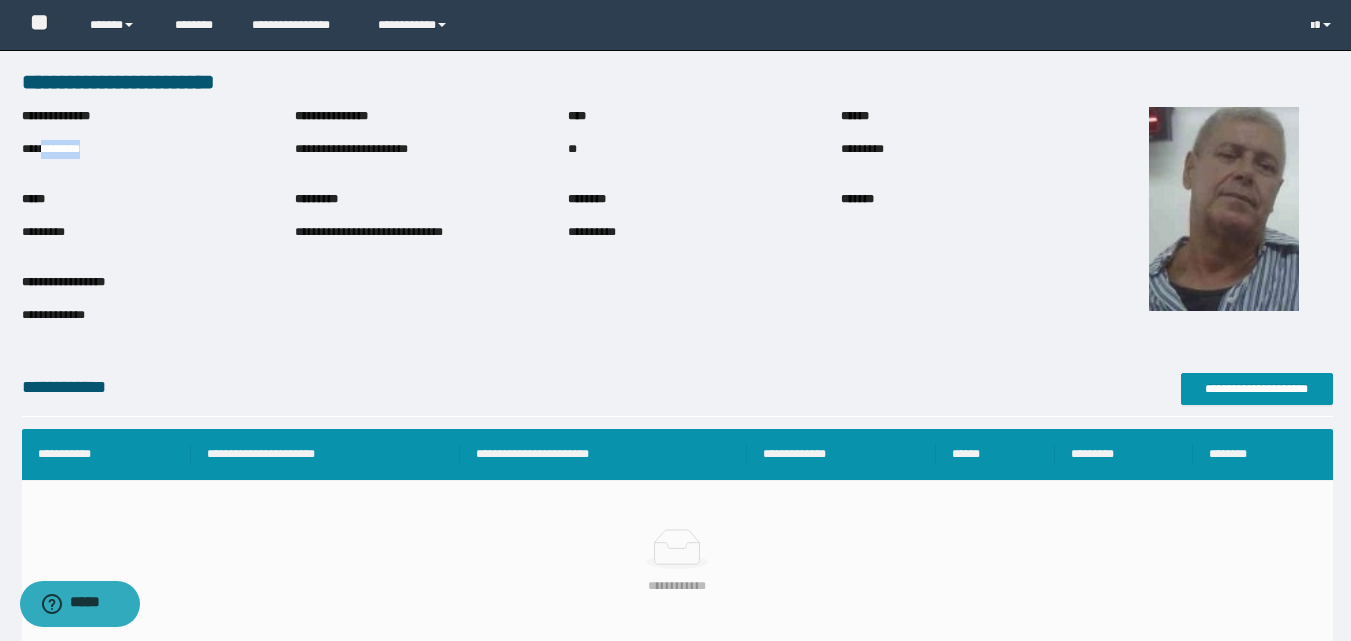 drag, startPoint x: 43, startPoint y: 147, endPoint x: 111, endPoint y: 153, distance: 68.26419 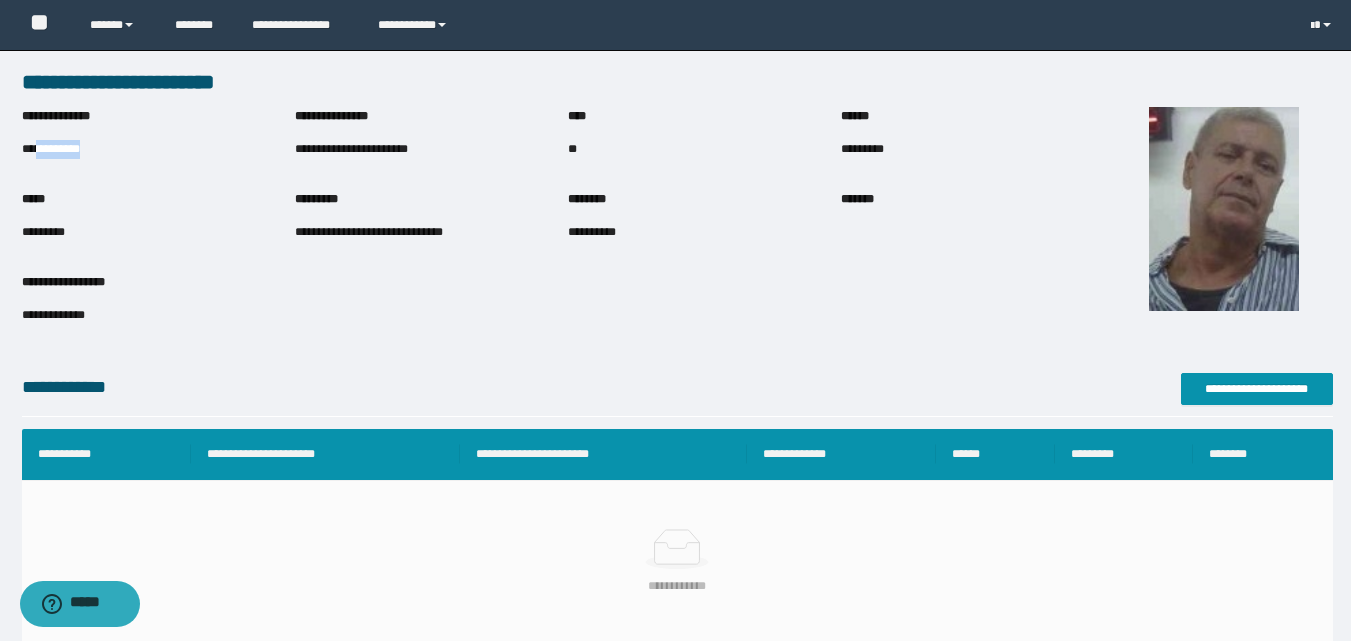drag, startPoint x: 40, startPoint y: 145, endPoint x: 105, endPoint y: 154, distance: 65.62012 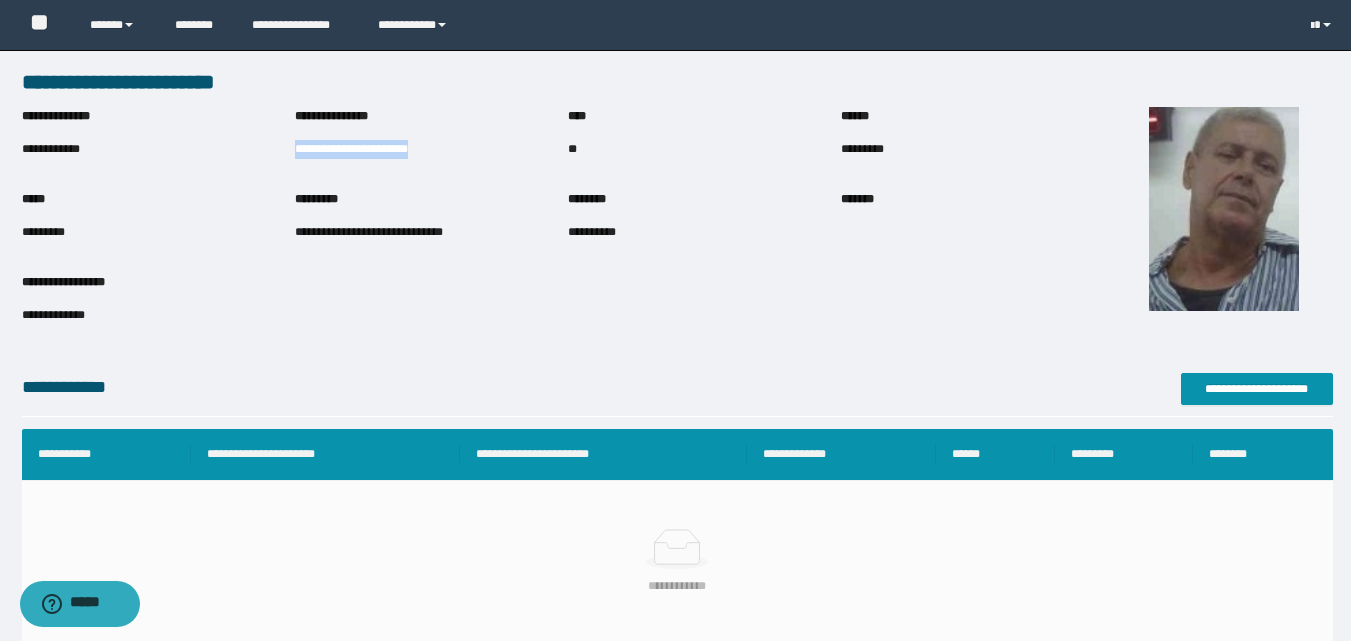 drag, startPoint x: 295, startPoint y: 150, endPoint x: 514, endPoint y: 151, distance: 219.00229 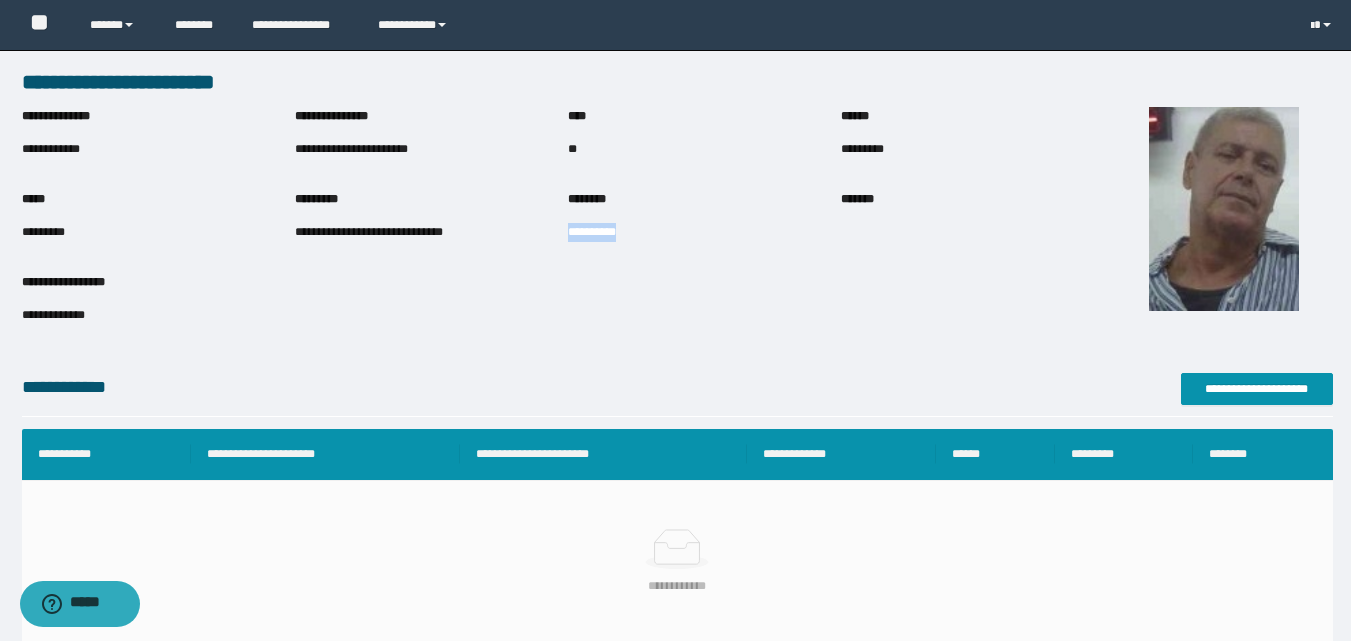drag, startPoint x: 569, startPoint y: 232, endPoint x: 678, endPoint y: 232, distance: 109 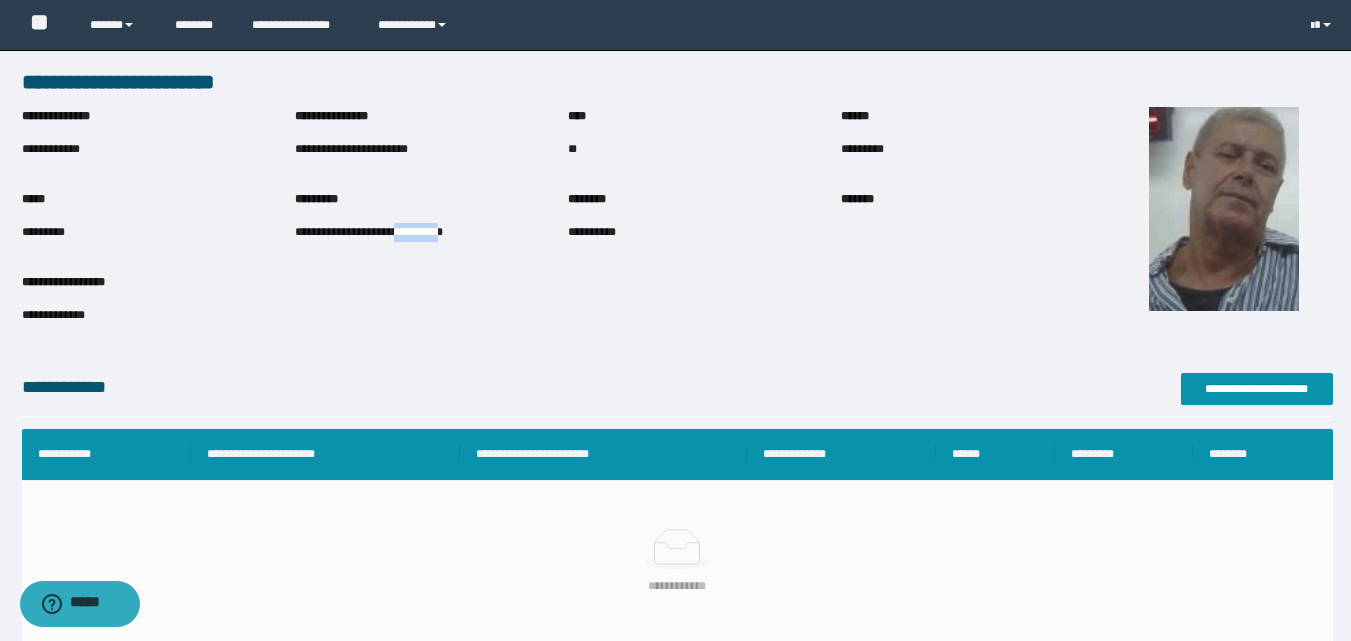 drag, startPoint x: 400, startPoint y: 234, endPoint x: 451, endPoint y: 238, distance: 51.156624 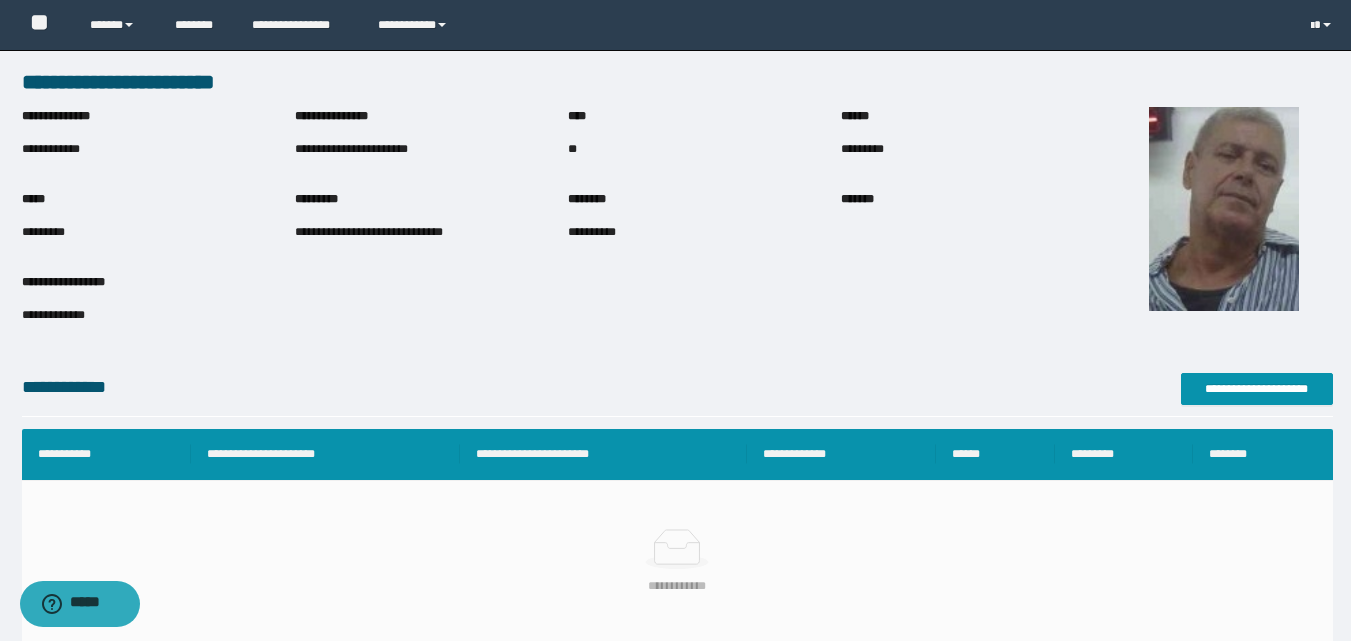 click on "**********" at bounding box center (369, 232) 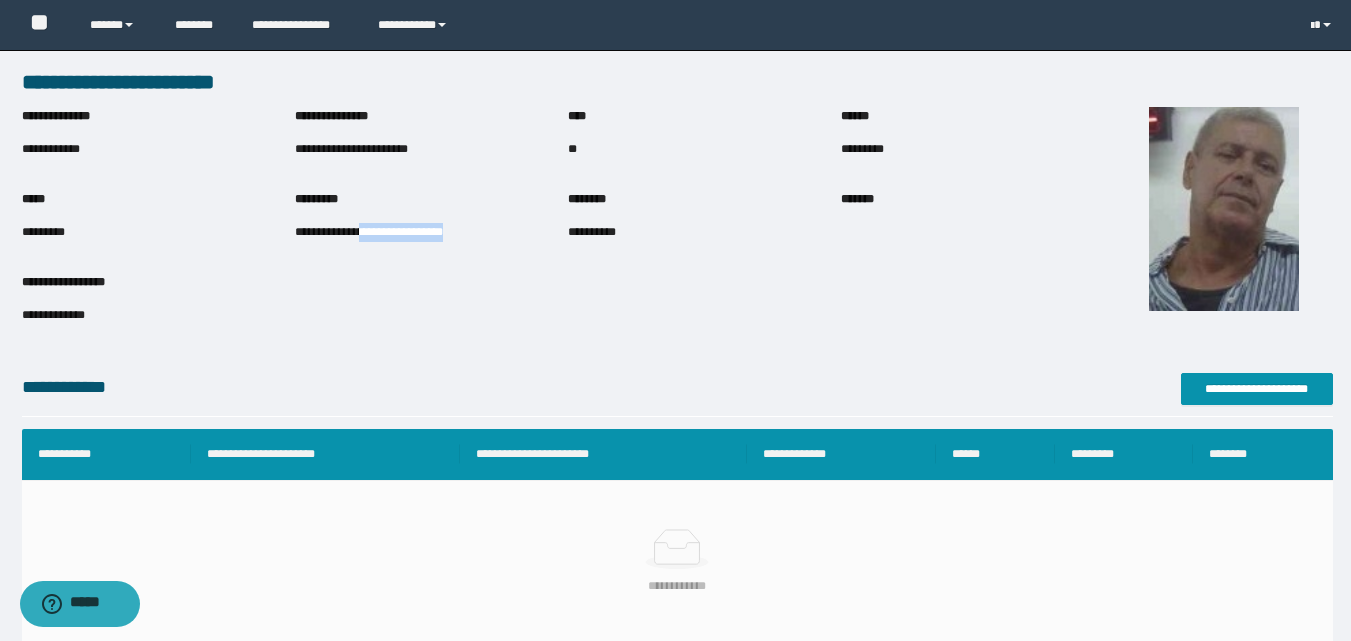 drag, startPoint x: 366, startPoint y: 226, endPoint x: 479, endPoint y: 226, distance: 113 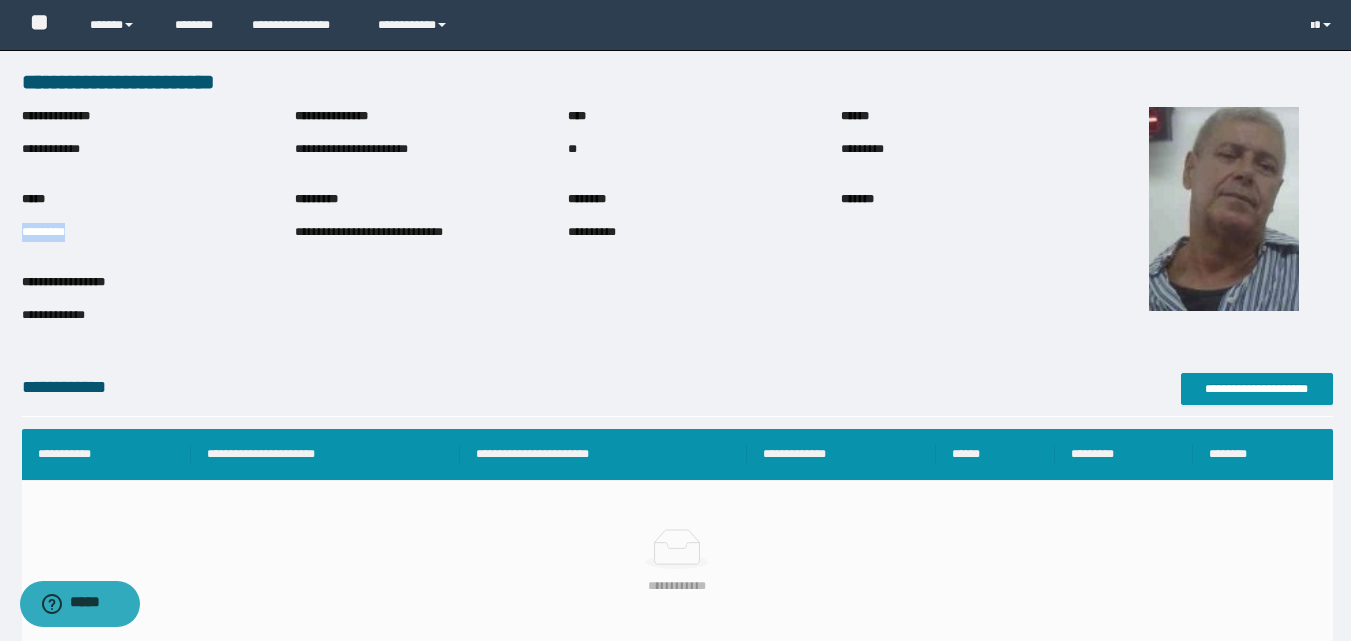 drag, startPoint x: 23, startPoint y: 232, endPoint x: 119, endPoint y: 231, distance: 96.00521 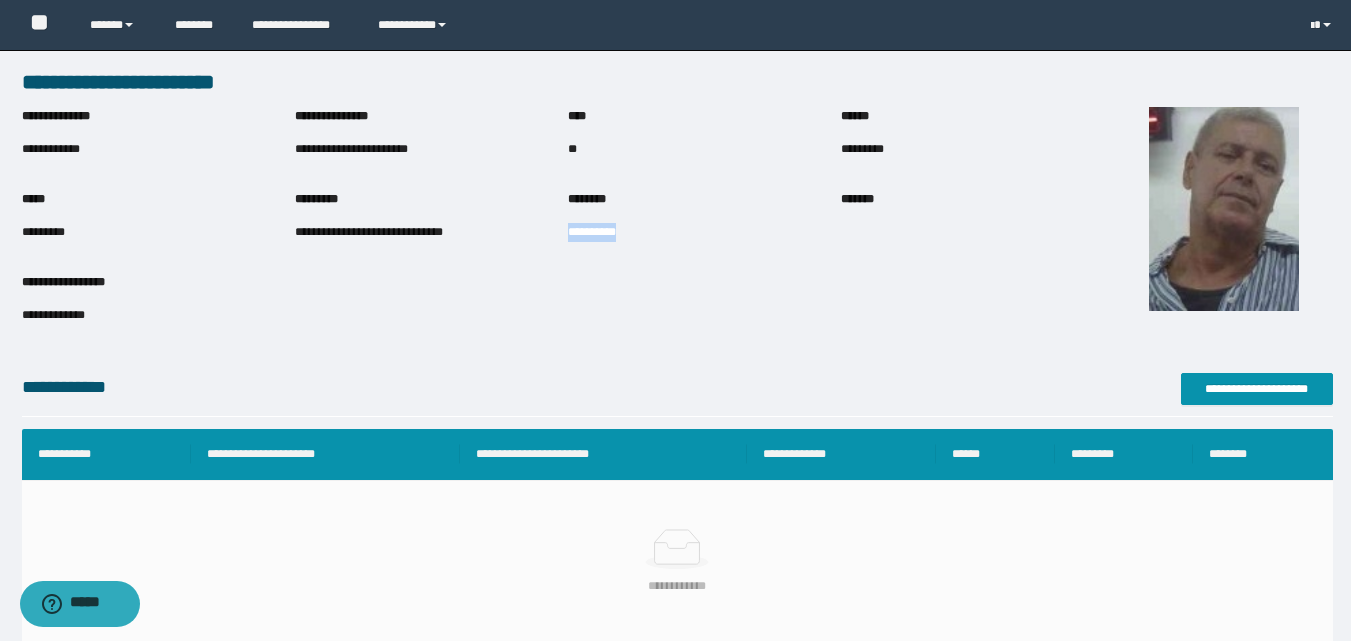 drag, startPoint x: 570, startPoint y: 234, endPoint x: 699, endPoint y: 233, distance: 129.00388 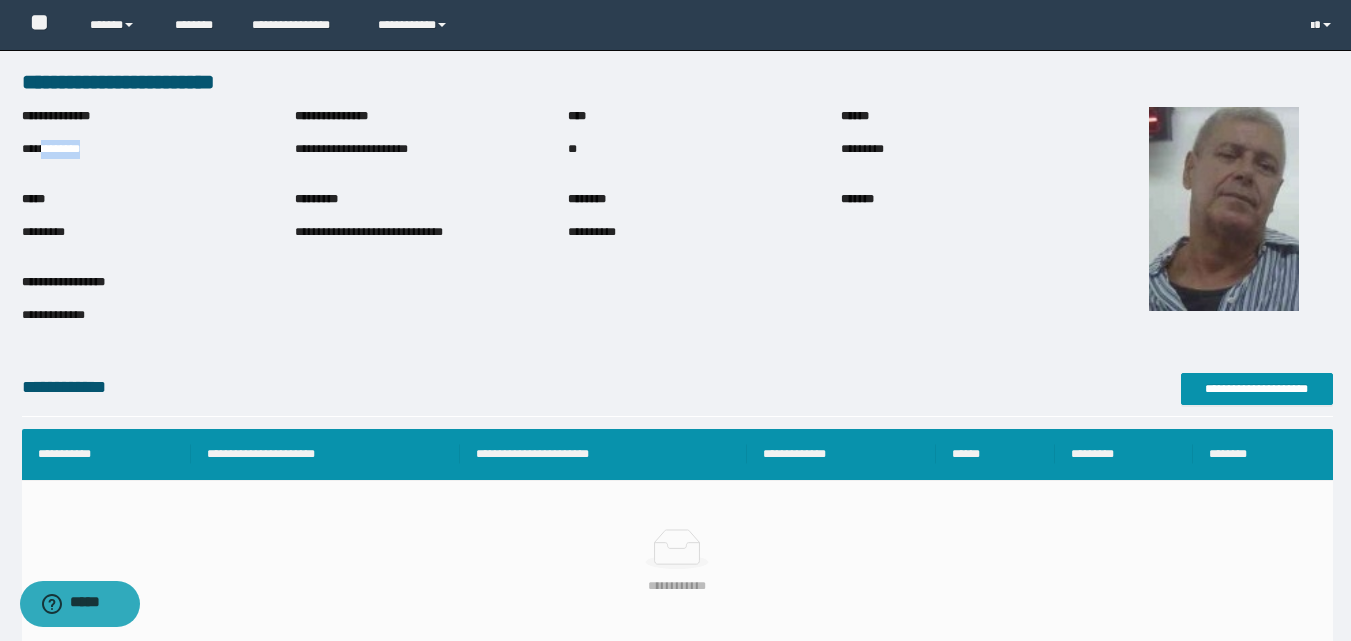 drag, startPoint x: 41, startPoint y: 148, endPoint x: 138, endPoint y: 148, distance: 97 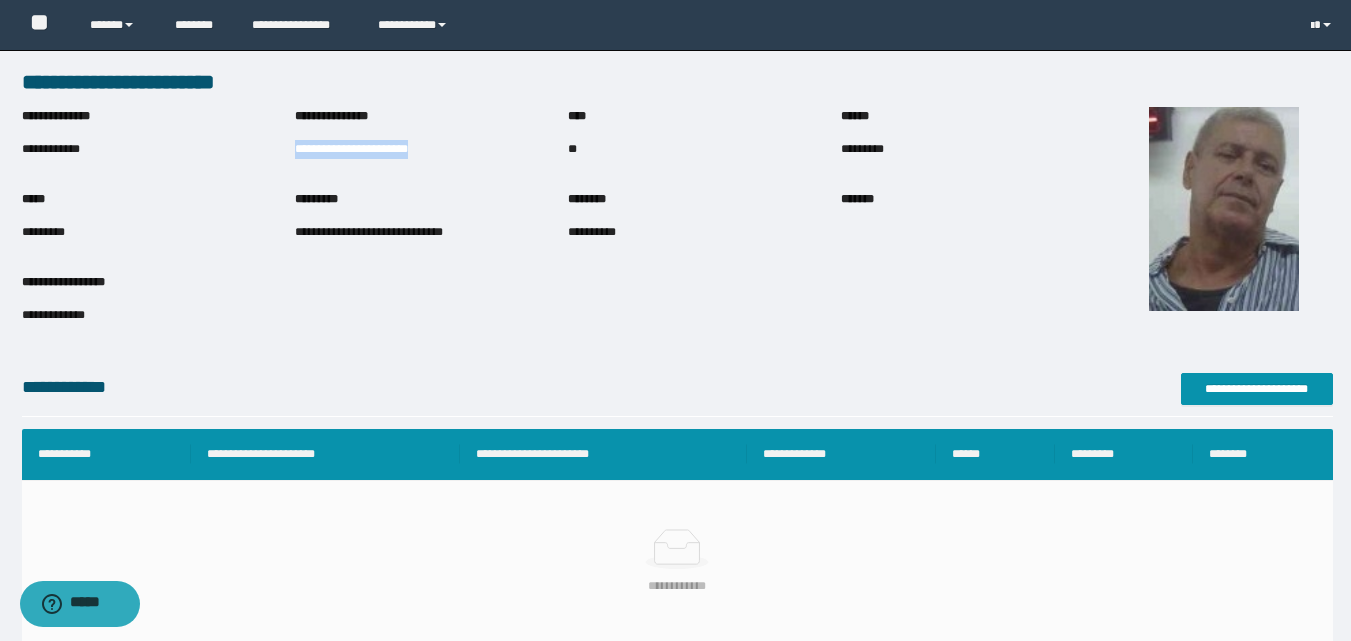 drag, startPoint x: 294, startPoint y: 150, endPoint x: 448, endPoint y: 154, distance: 154.05194 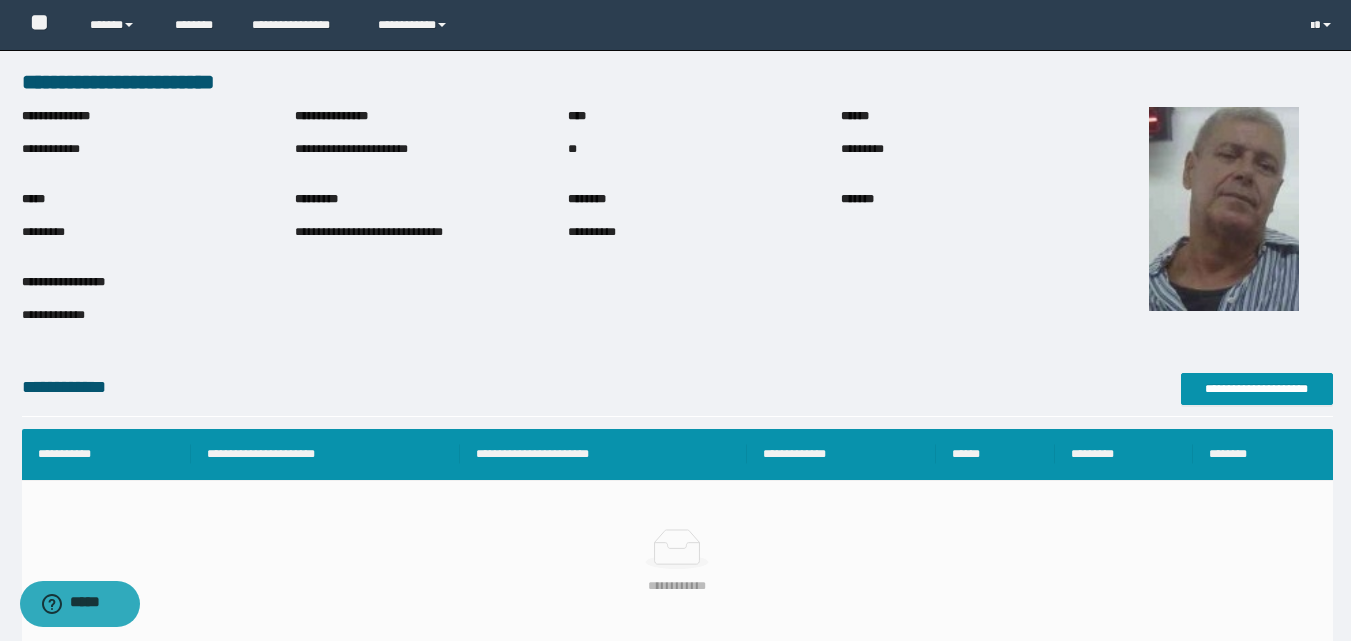 click on "**********" at bounding box center (51, 149) 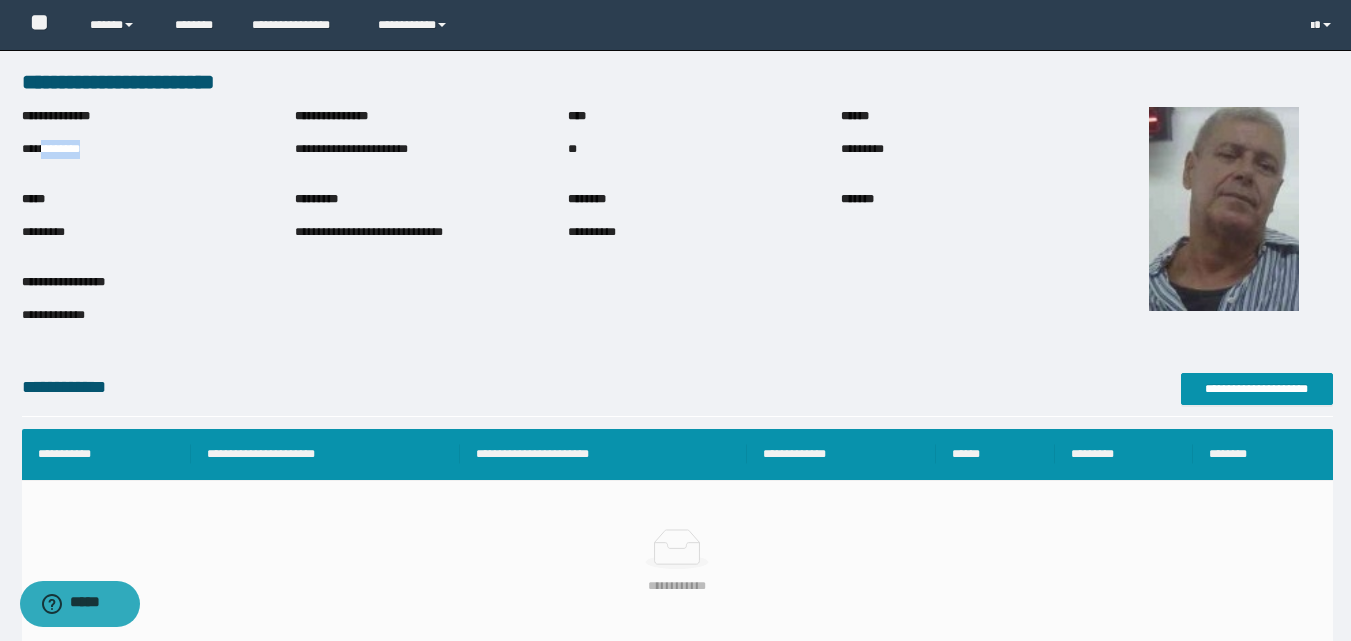 drag, startPoint x: 41, startPoint y: 150, endPoint x: 133, endPoint y: 149, distance: 92.00543 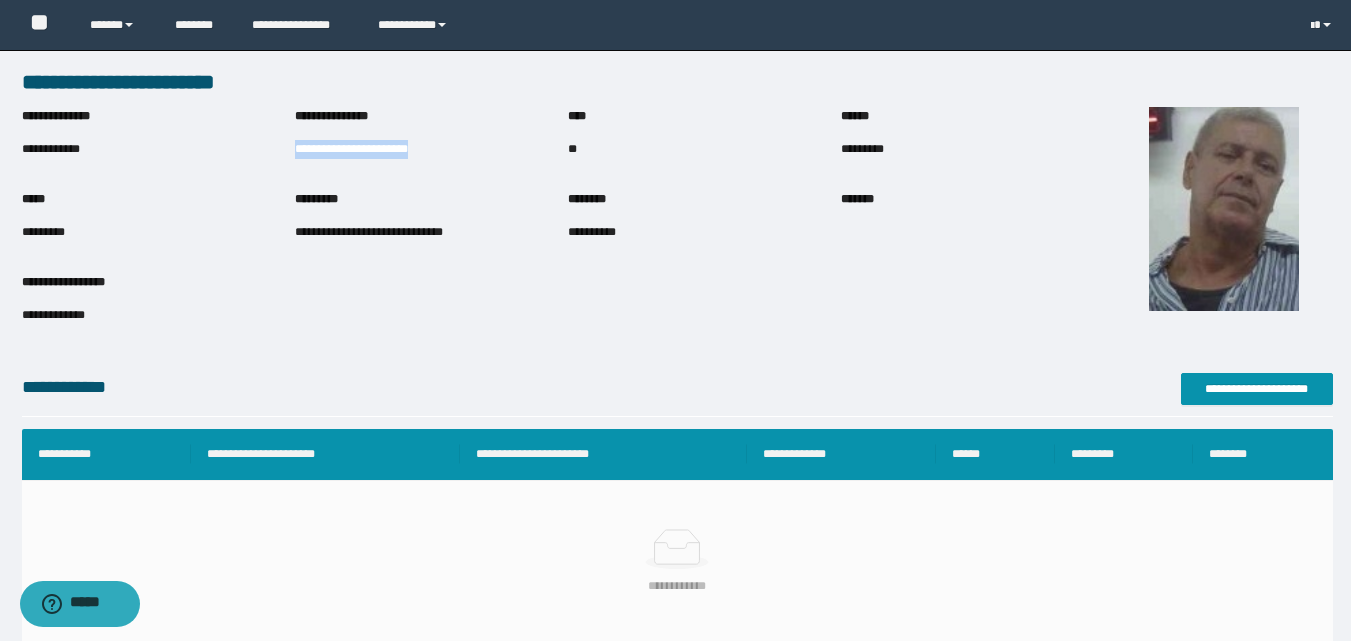 drag, startPoint x: 295, startPoint y: 149, endPoint x: 465, endPoint y: 187, distance: 174.1953 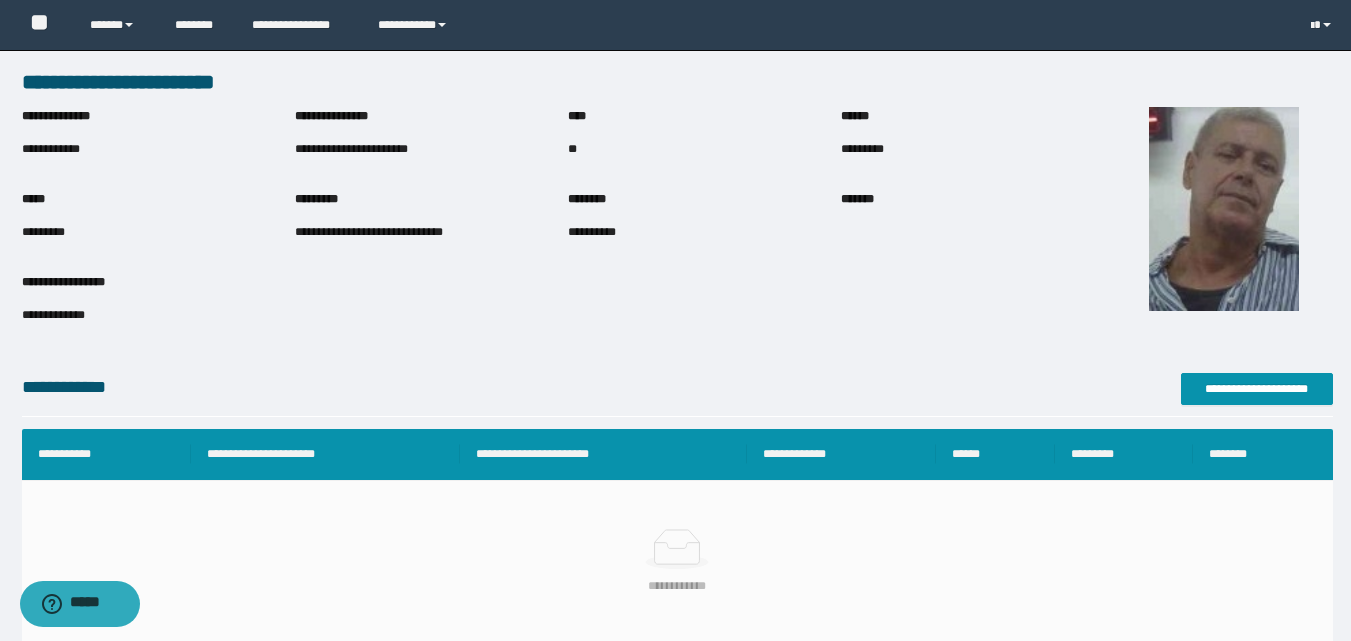 click on "**********" at bounding box center (1223, 231) 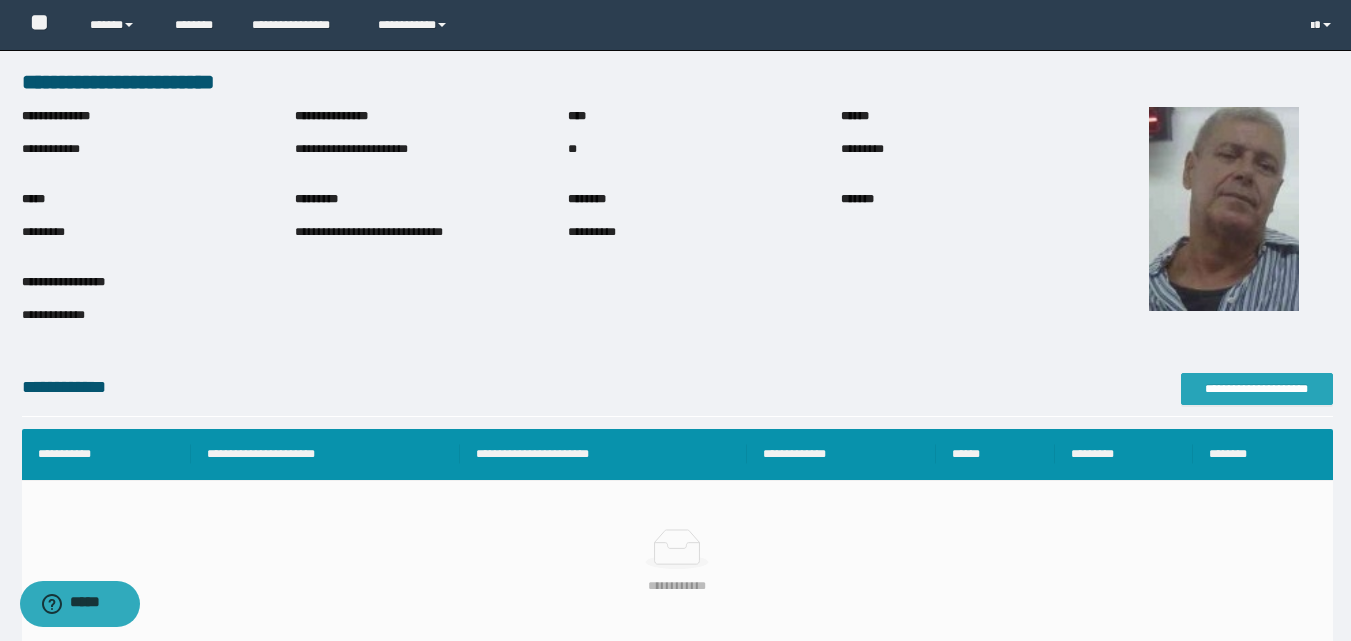 click on "**********" at bounding box center (1257, 389) 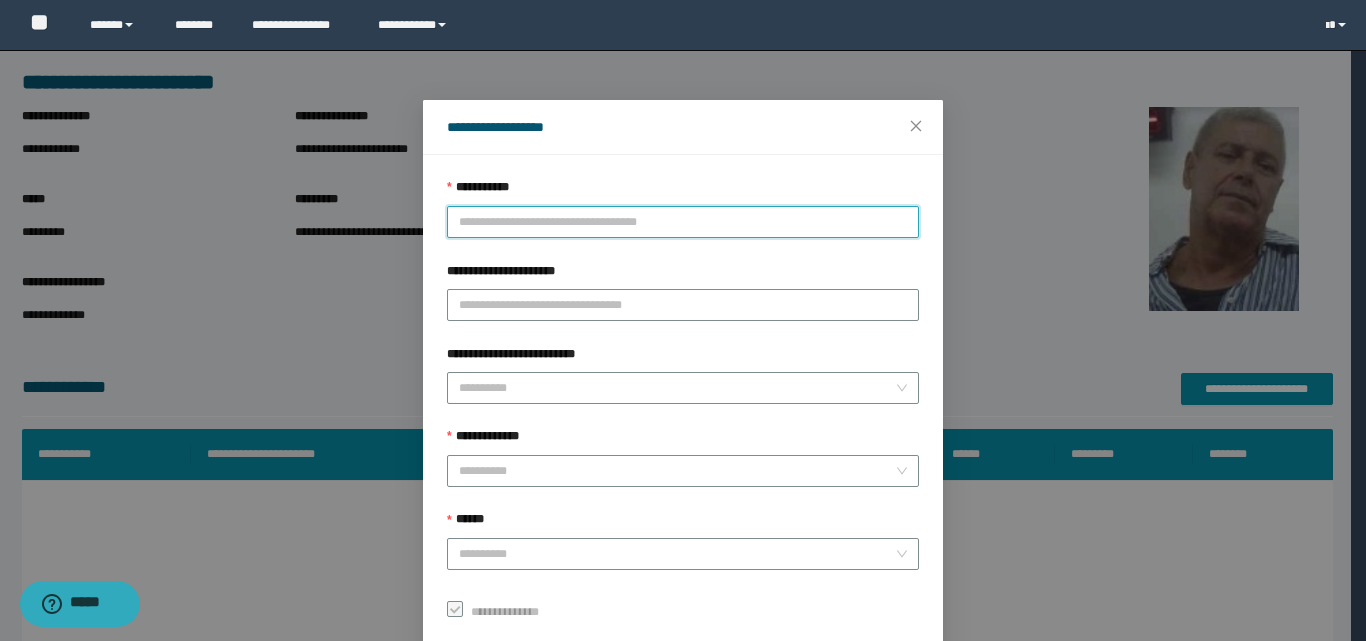 click on "**********" at bounding box center [683, 222] 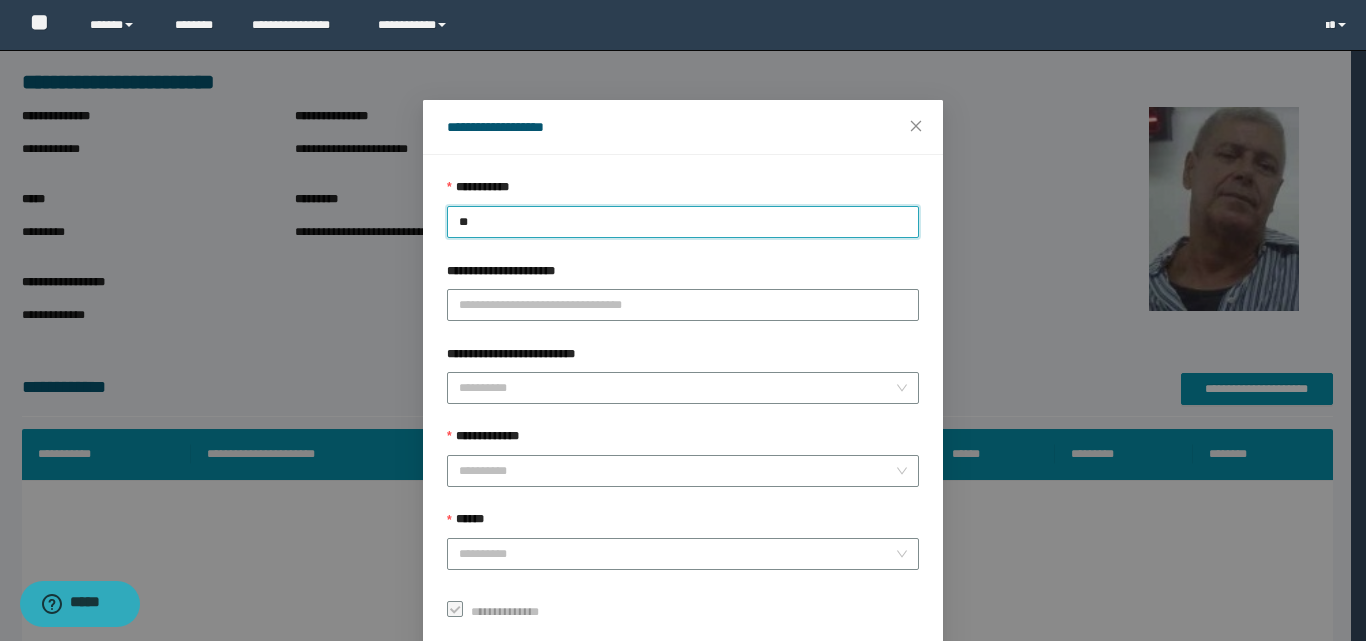 type on "***" 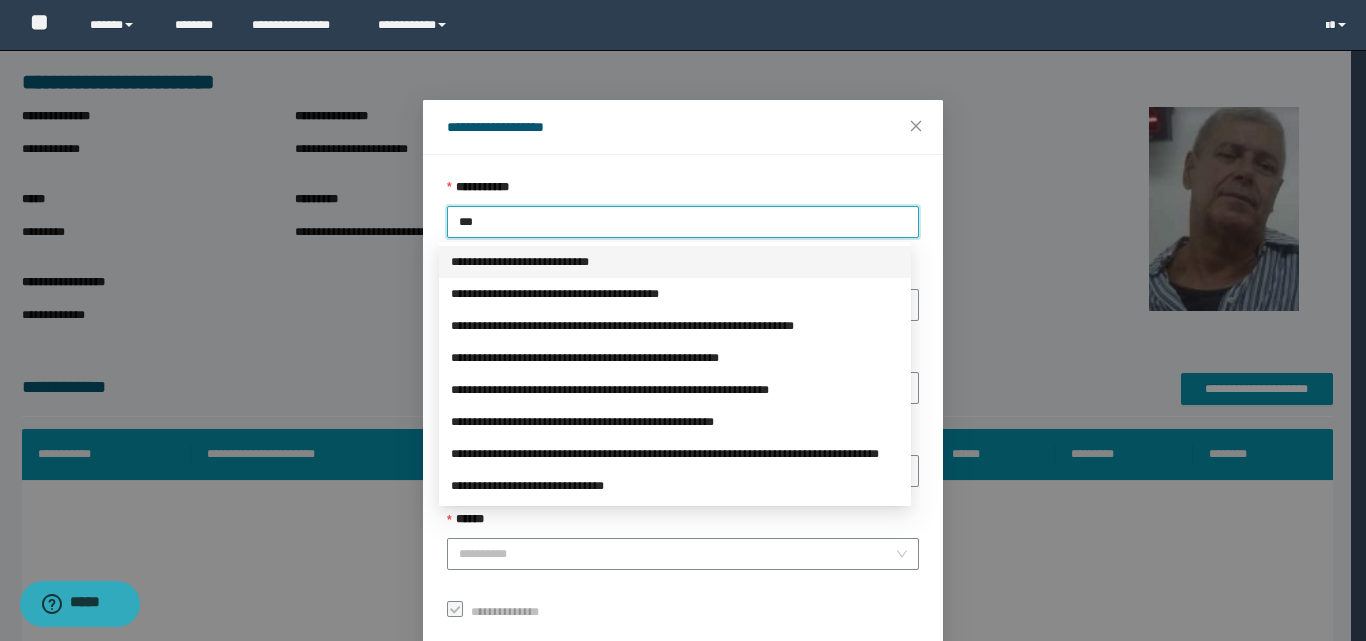 click on "**********" at bounding box center [675, 262] 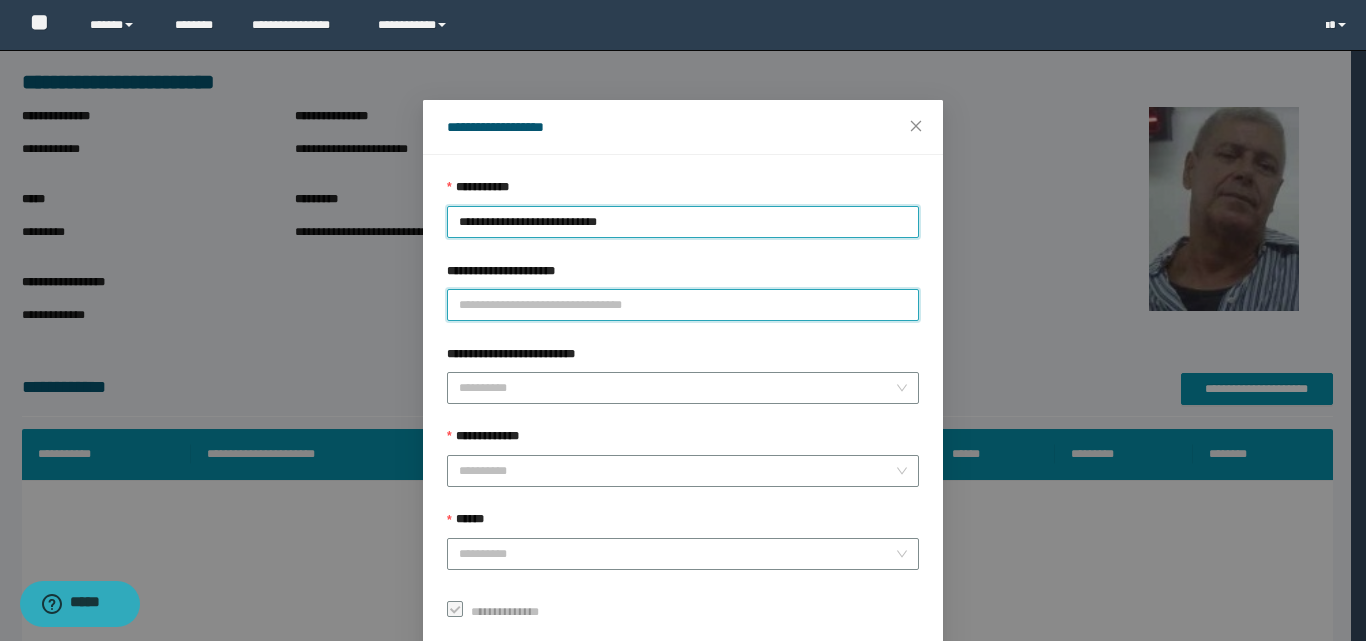 drag, startPoint x: 538, startPoint y: 302, endPoint x: 545, endPoint y: 289, distance: 14.764823 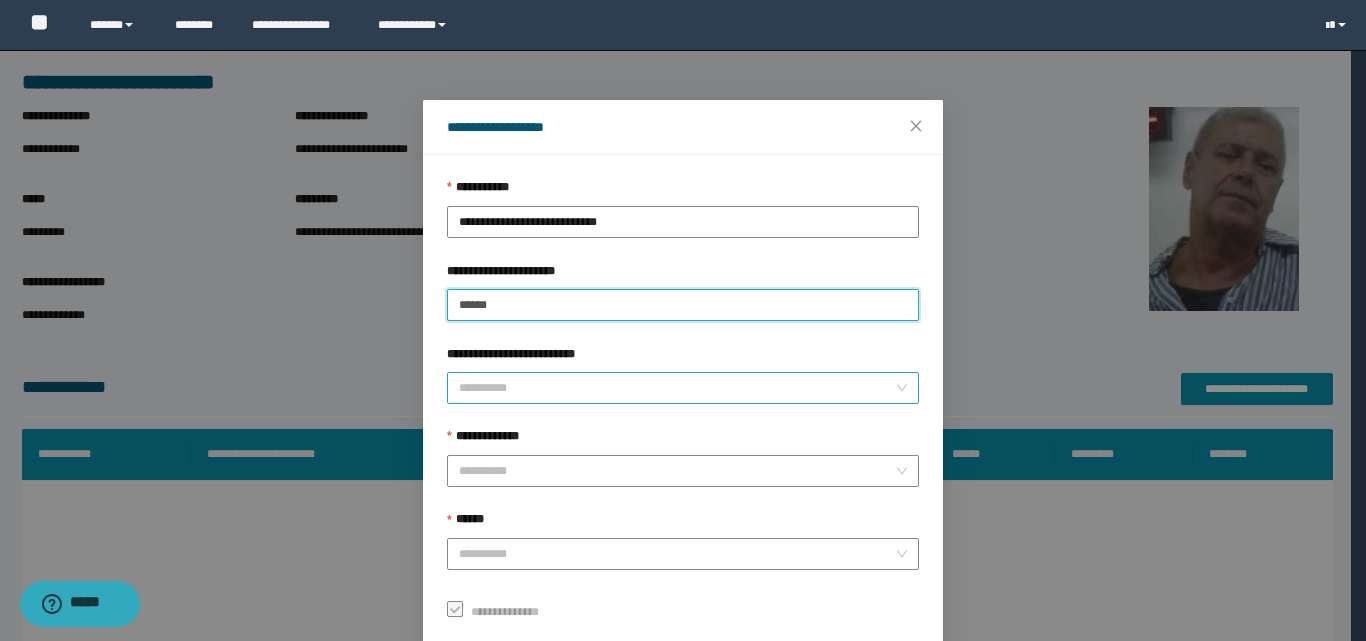 type on "******" 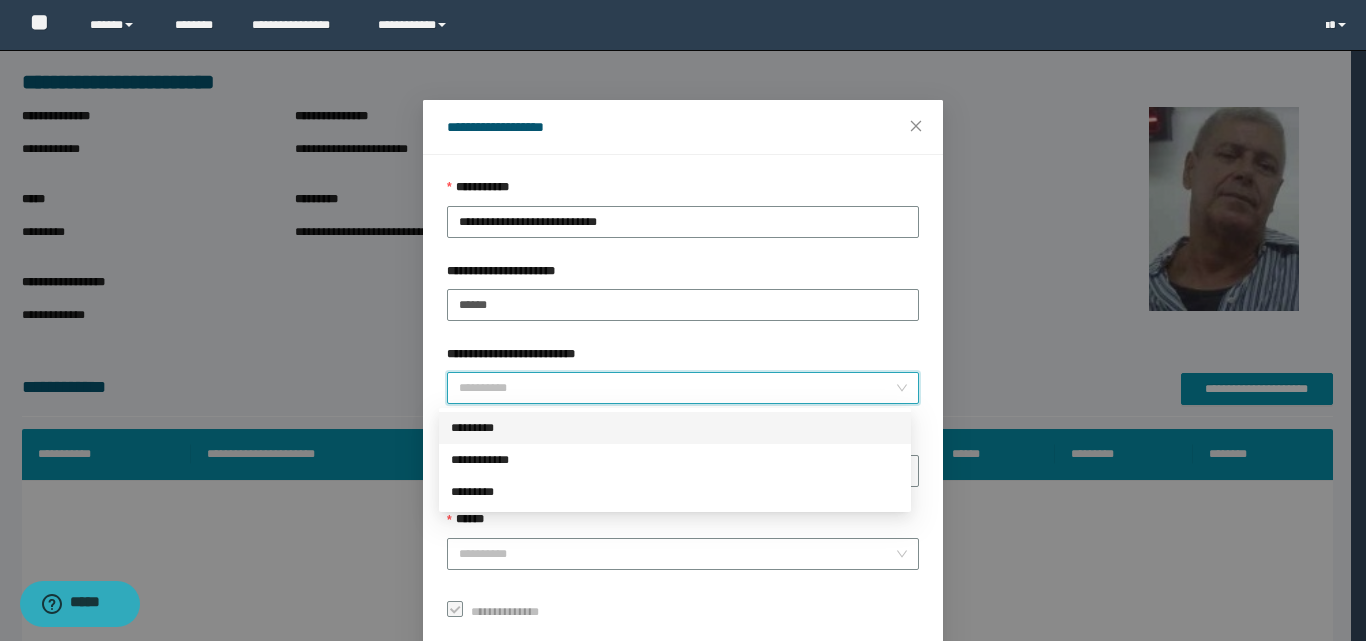 click on "**********" at bounding box center [677, 388] 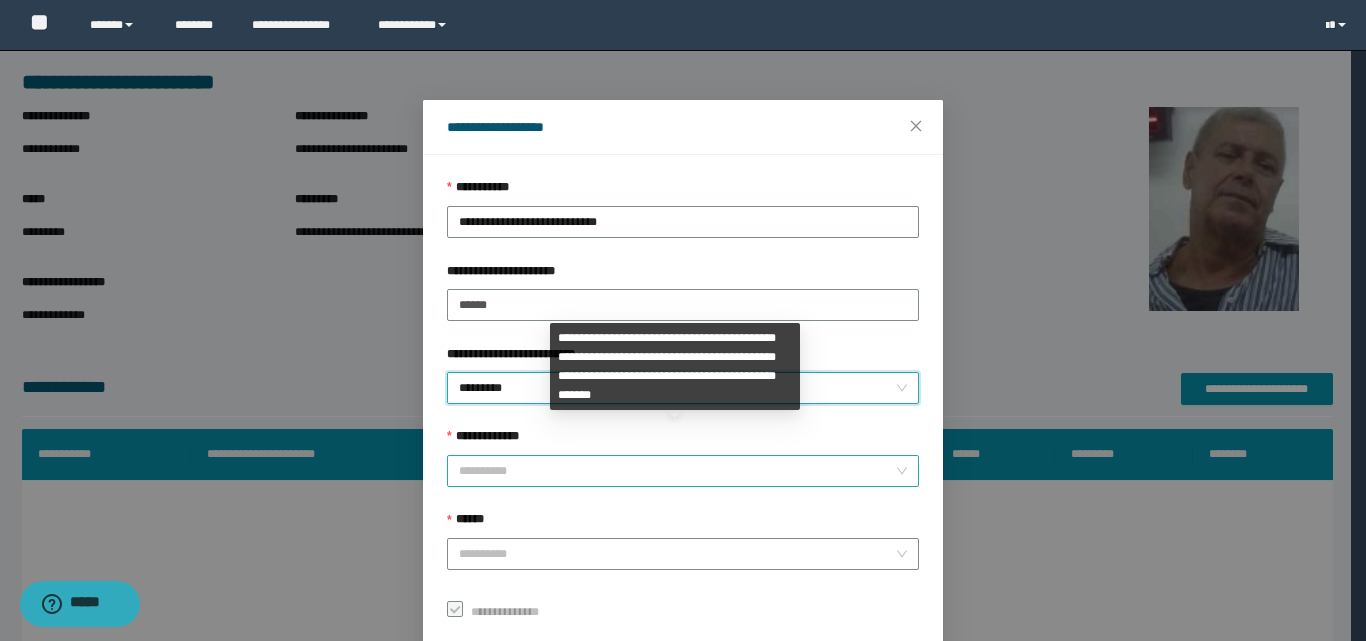 click on "**********" at bounding box center (677, 471) 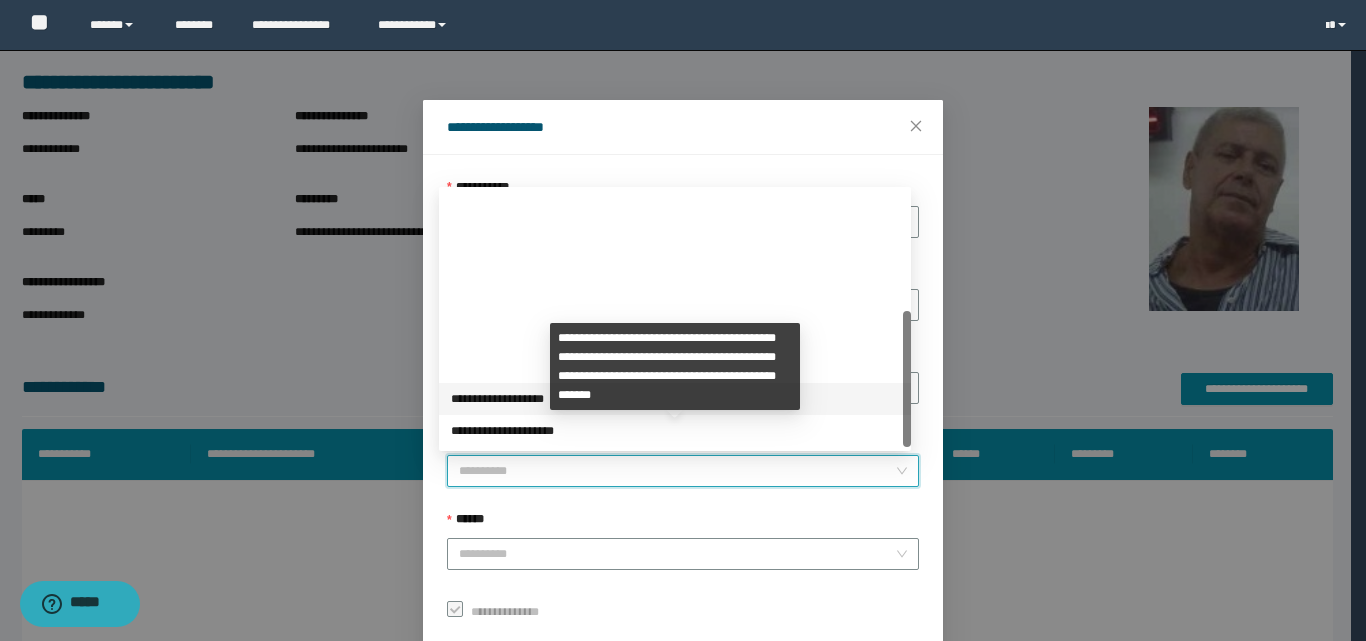 scroll, scrollTop: 224, scrollLeft: 0, axis: vertical 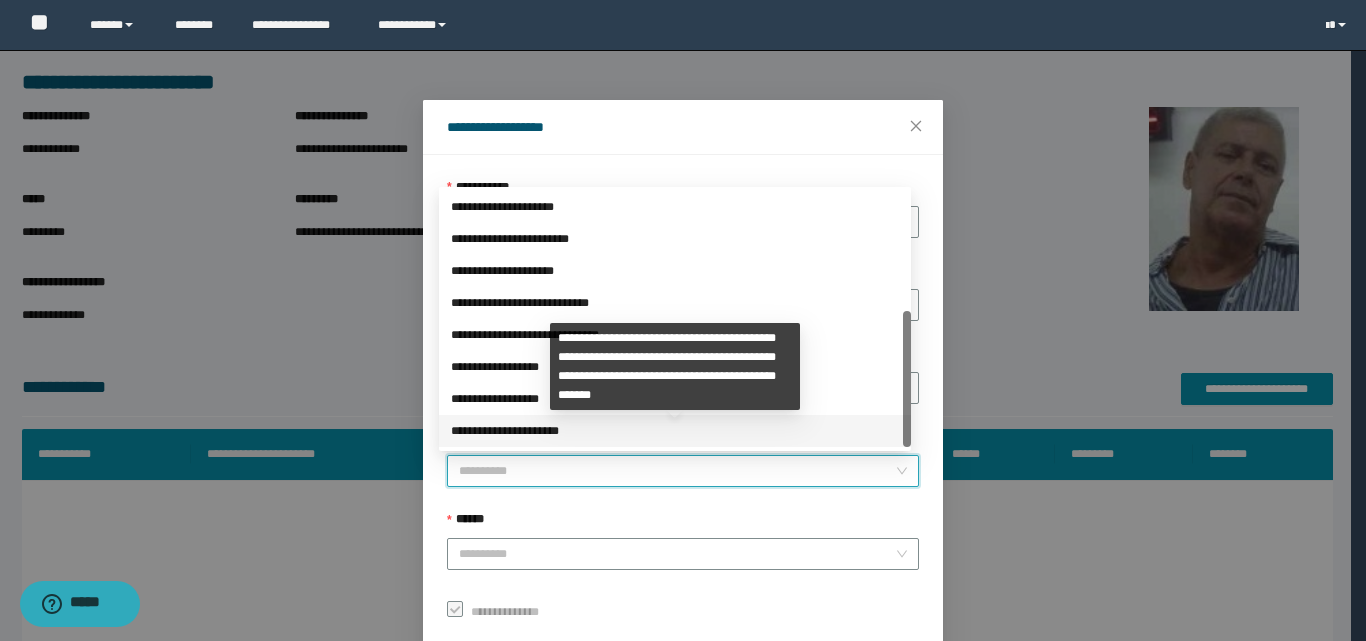click on "**********" at bounding box center (675, 431) 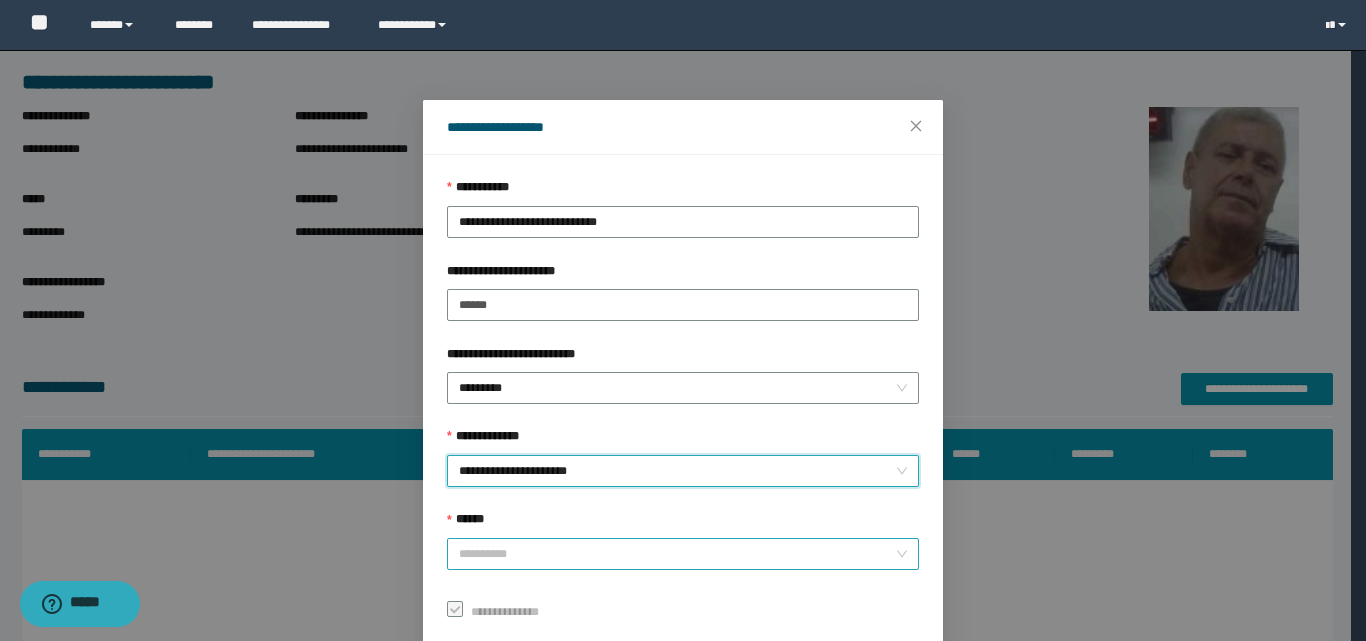 click on "******" at bounding box center [677, 554] 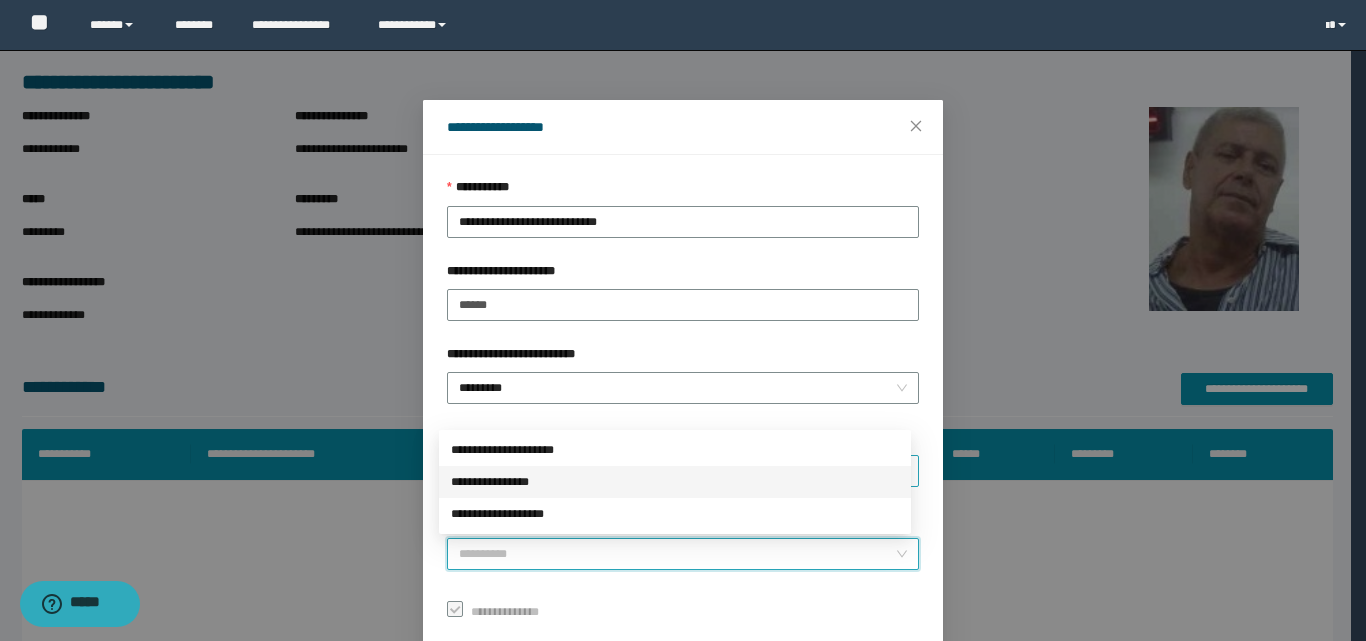 click on "**********" at bounding box center (675, 482) 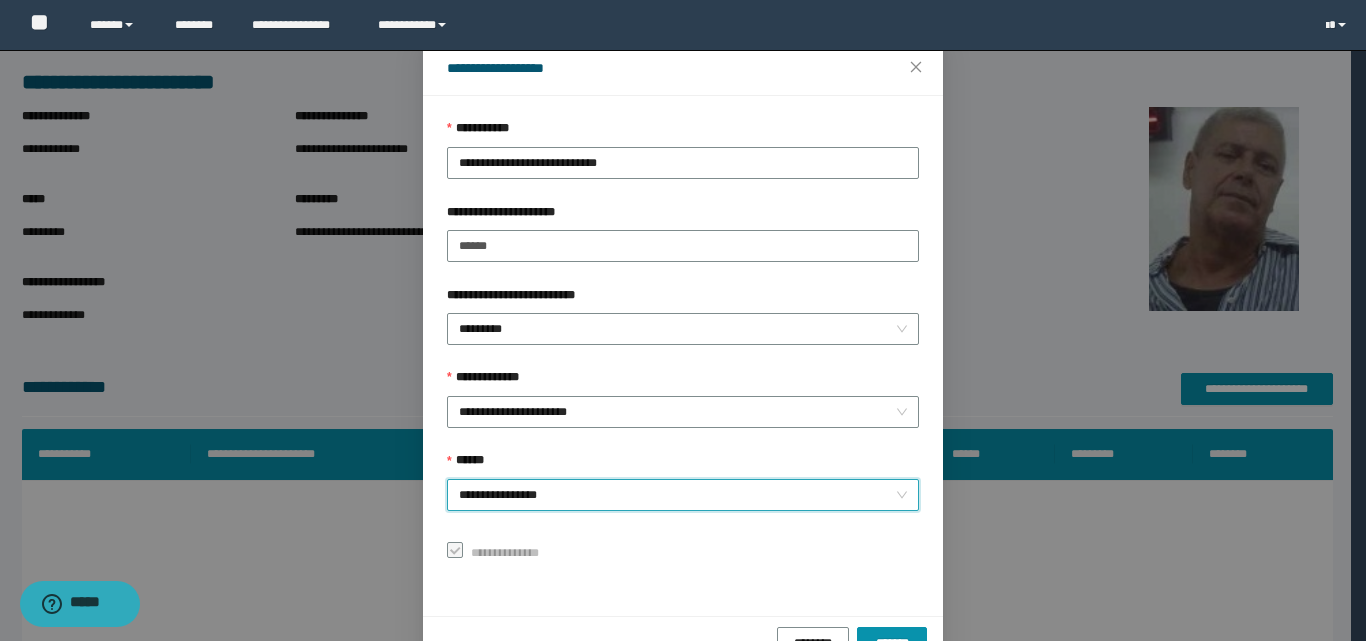 scroll, scrollTop: 111, scrollLeft: 0, axis: vertical 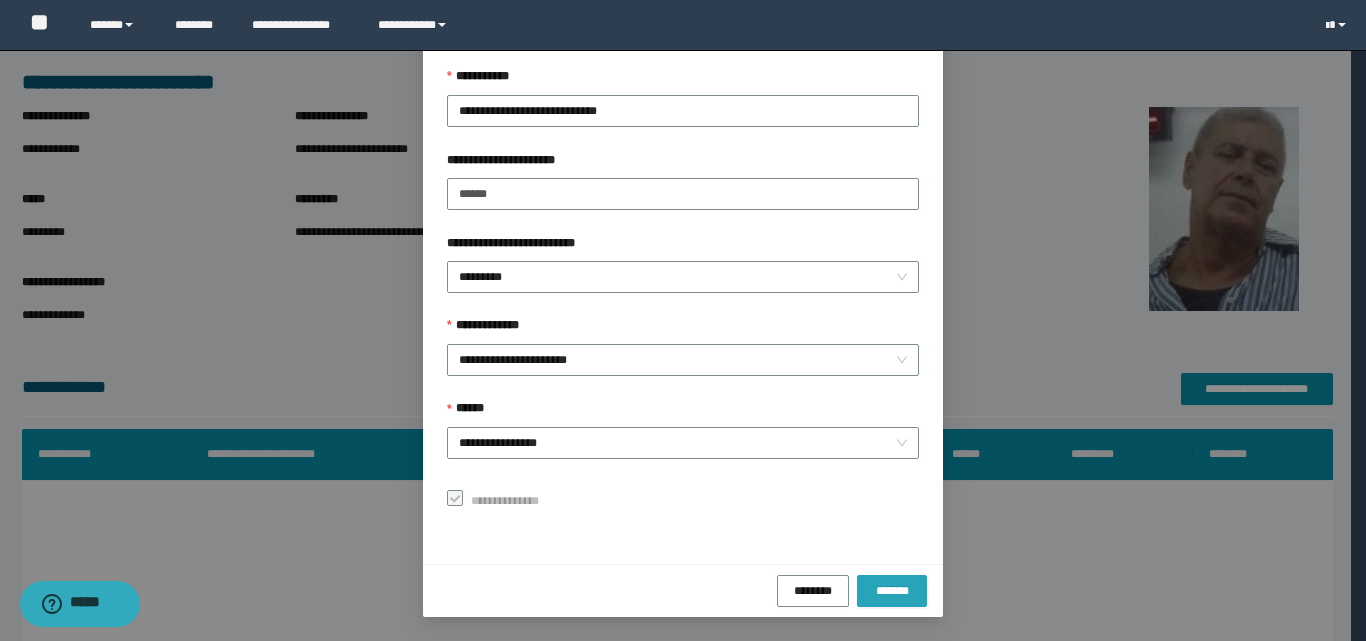 click on "*******" at bounding box center [892, 590] 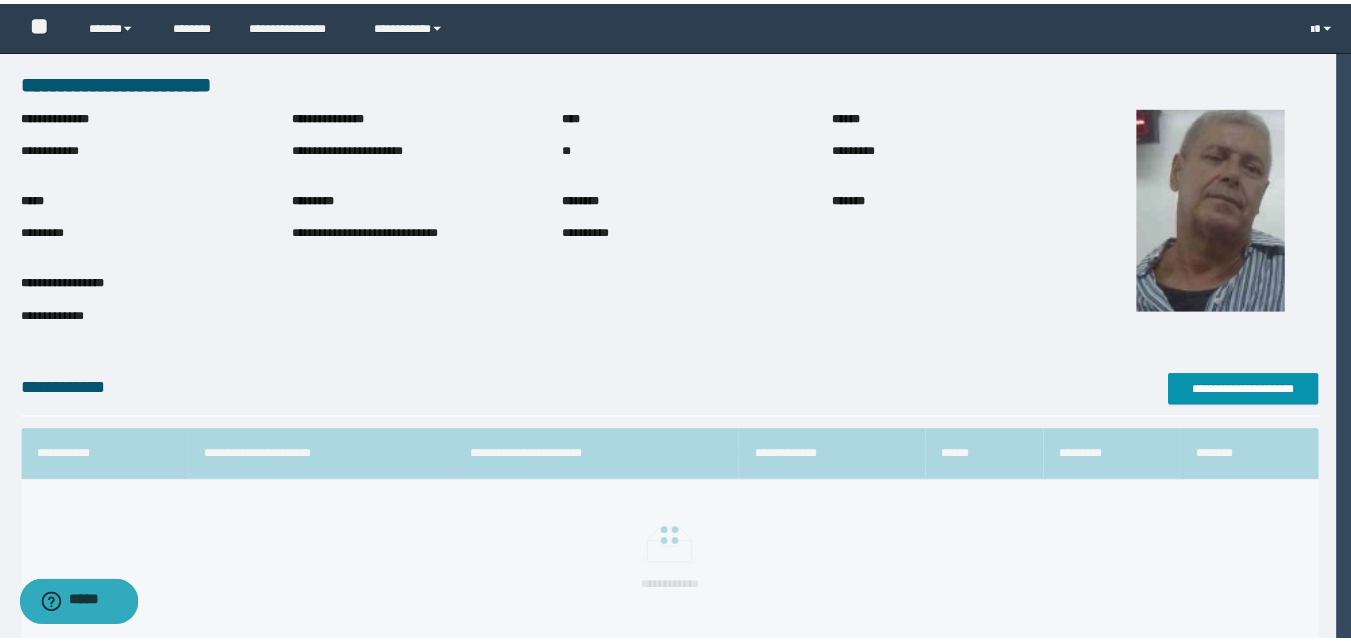 scroll, scrollTop: 64, scrollLeft: 0, axis: vertical 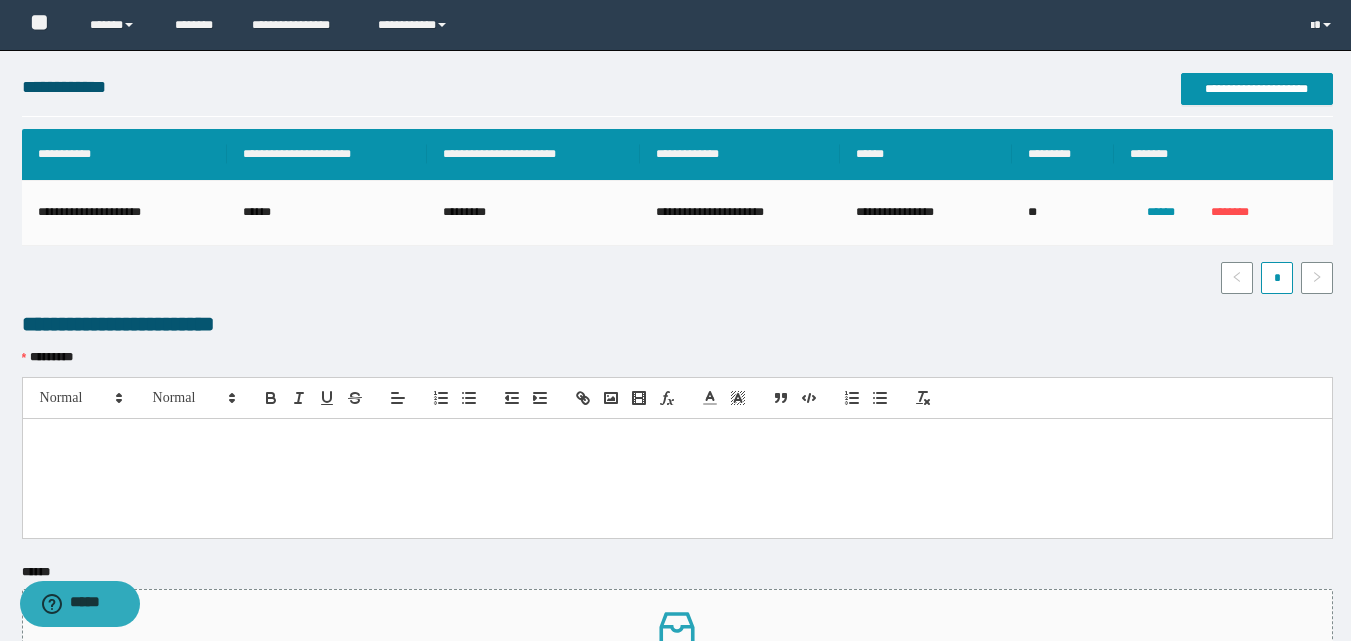 click at bounding box center (677, 478) 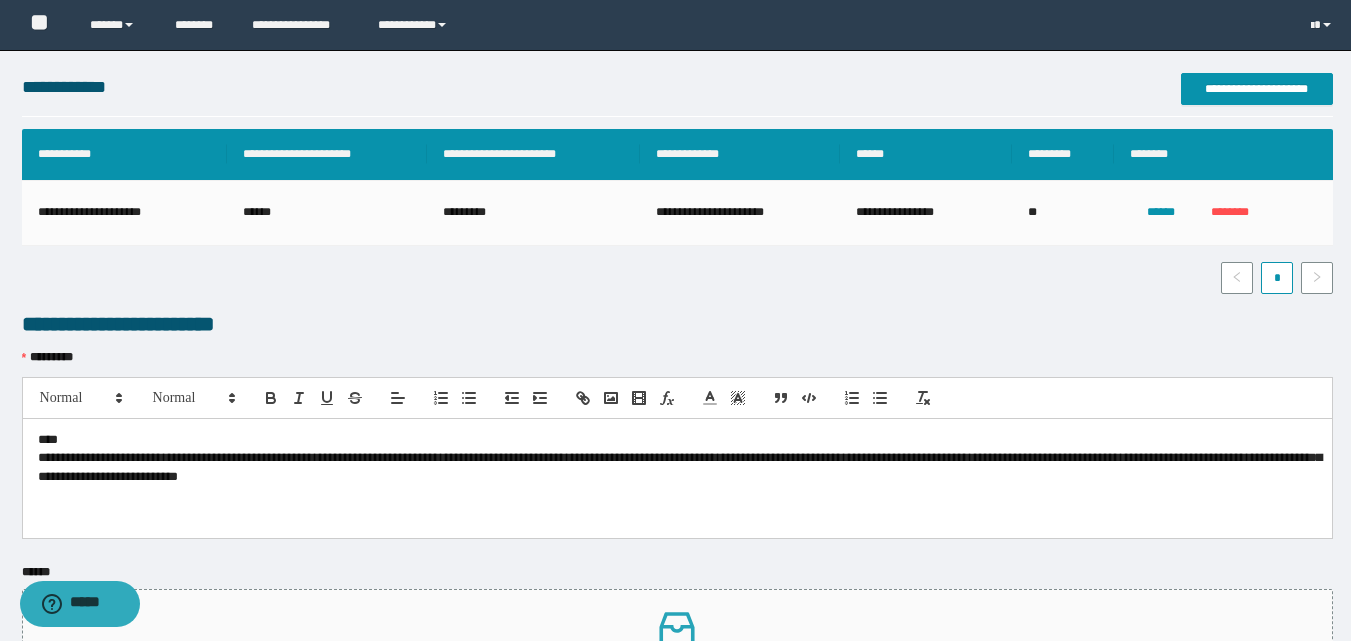 scroll, scrollTop: 0, scrollLeft: 0, axis: both 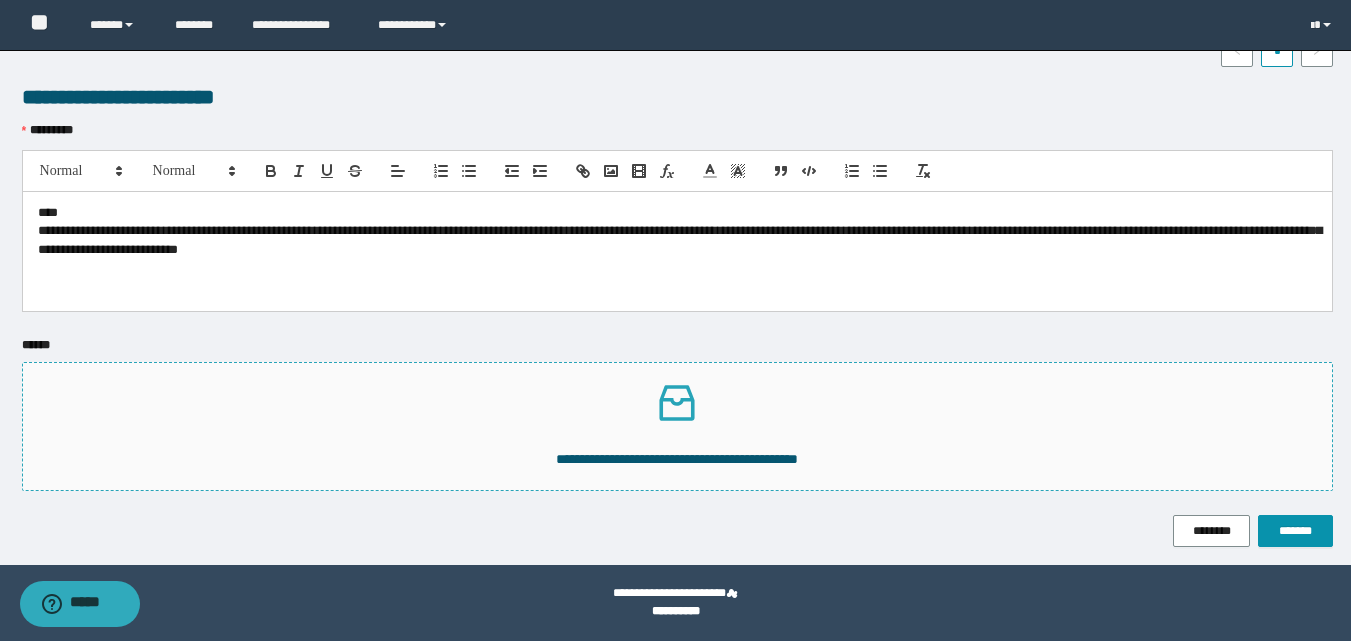 click 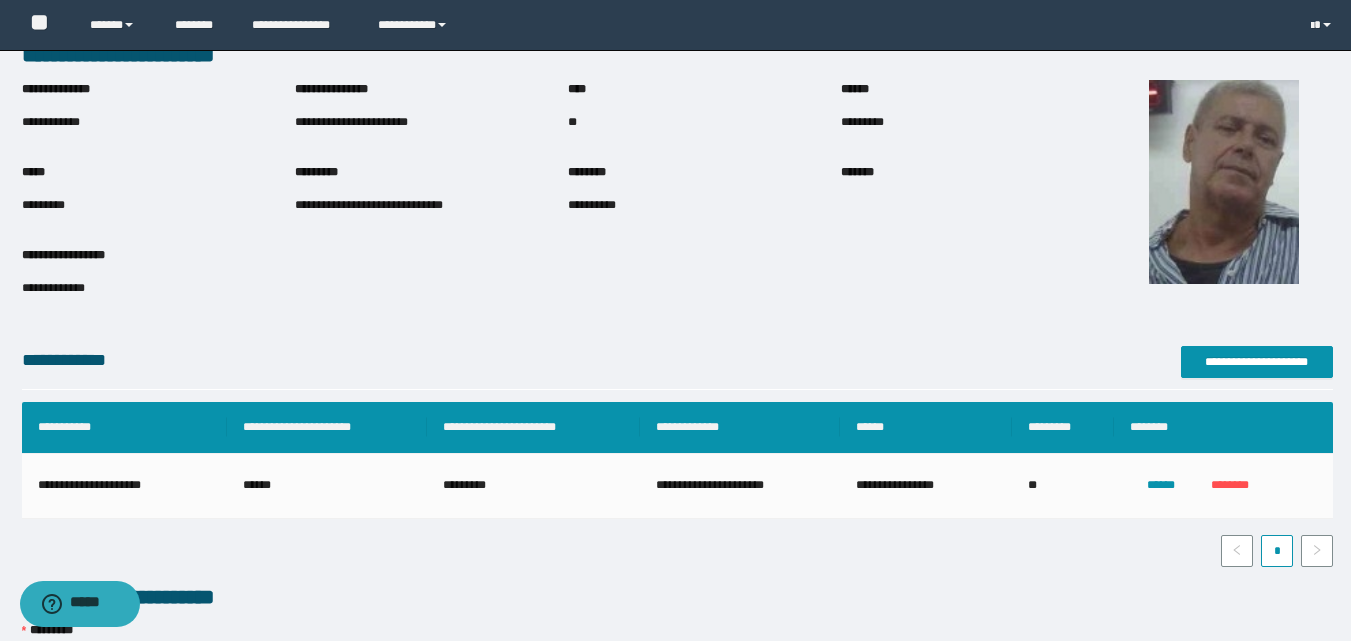 scroll, scrollTop: 0, scrollLeft: 0, axis: both 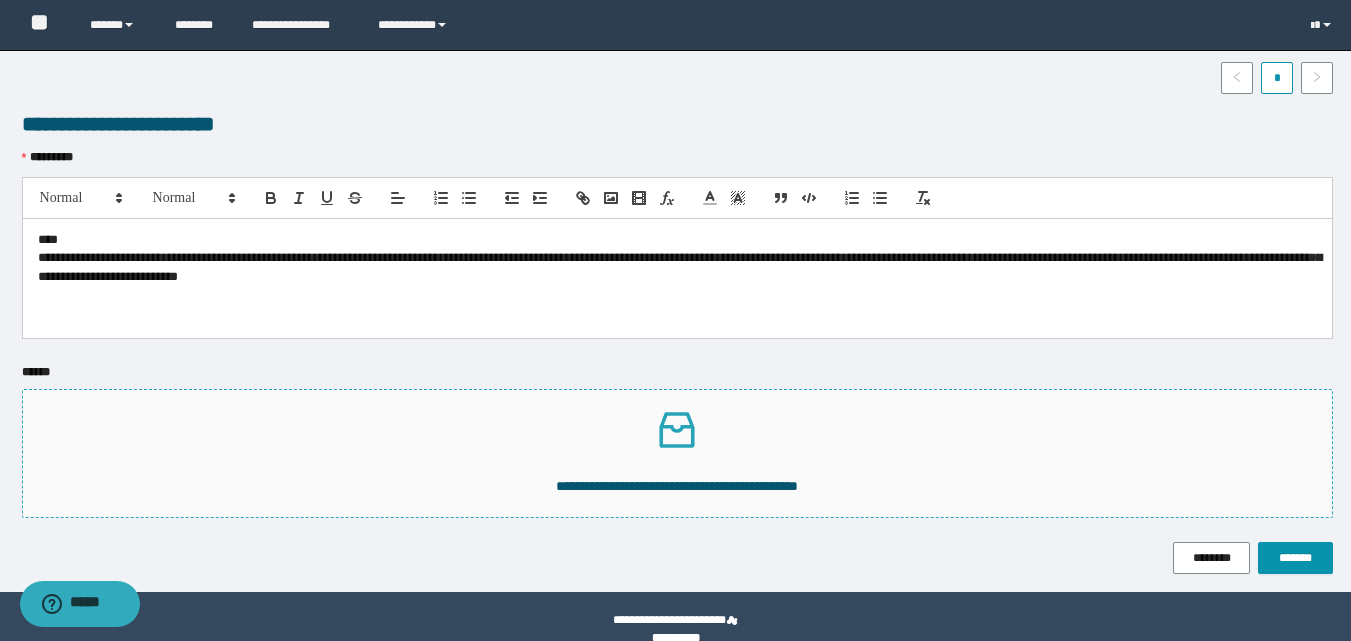 click 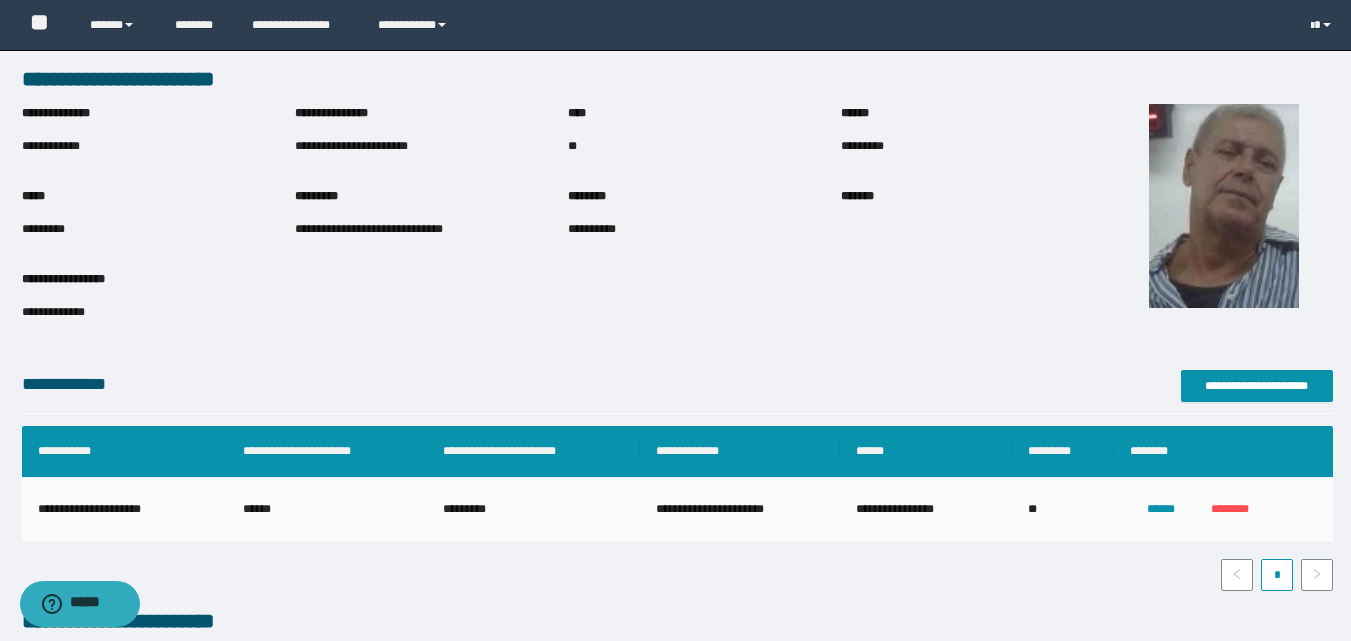 scroll, scrollTop: 0, scrollLeft: 0, axis: both 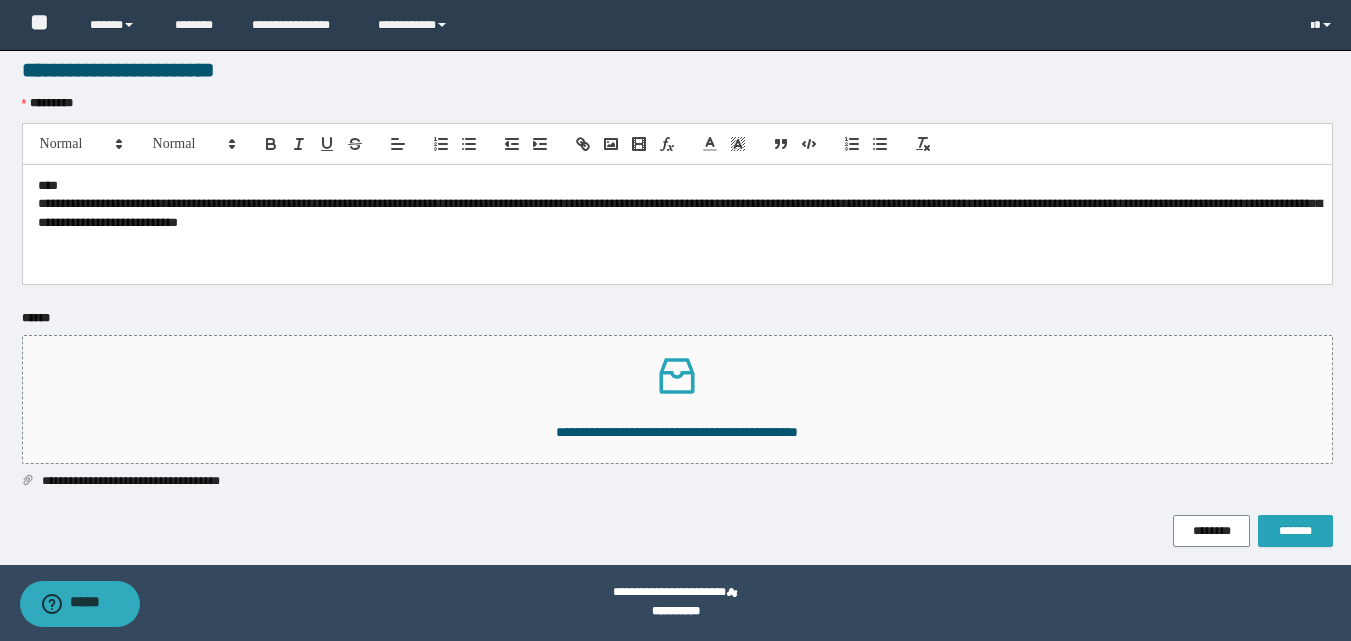 click on "*******" at bounding box center [1295, 531] 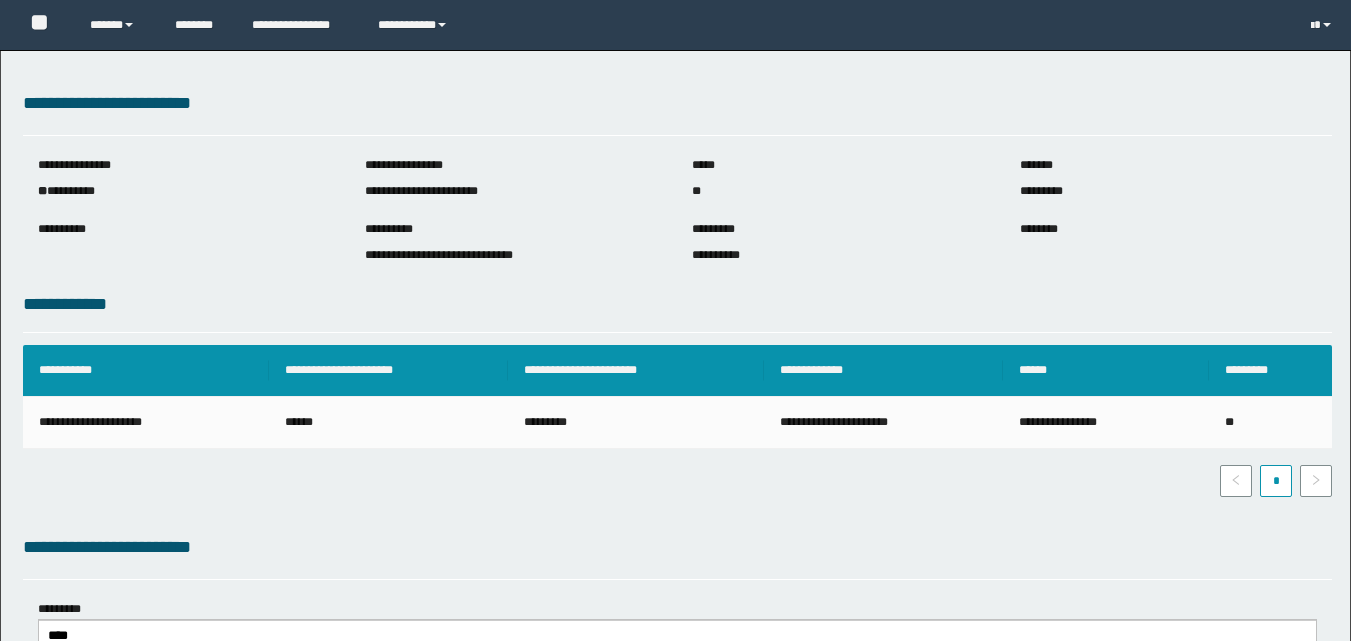 scroll, scrollTop: 0, scrollLeft: 0, axis: both 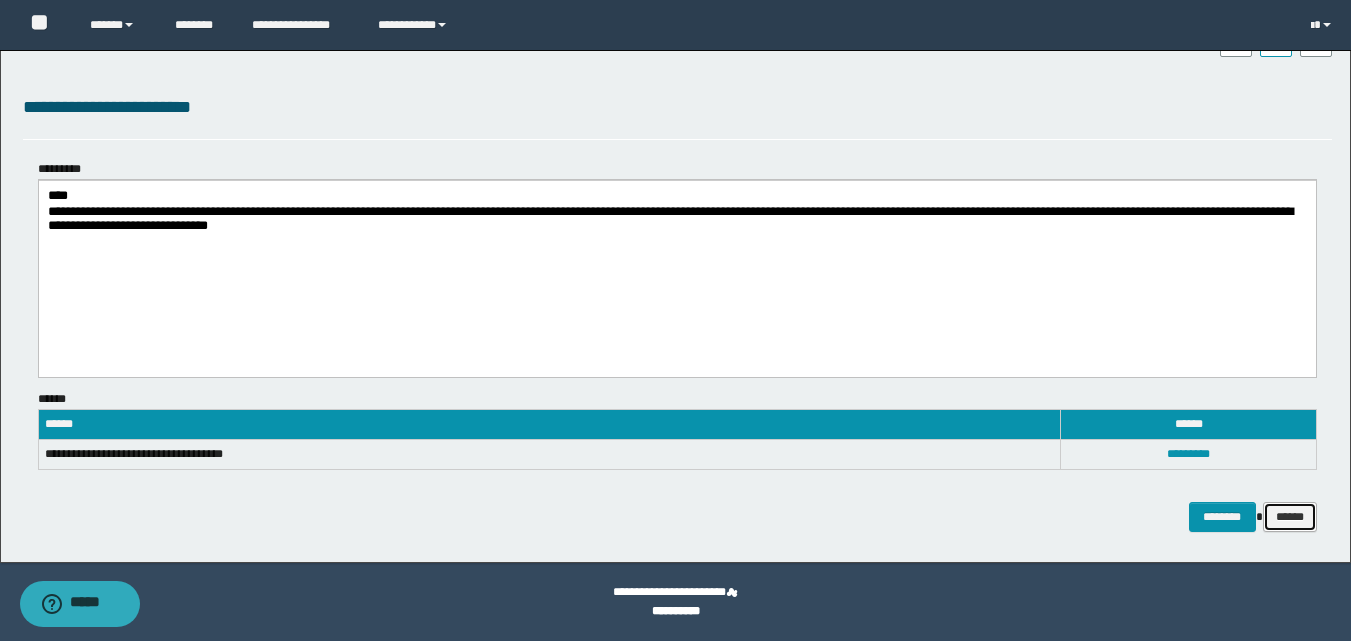 click on "******" at bounding box center [1290, 517] 